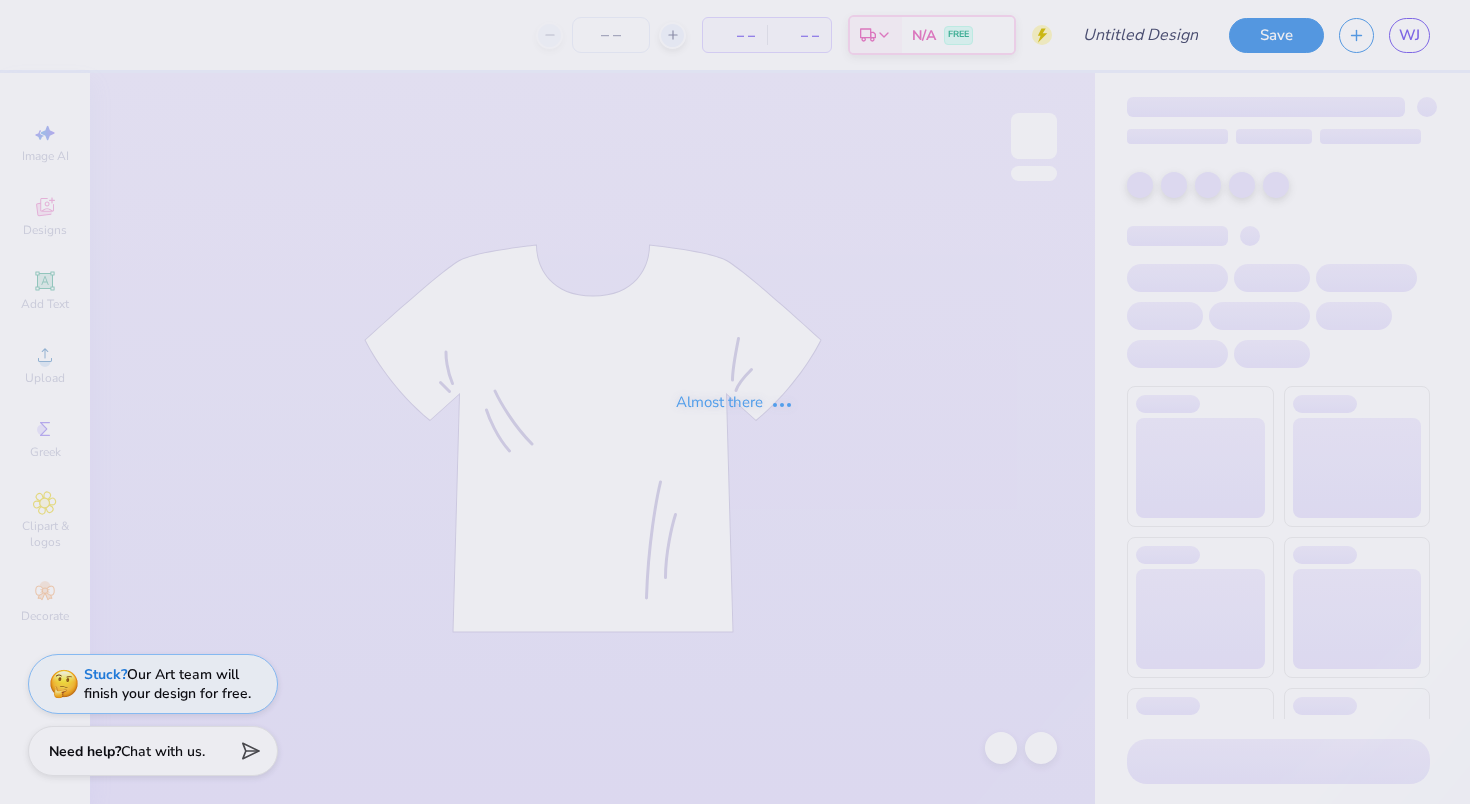 scroll, scrollTop: 0, scrollLeft: 0, axis: both 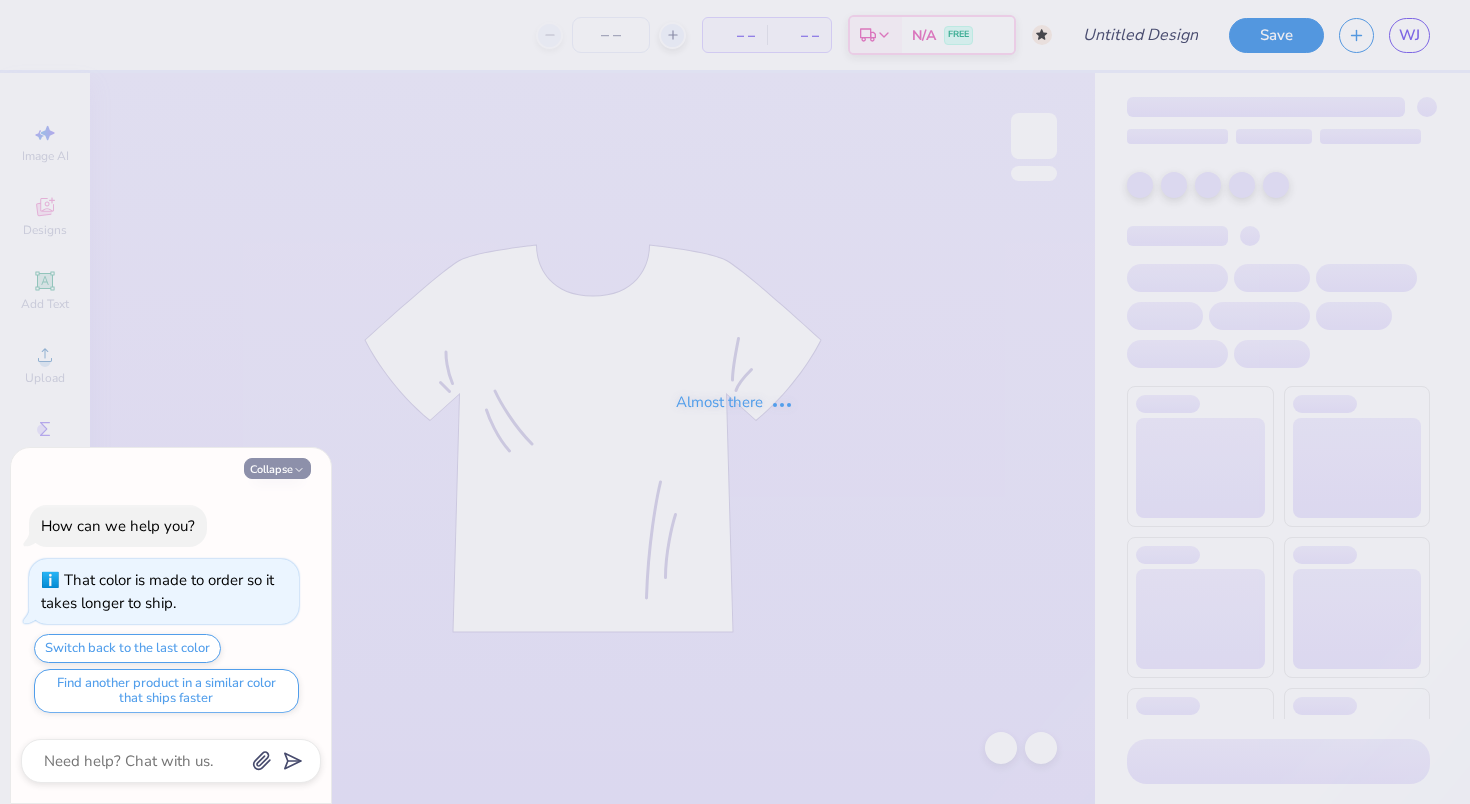 click on "Collapse" at bounding box center [277, 468] 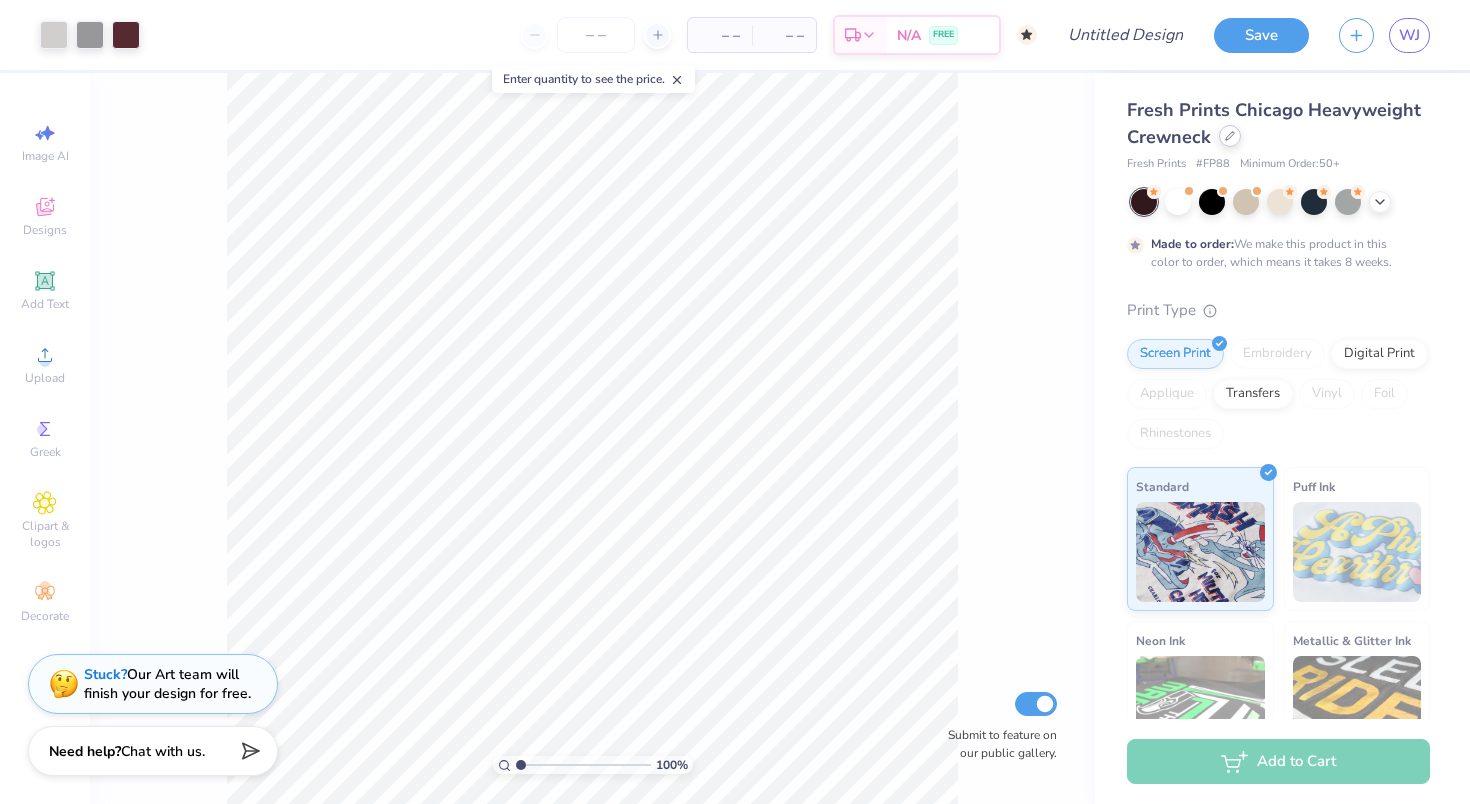 click at bounding box center (1230, 136) 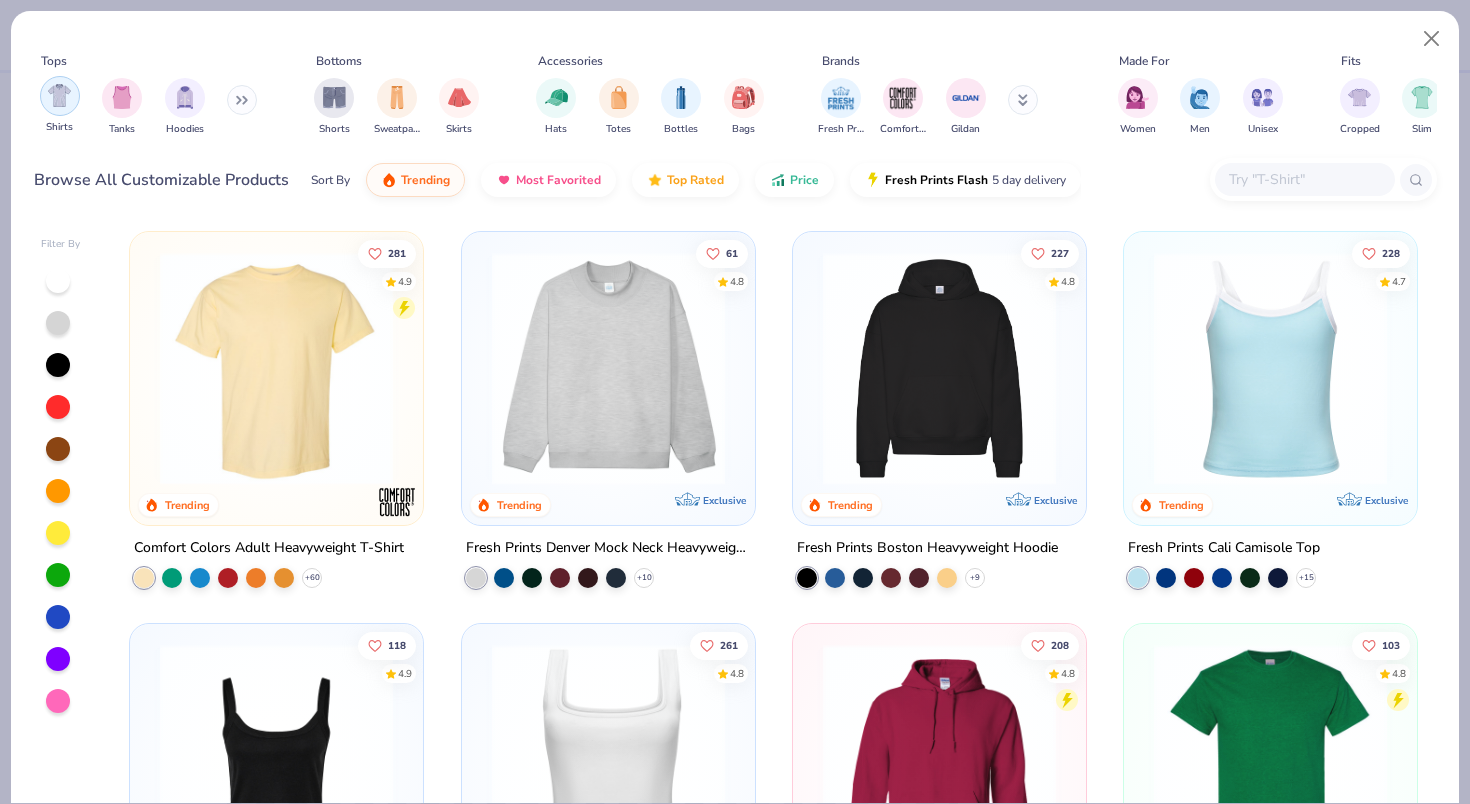 click at bounding box center [59, 95] 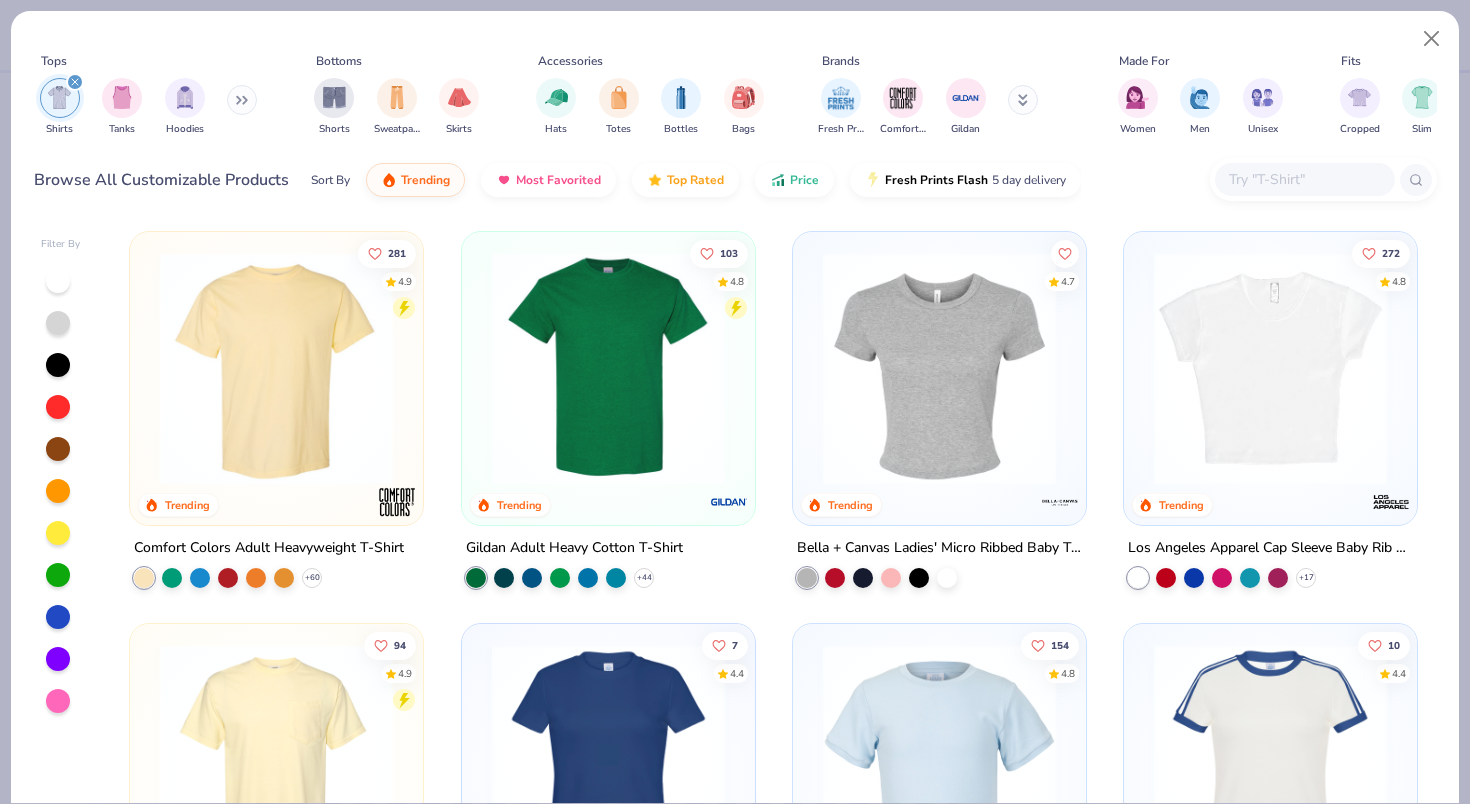 click at bounding box center [1304, 179] 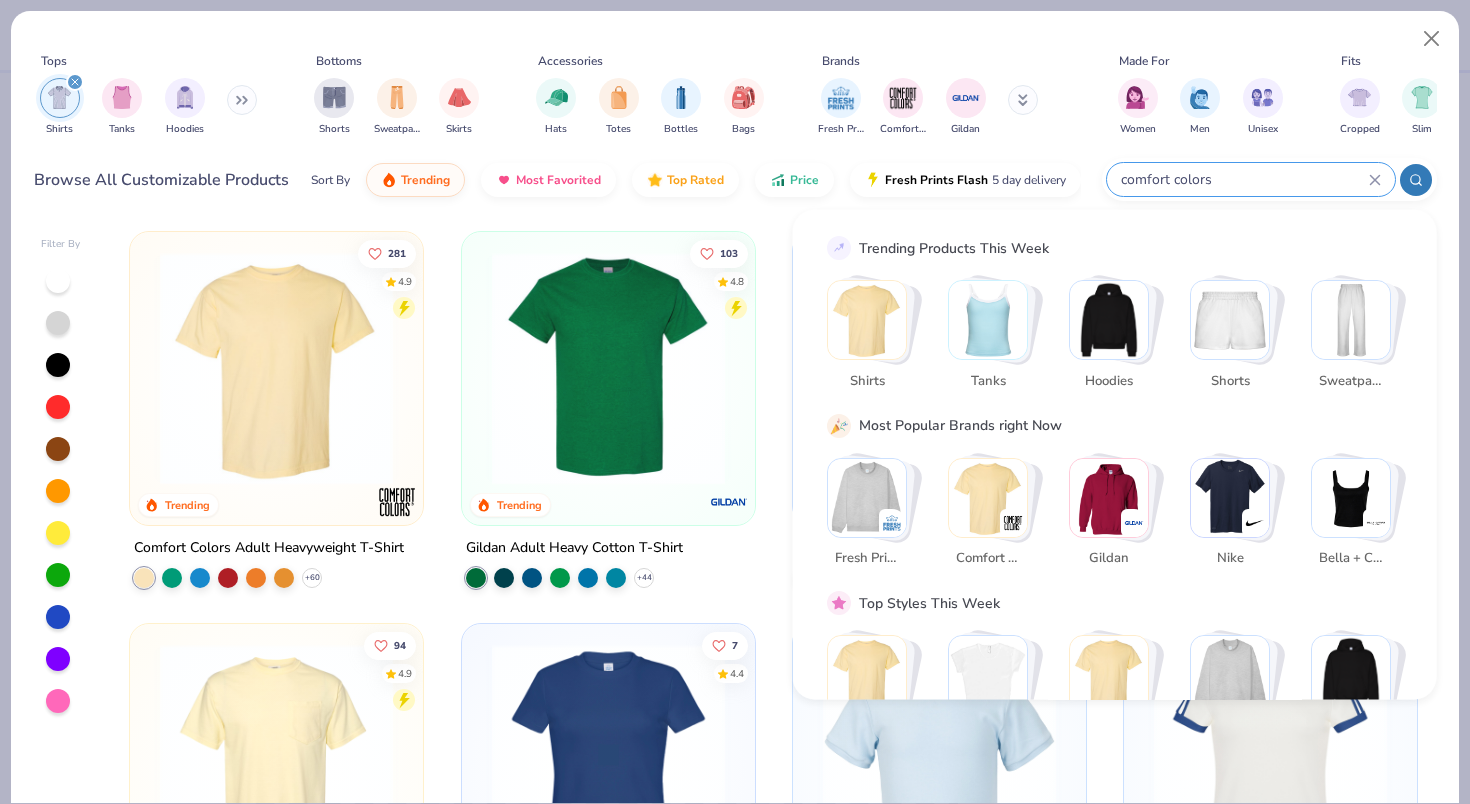 type on "comfort colors" 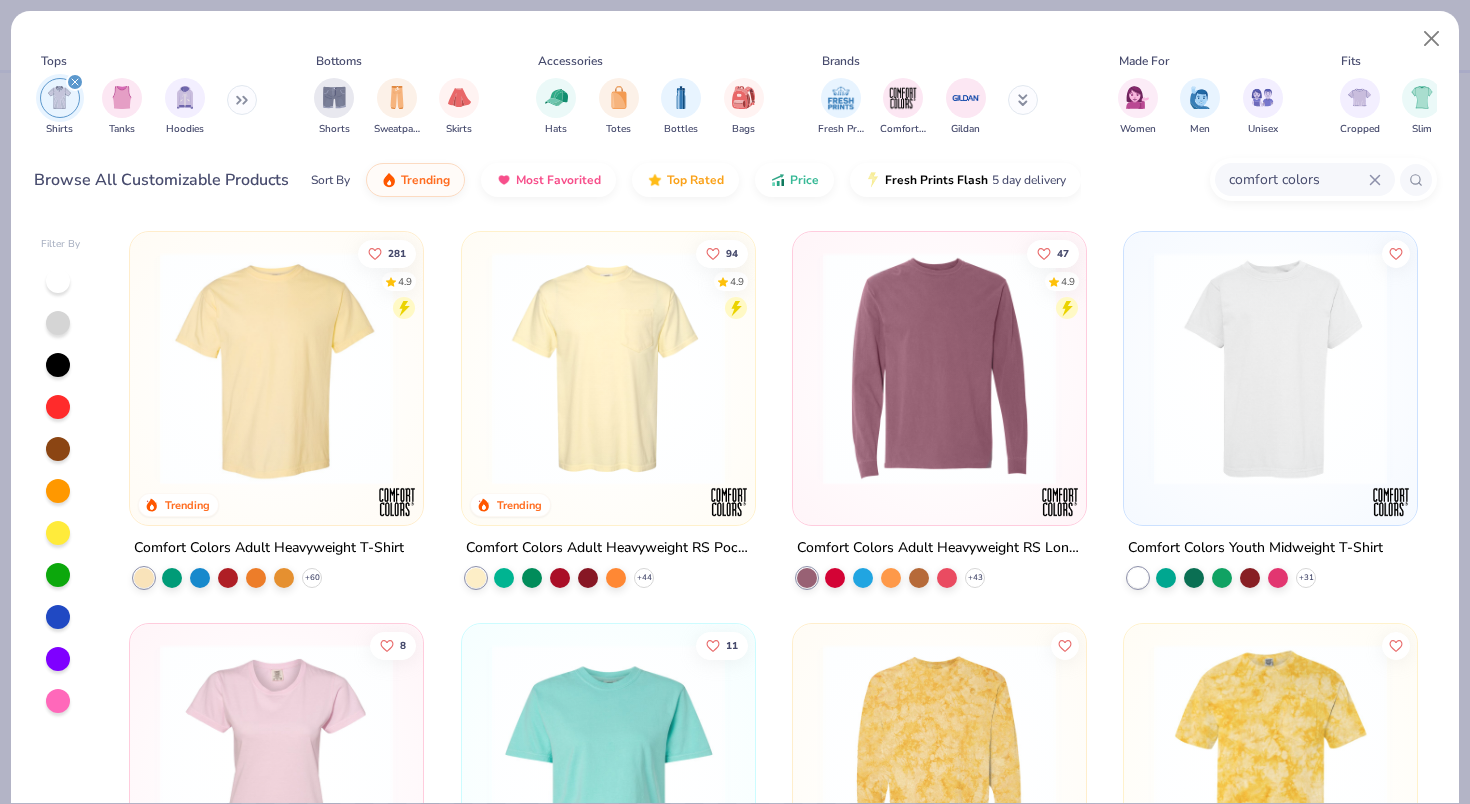 click at bounding box center [608, 368] 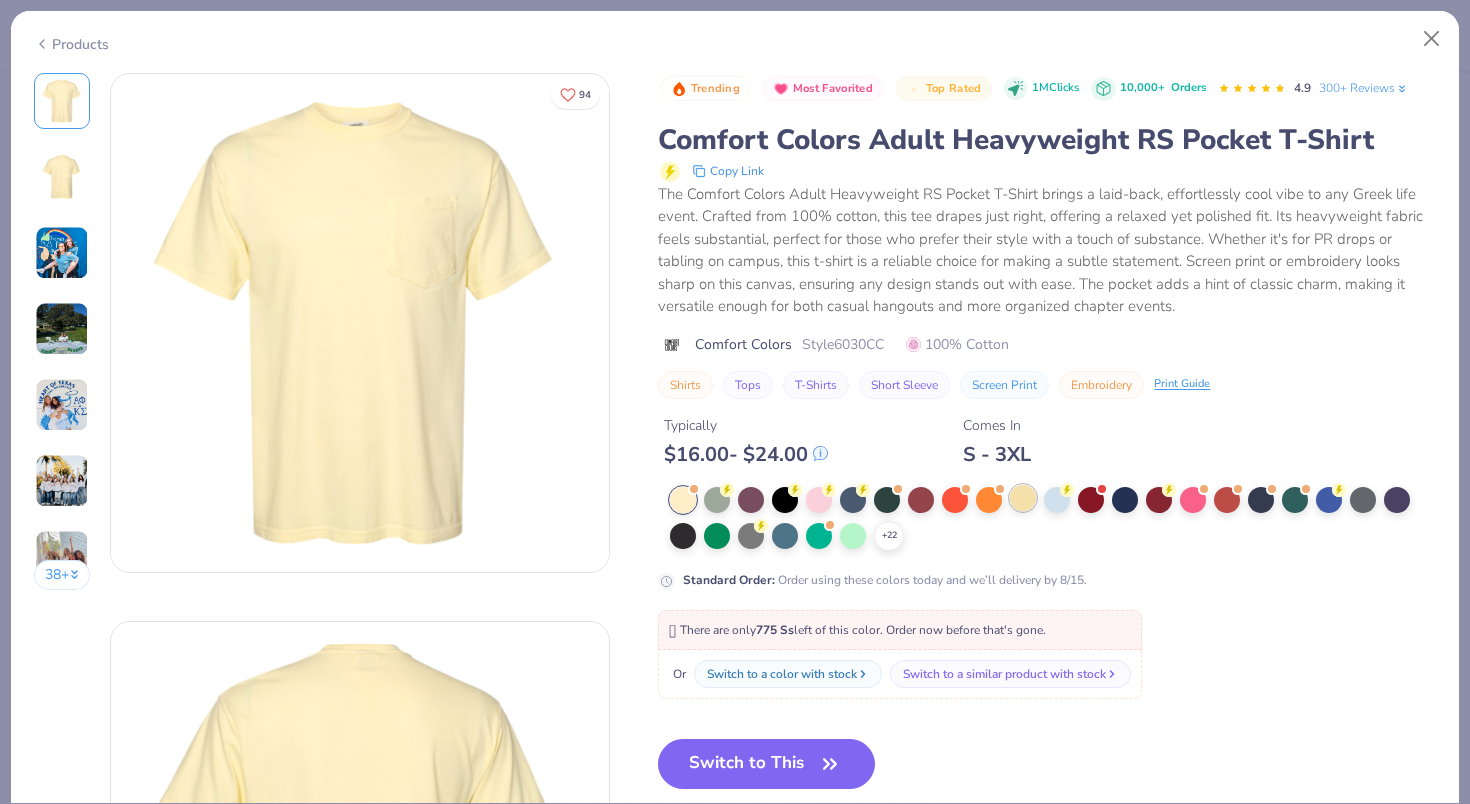 click at bounding box center [1023, 498] 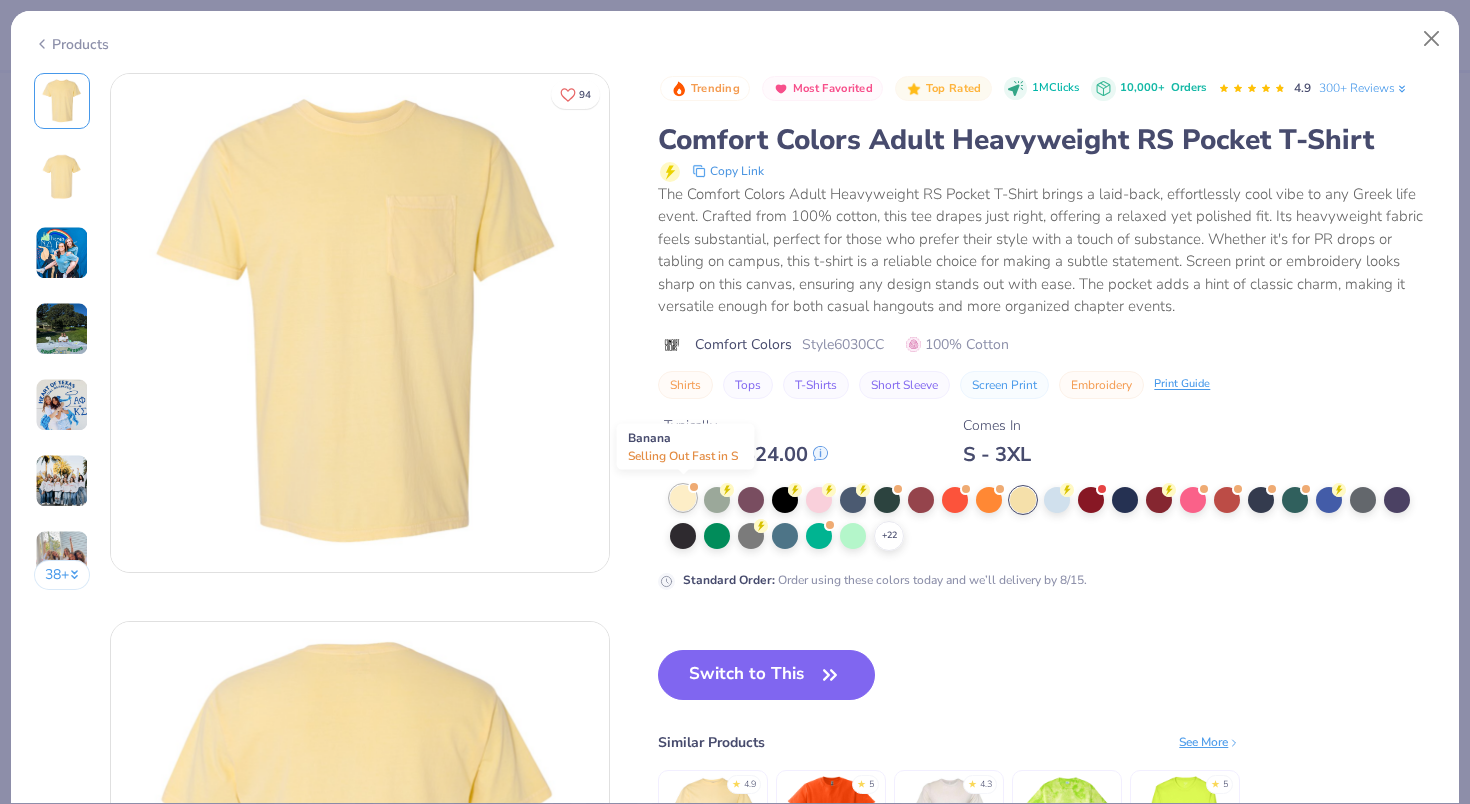 click at bounding box center (683, 498) 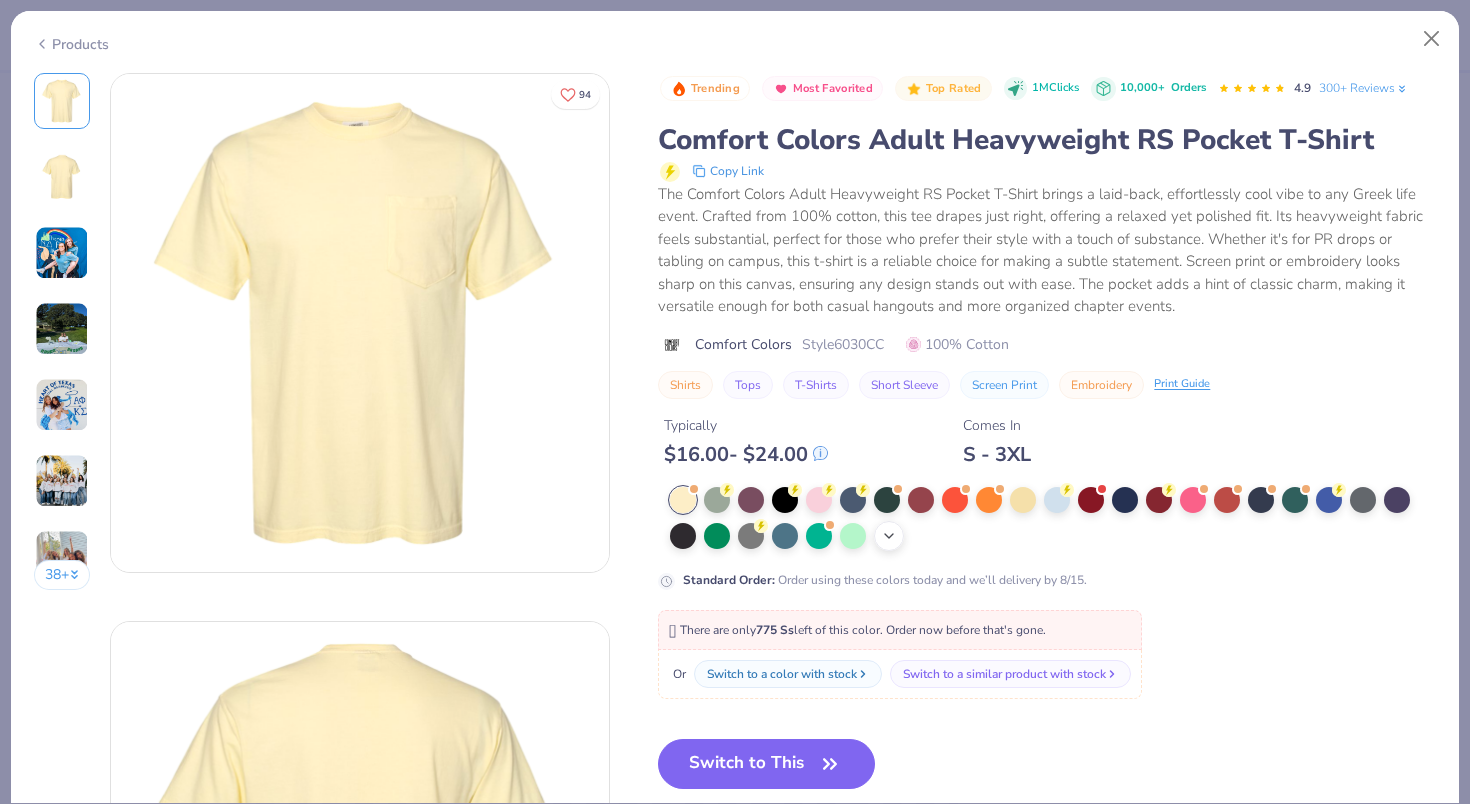 click 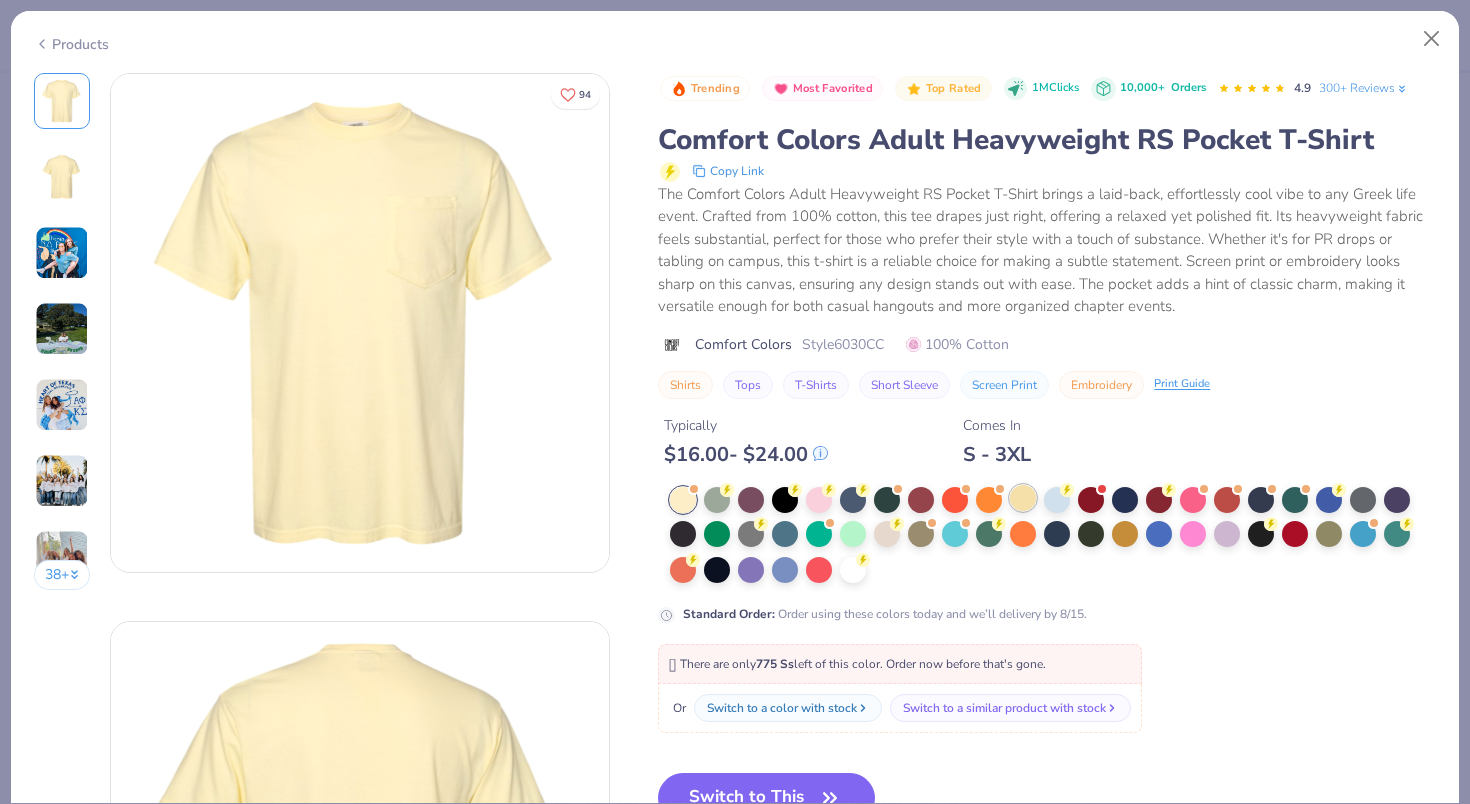 click at bounding box center (1023, 498) 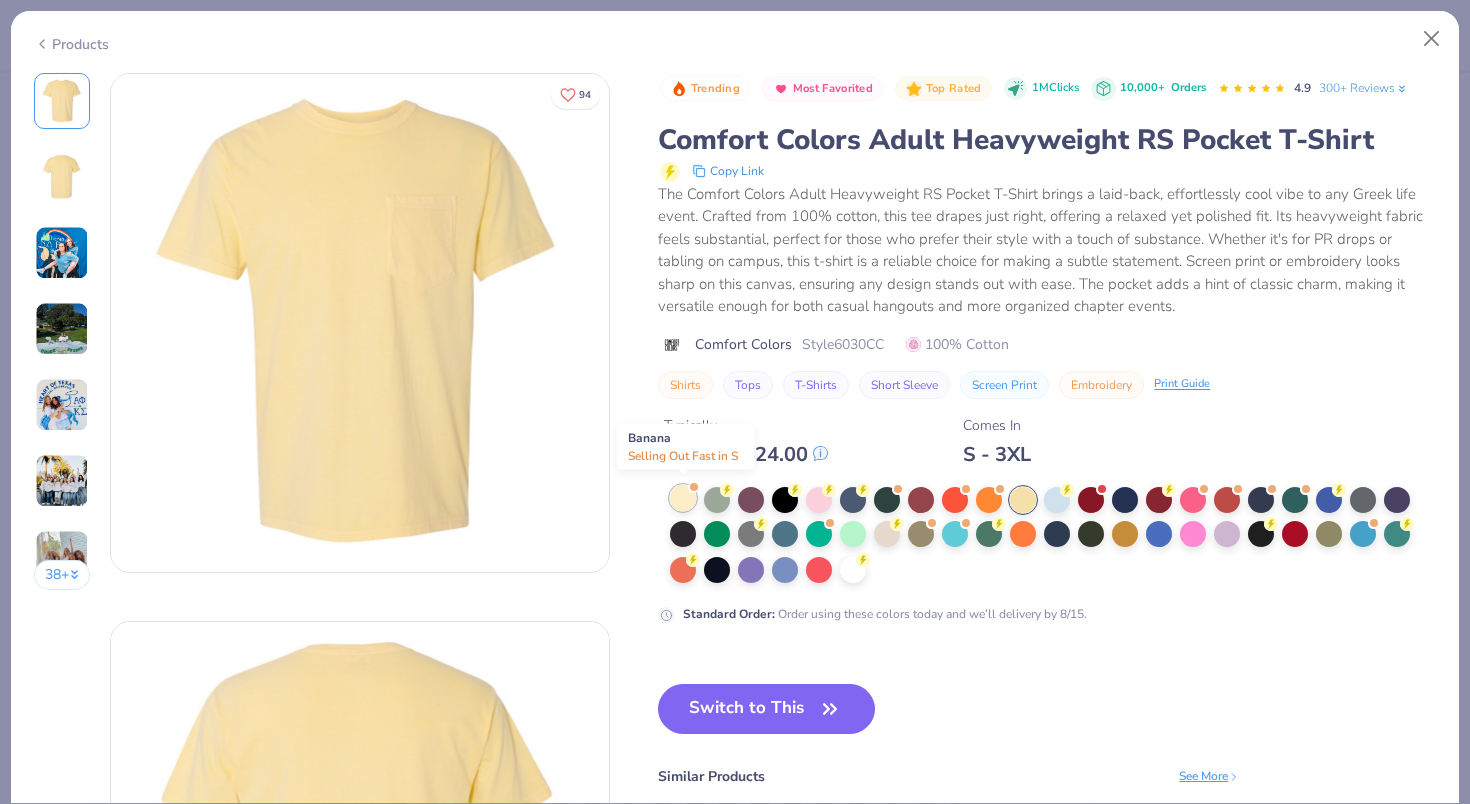 click at bounding box center [683, 498] 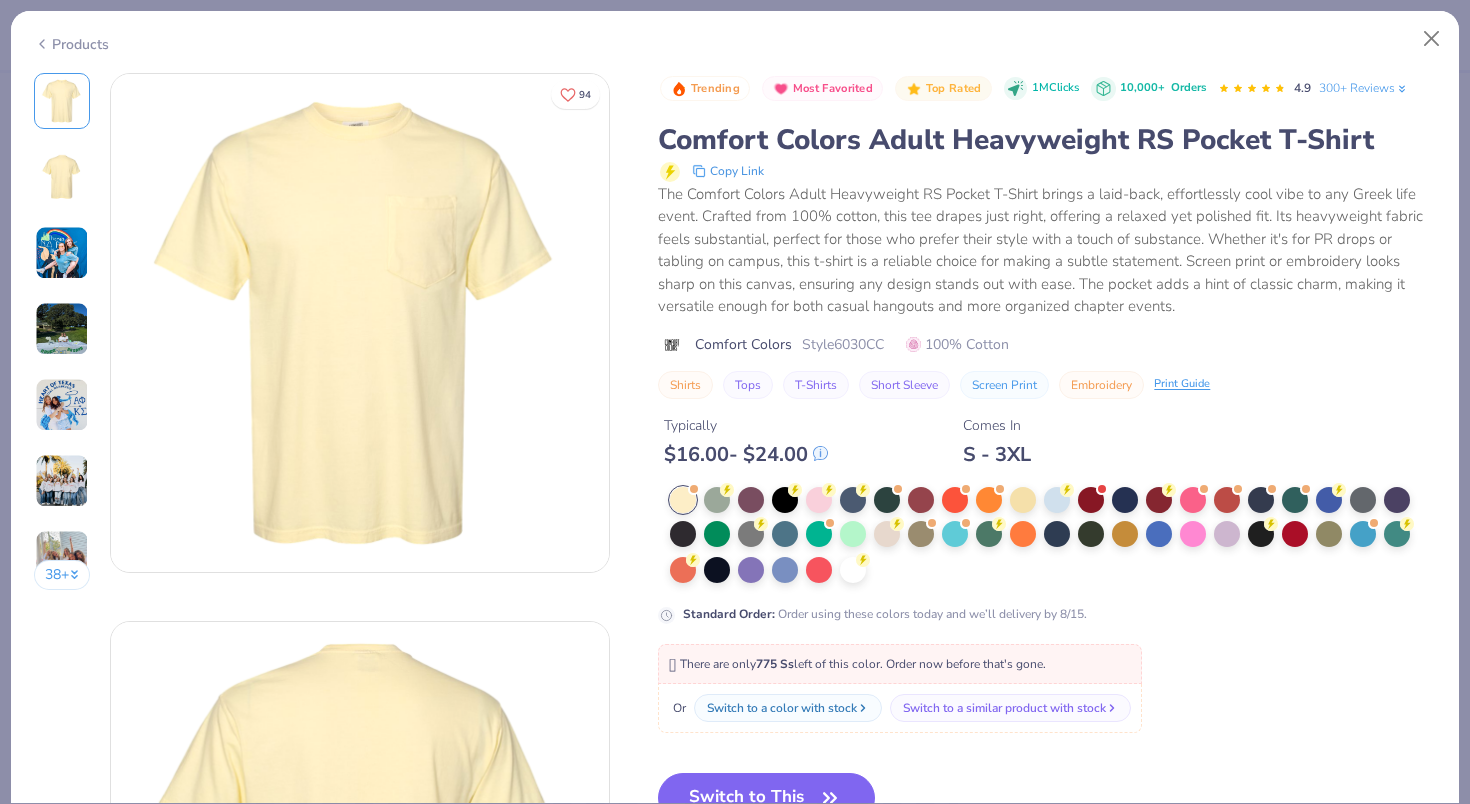 scroll, scrollTop: 72, scrollLeft: 0, axis: vertical 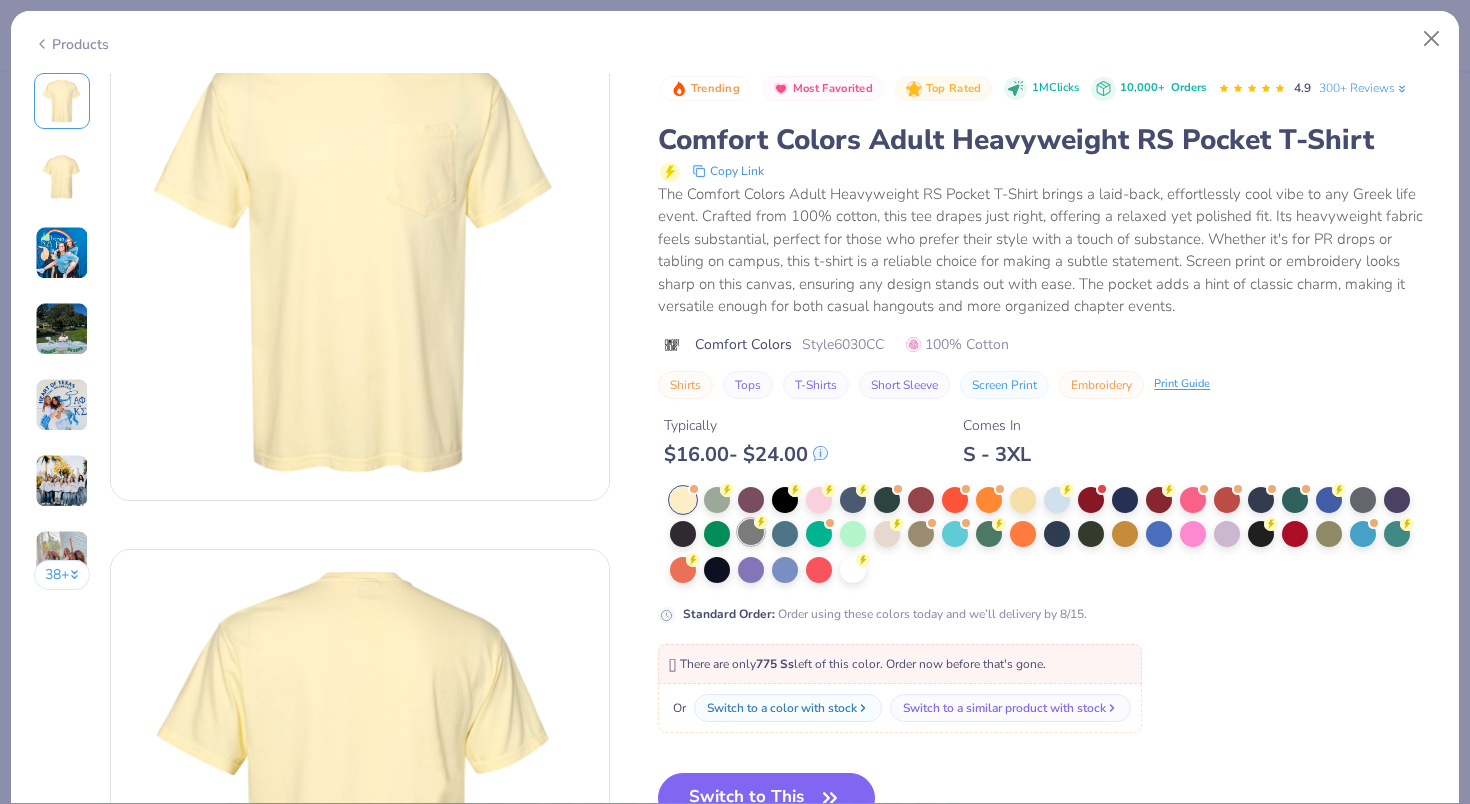 click on "Switch to This" at bounding box center [766, 798] 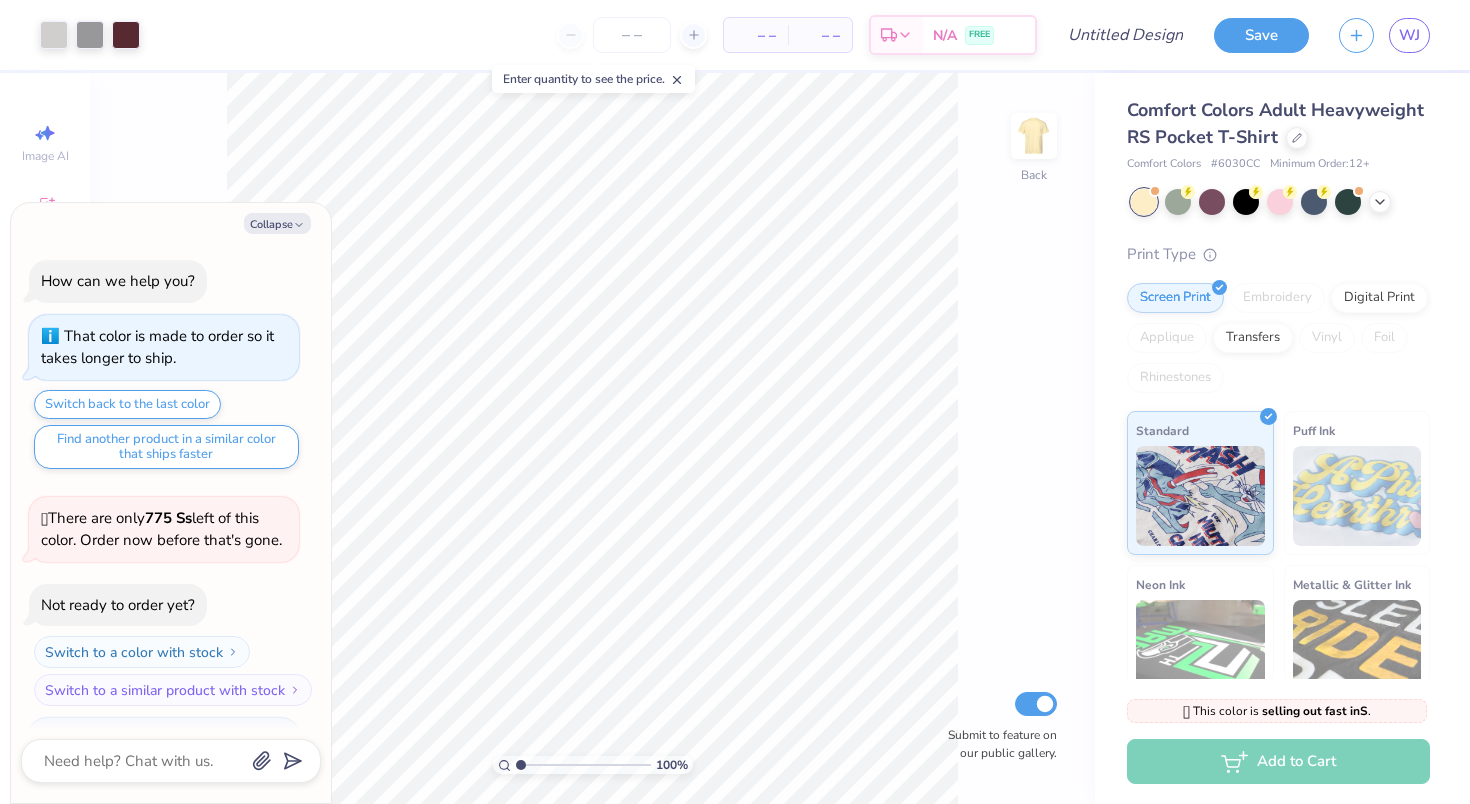 scroll, scrollTop: 88, scrollLeft: 0, axis: vertical 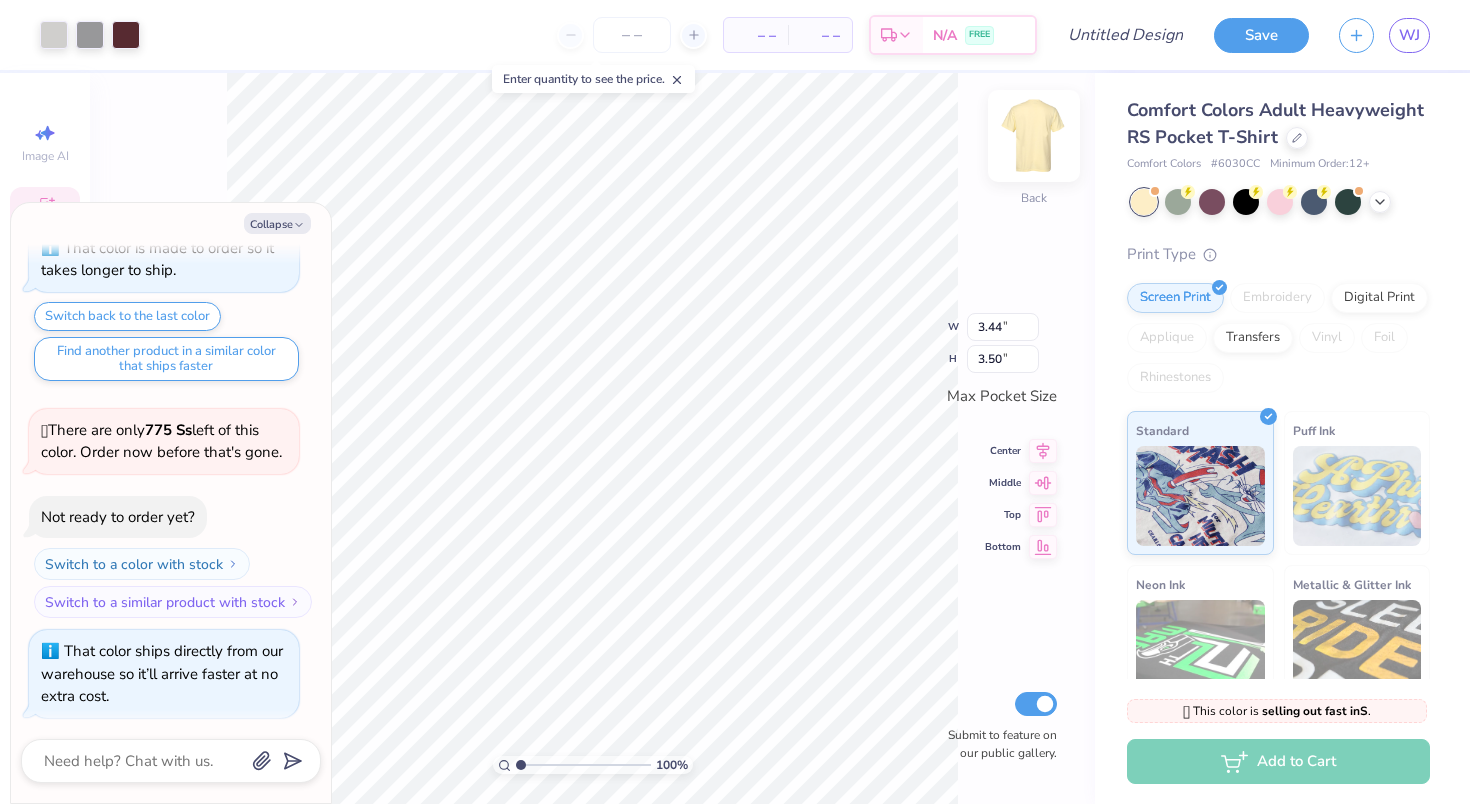 click at bounding box center (1034, 136) 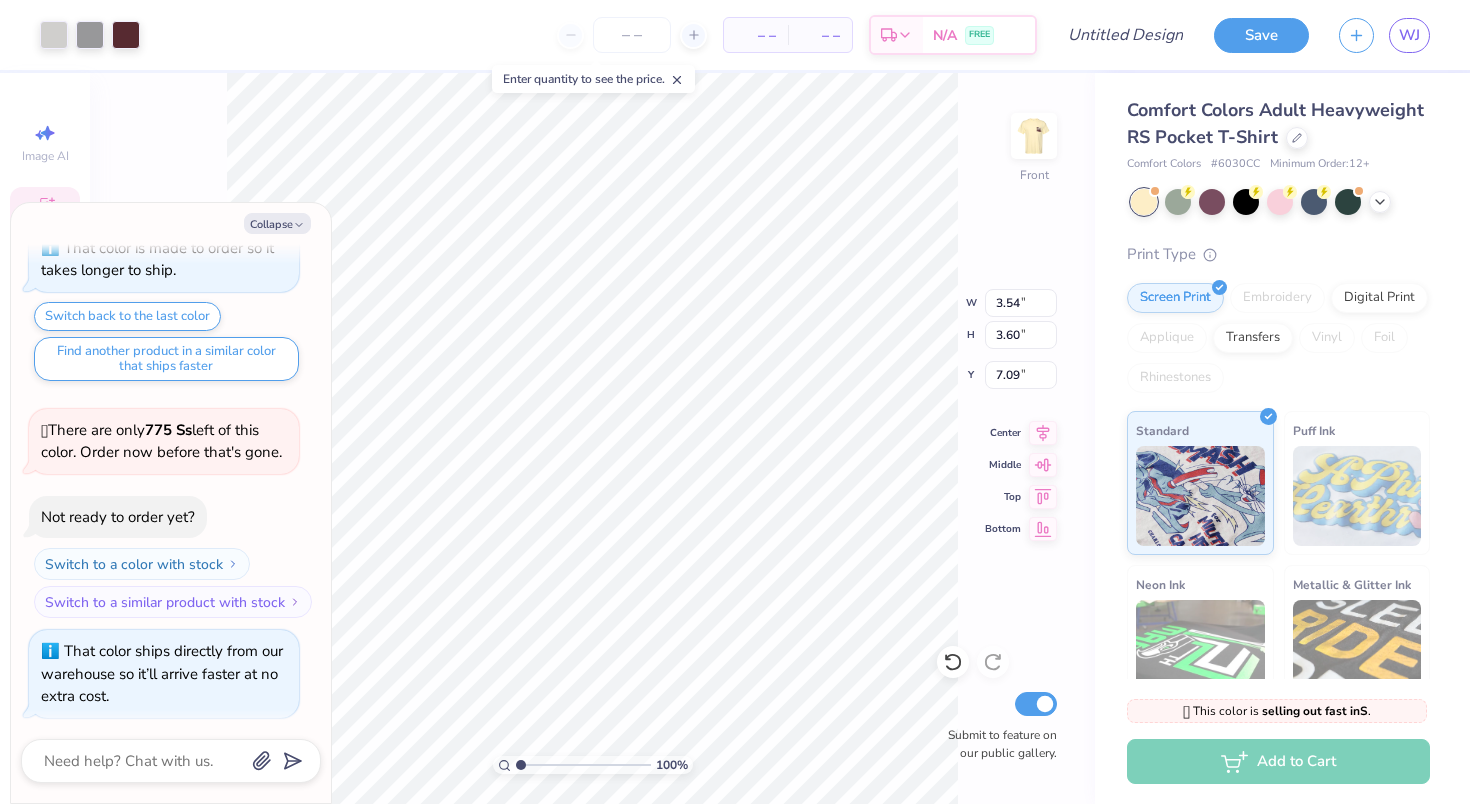 type on "x" 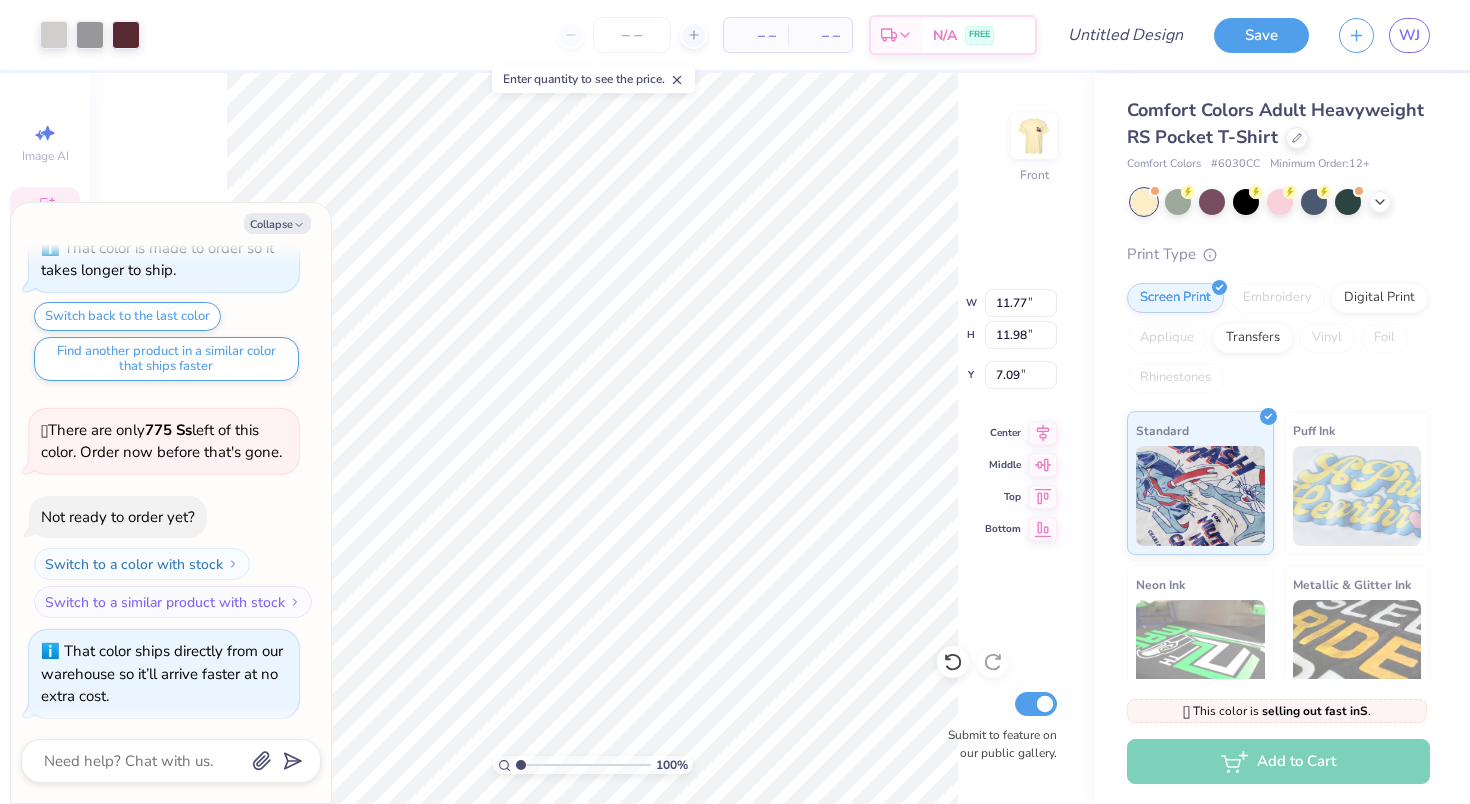 type on "x" 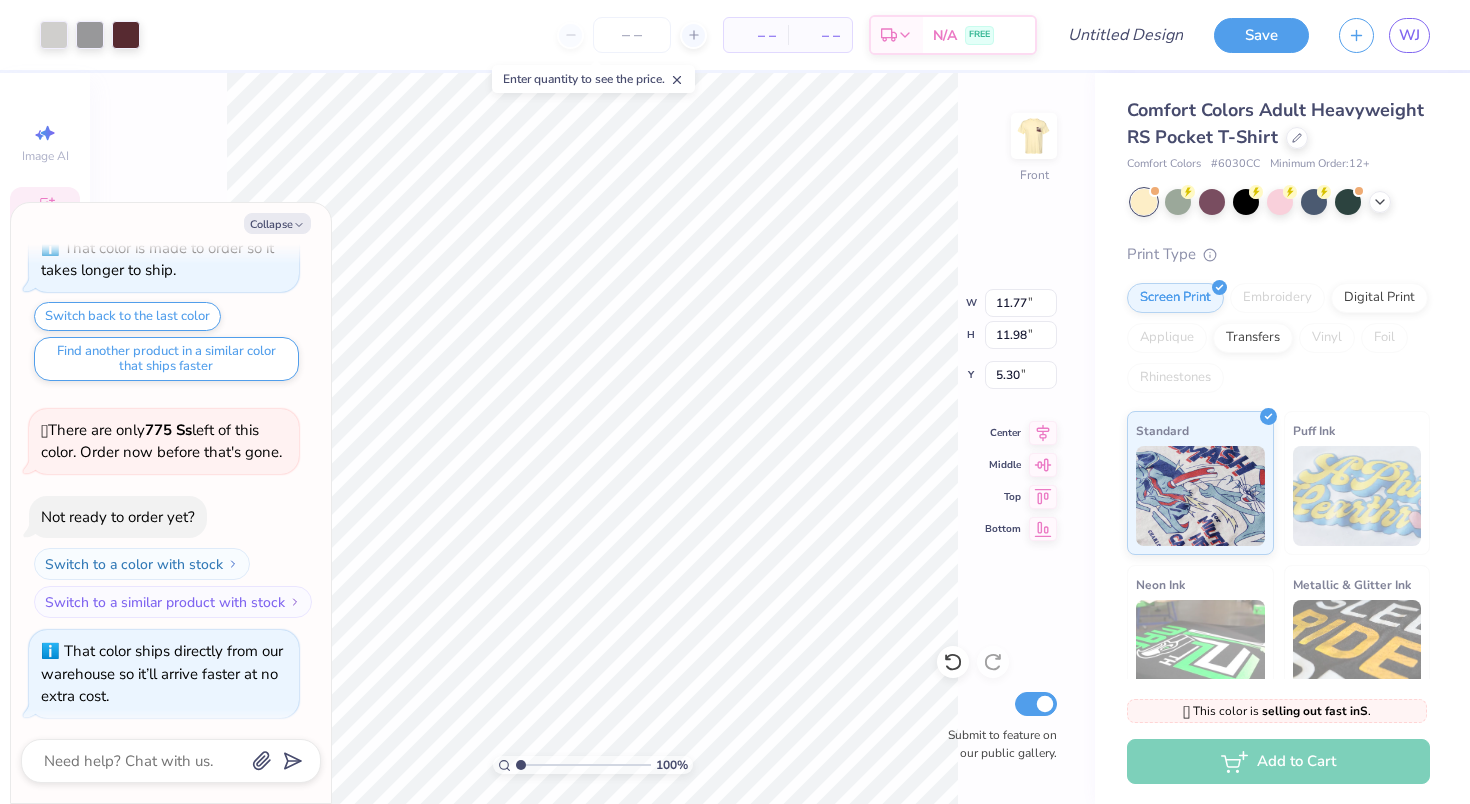type on "x" 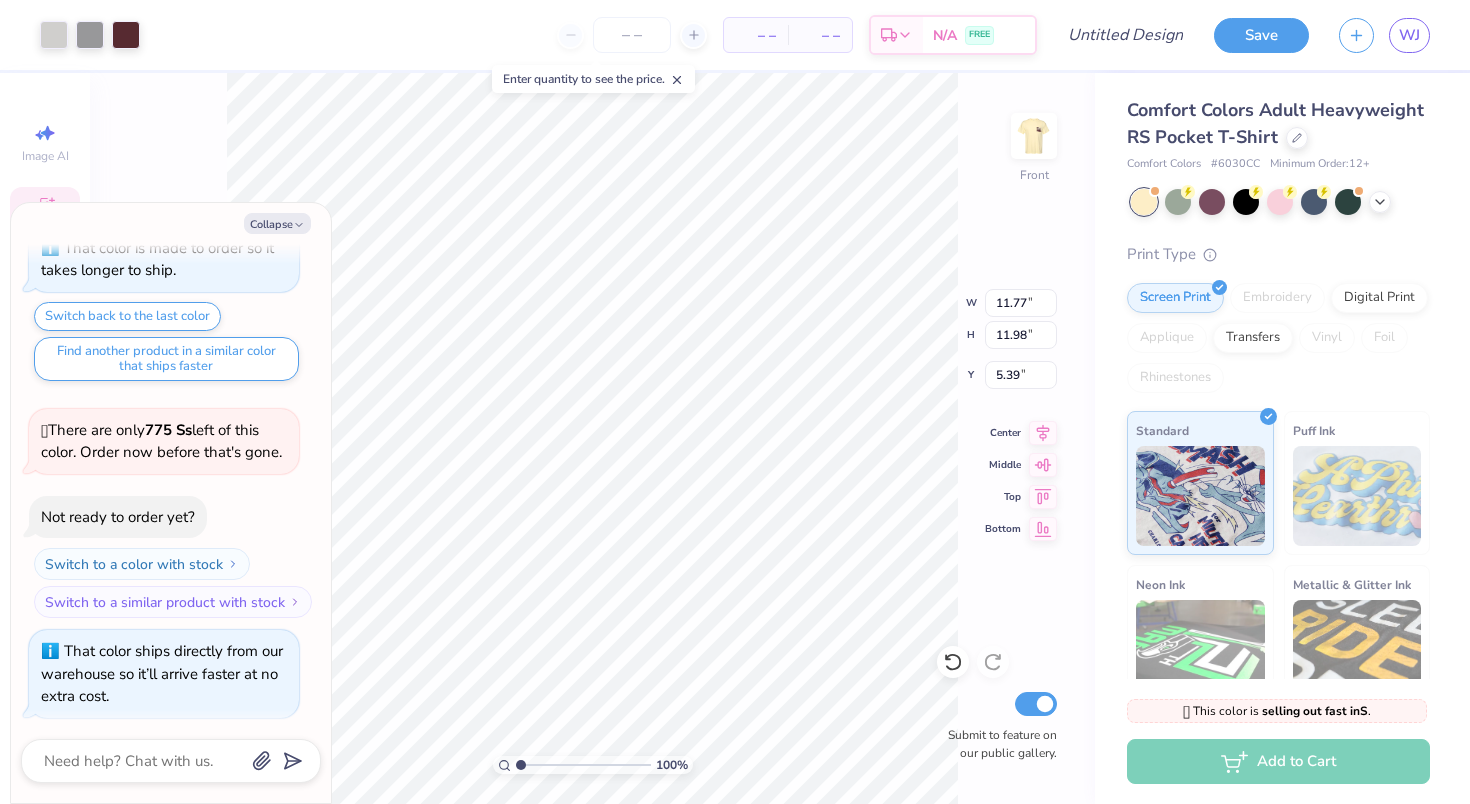 type on "x" 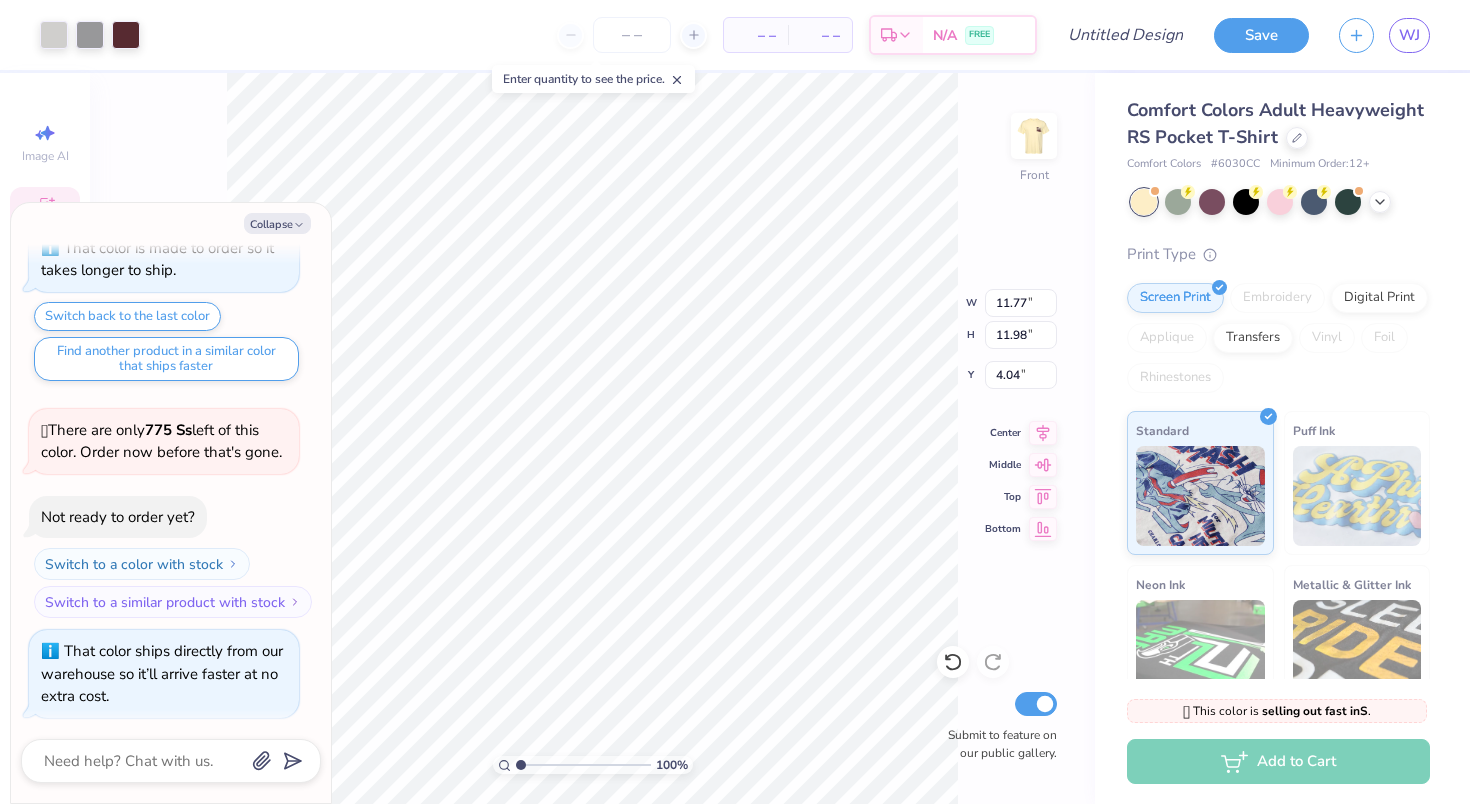 type on "x" 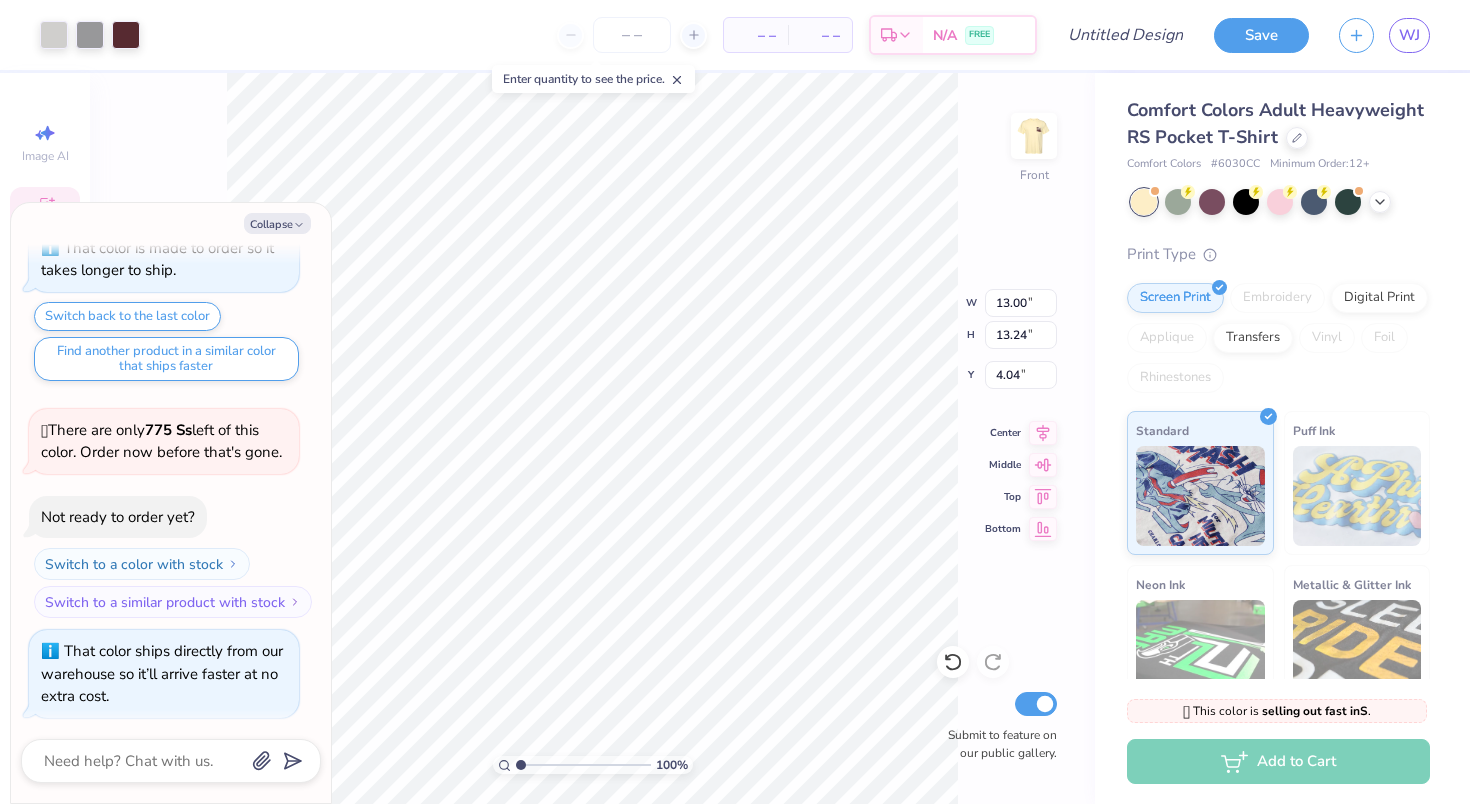 type on "x" 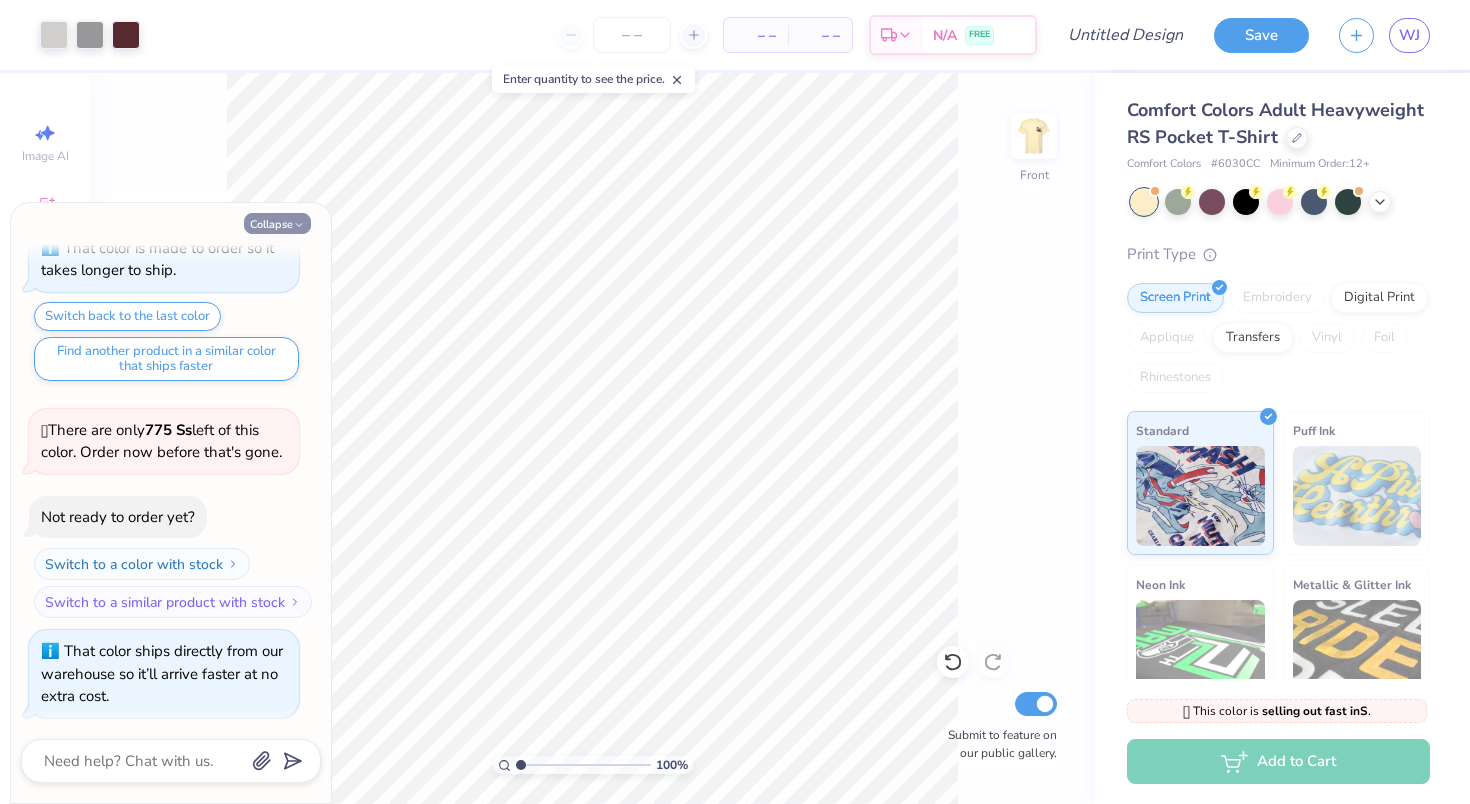 click on "Collapse" at bounding box center [277, 223] 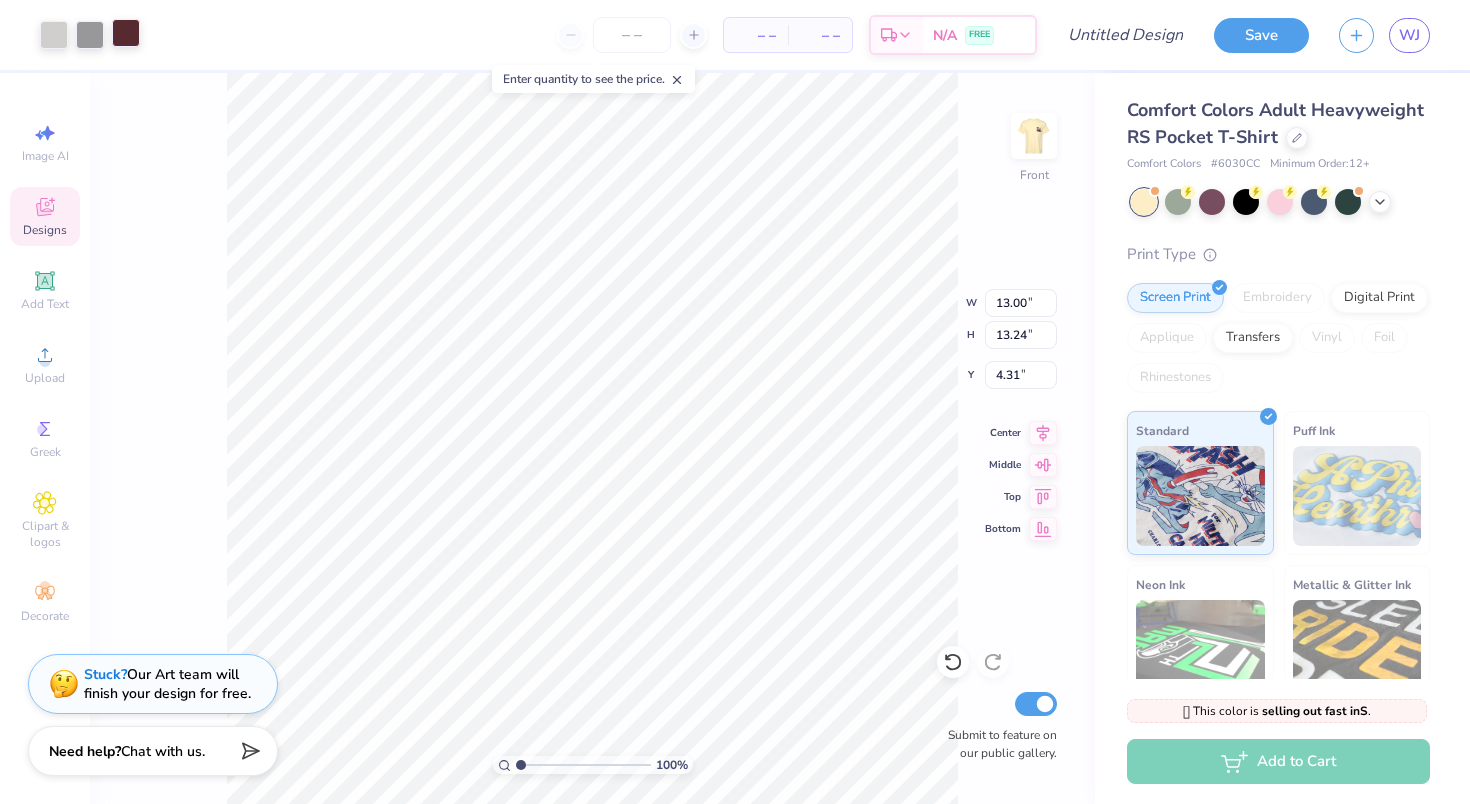 click at bounding box center (126, 33) 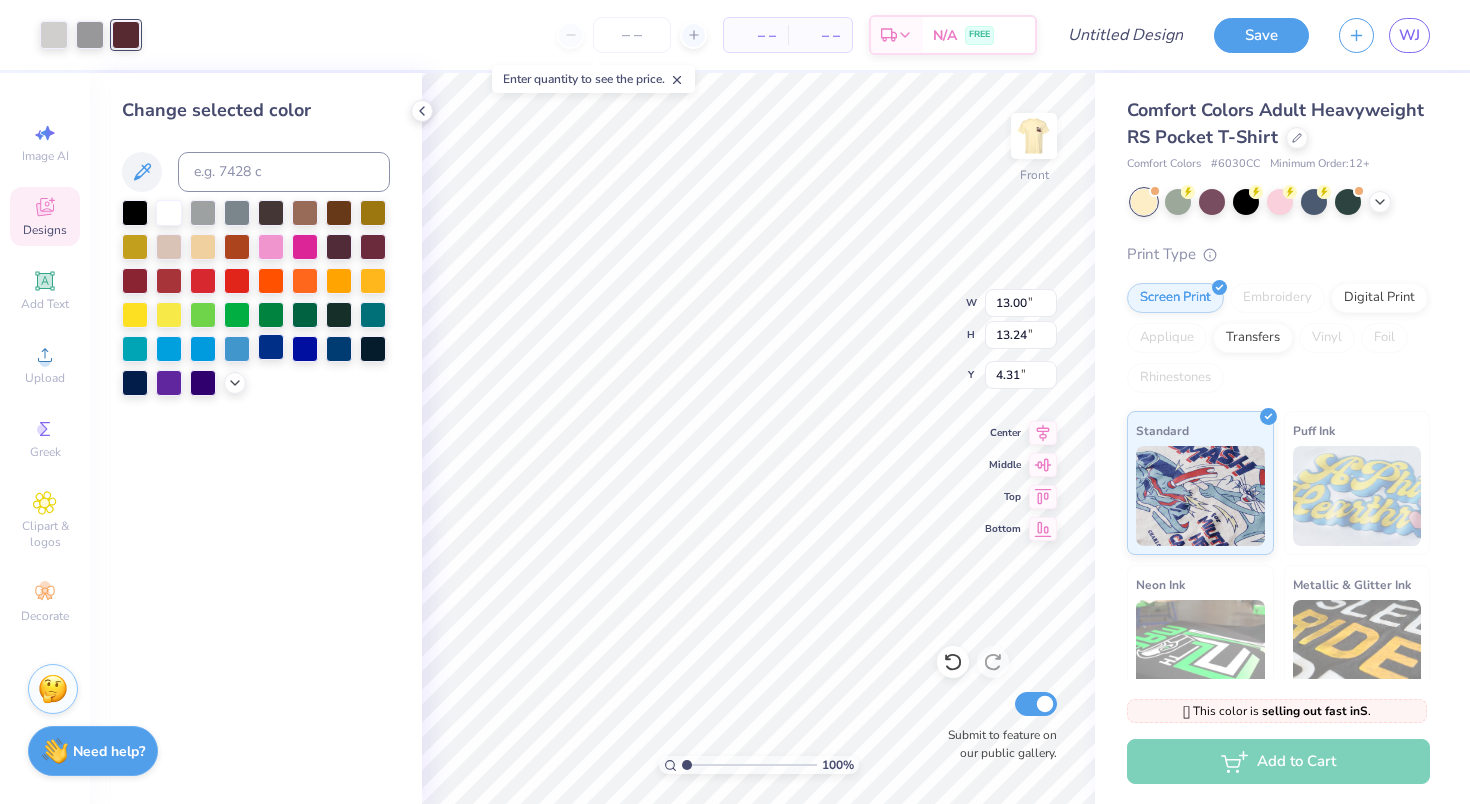 click at bounding box center [271, 347] 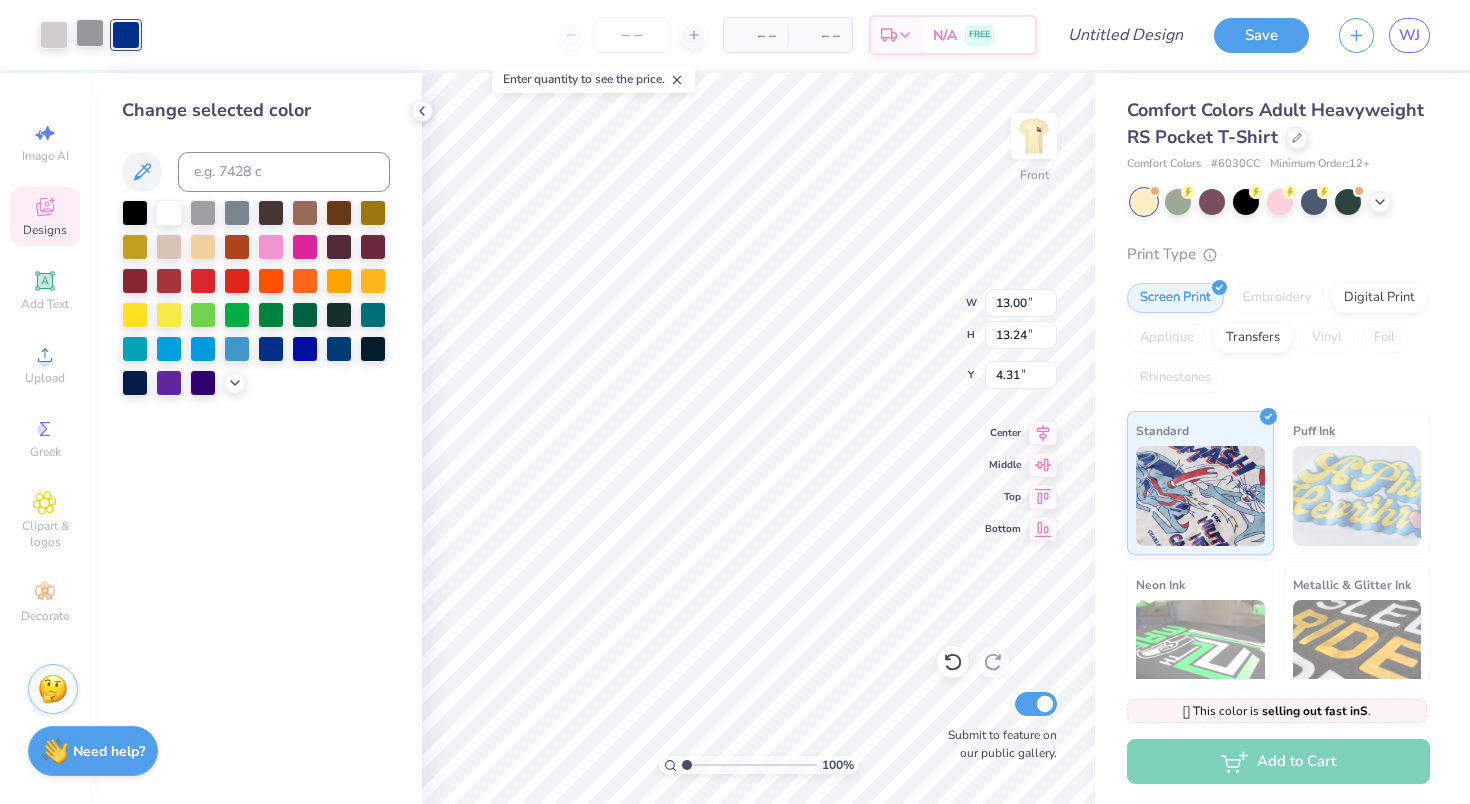 click at bounding box center [90, 33] 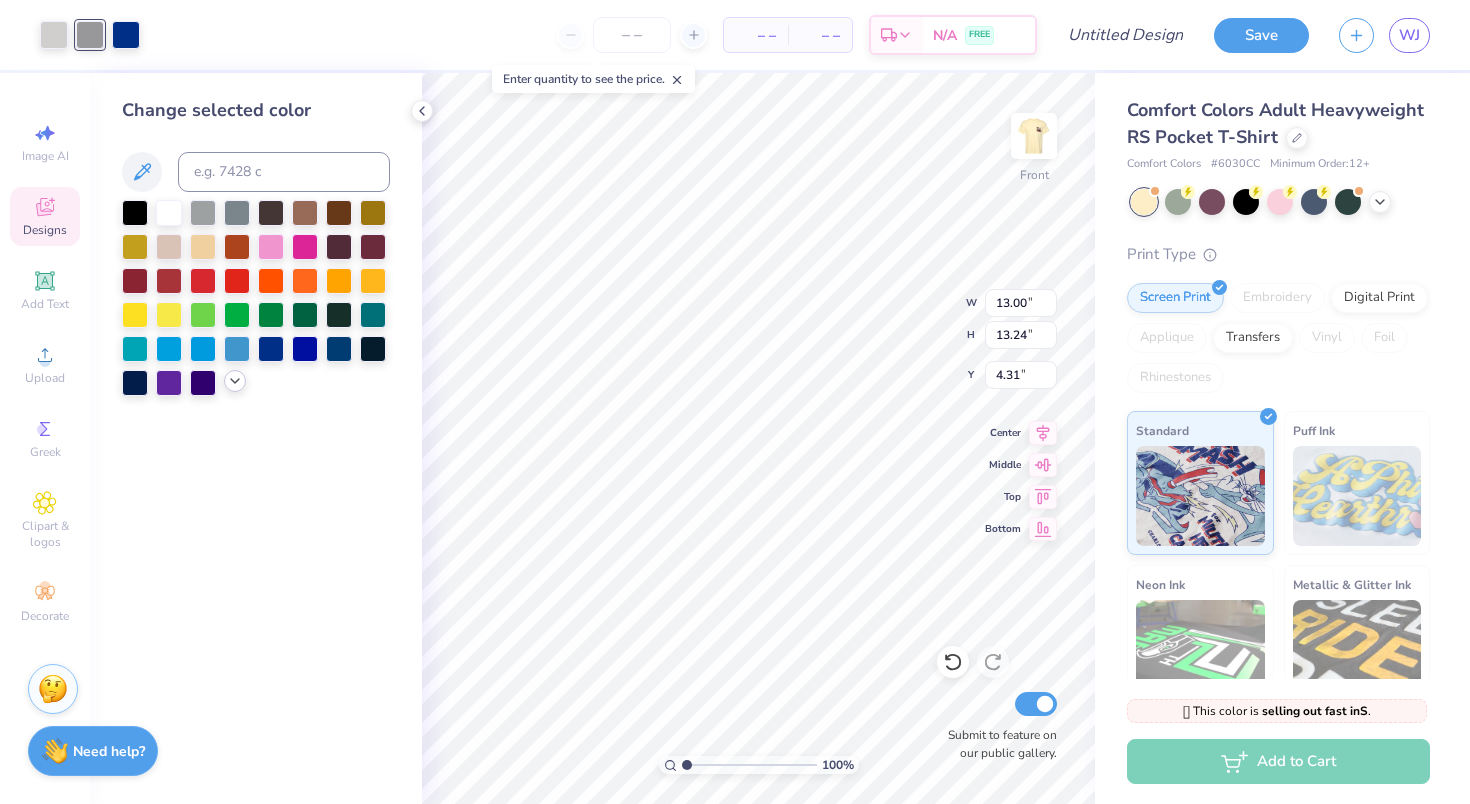 click 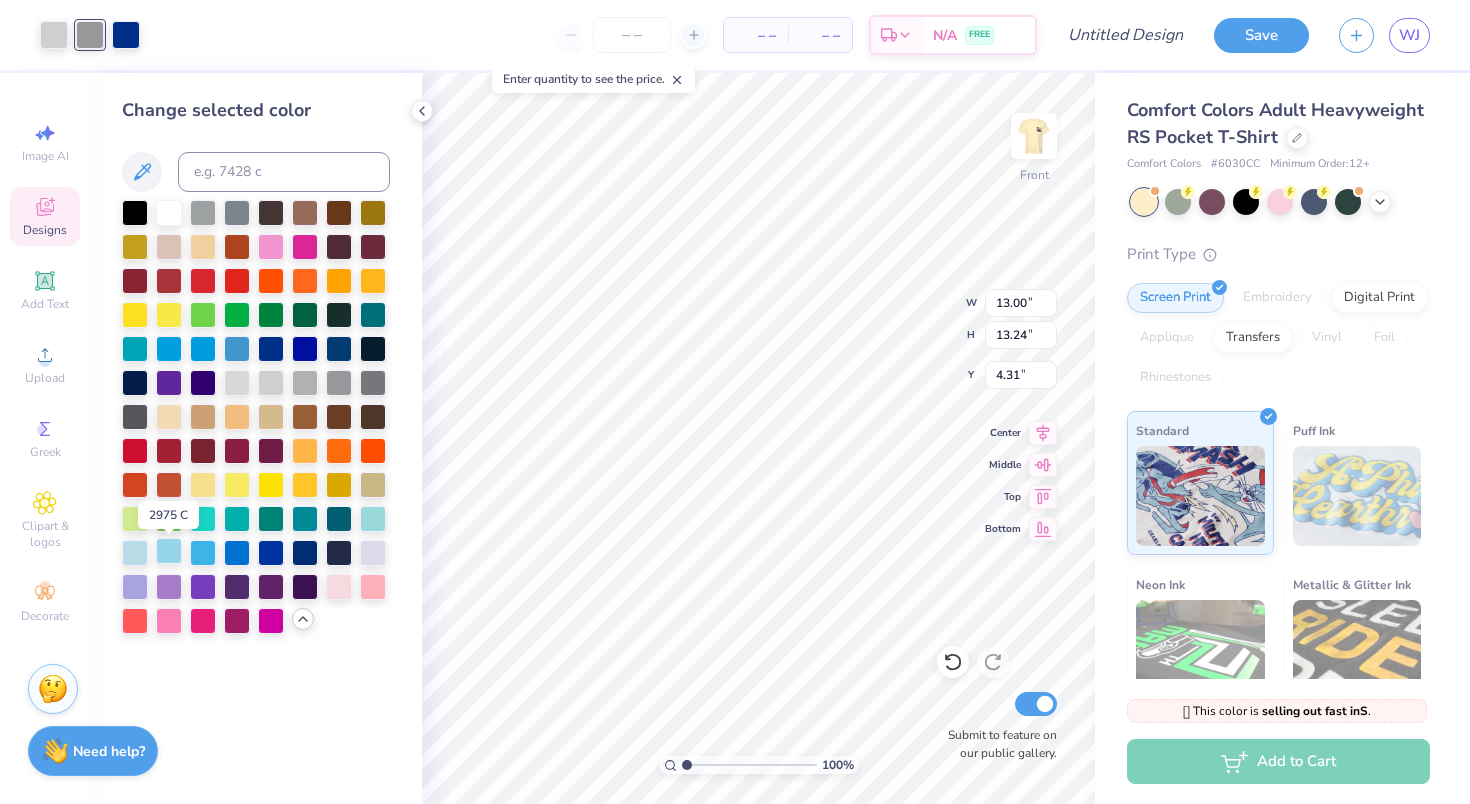 click at bounding box center [169, 551] 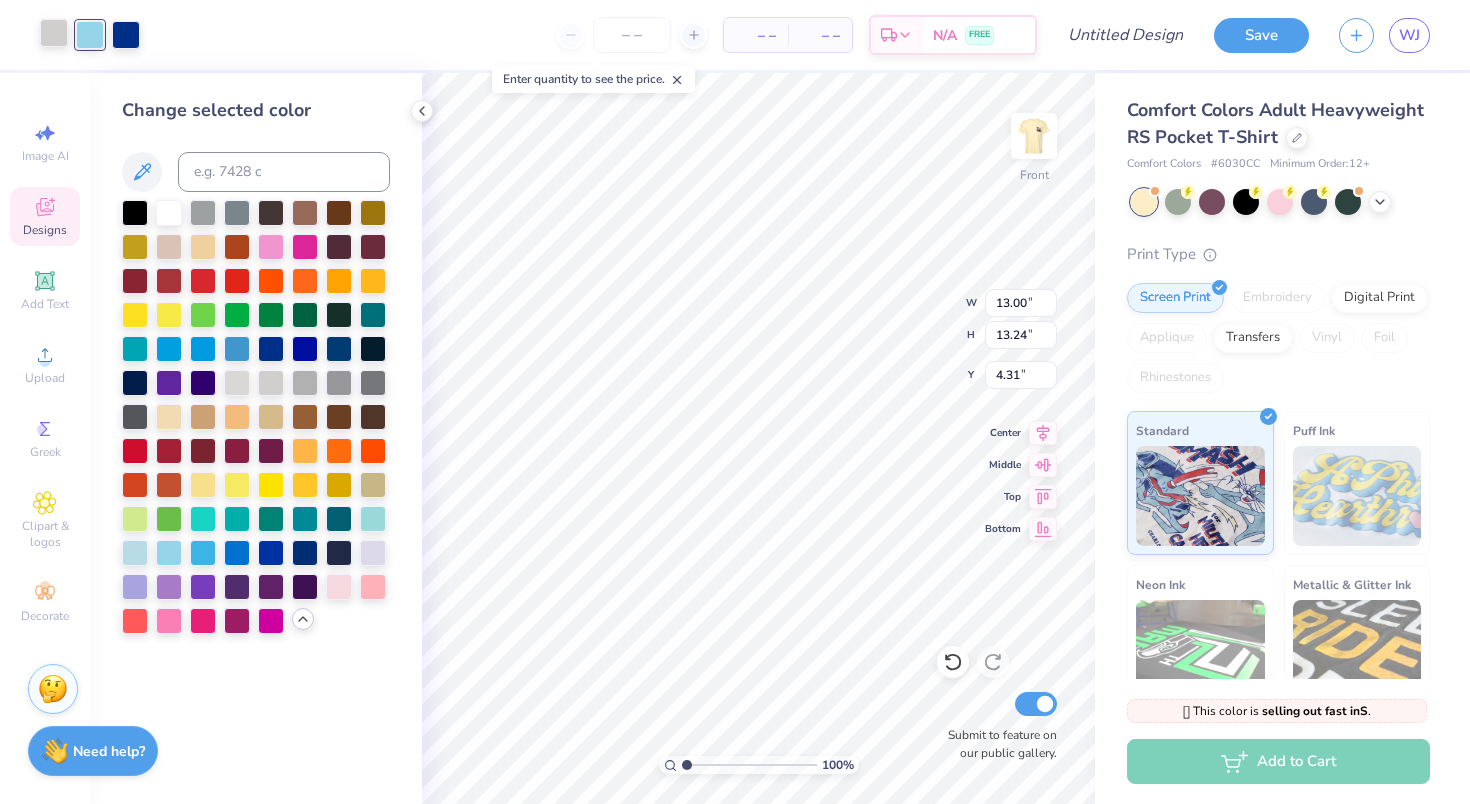 click on "Art colors" at bounding box center [70, 35] 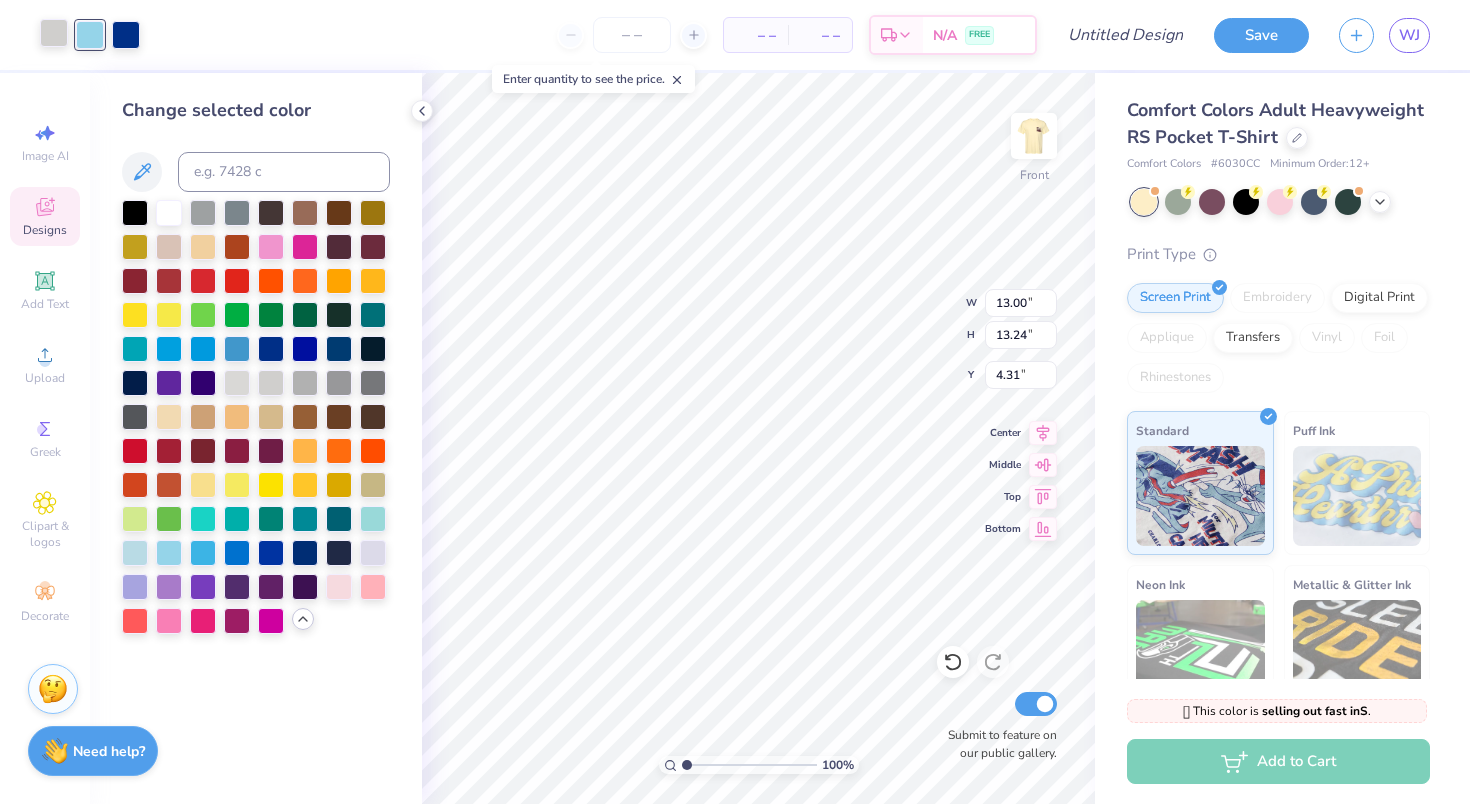 click at bounding box center [54, 33] 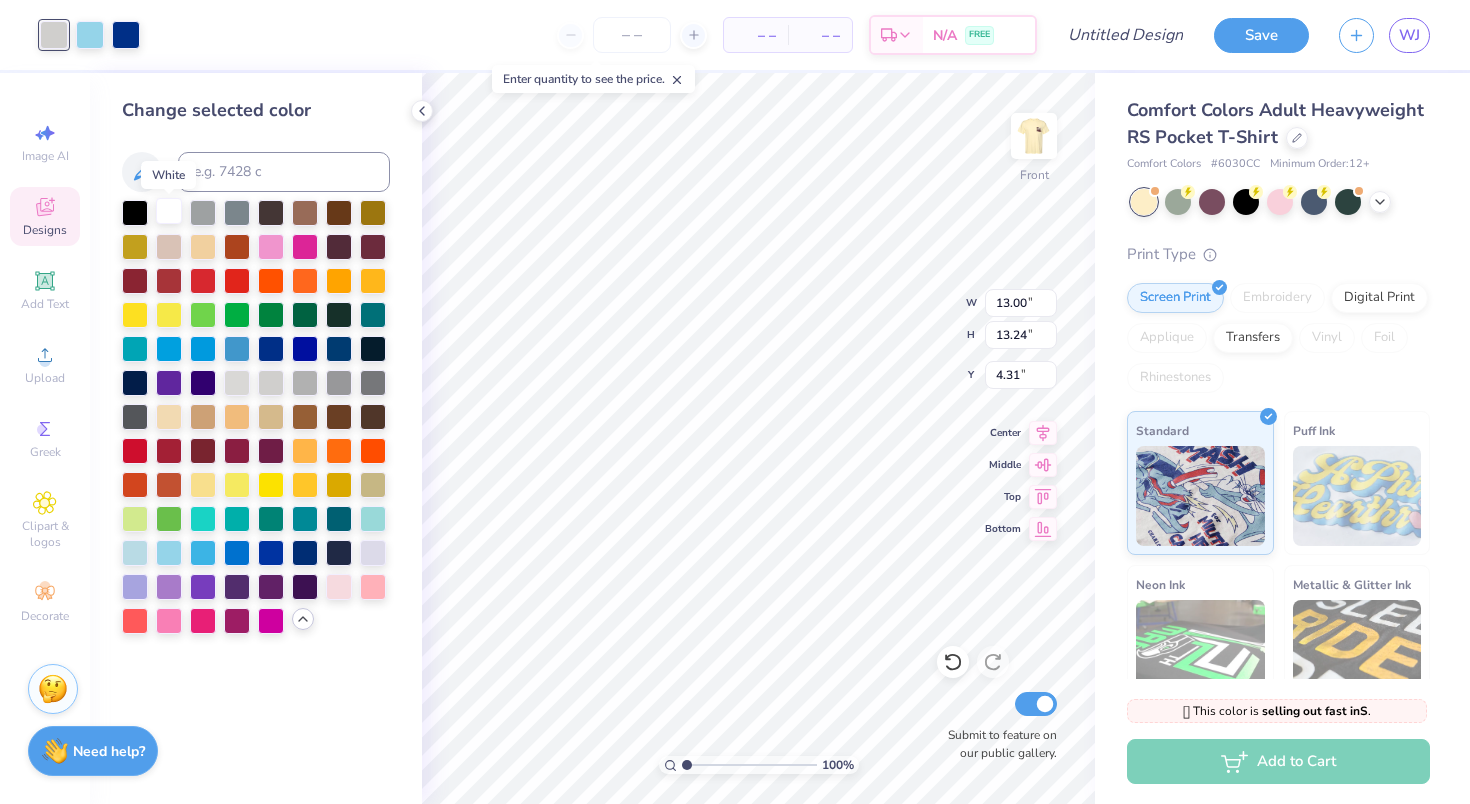 click at bounding box center [169, 211] 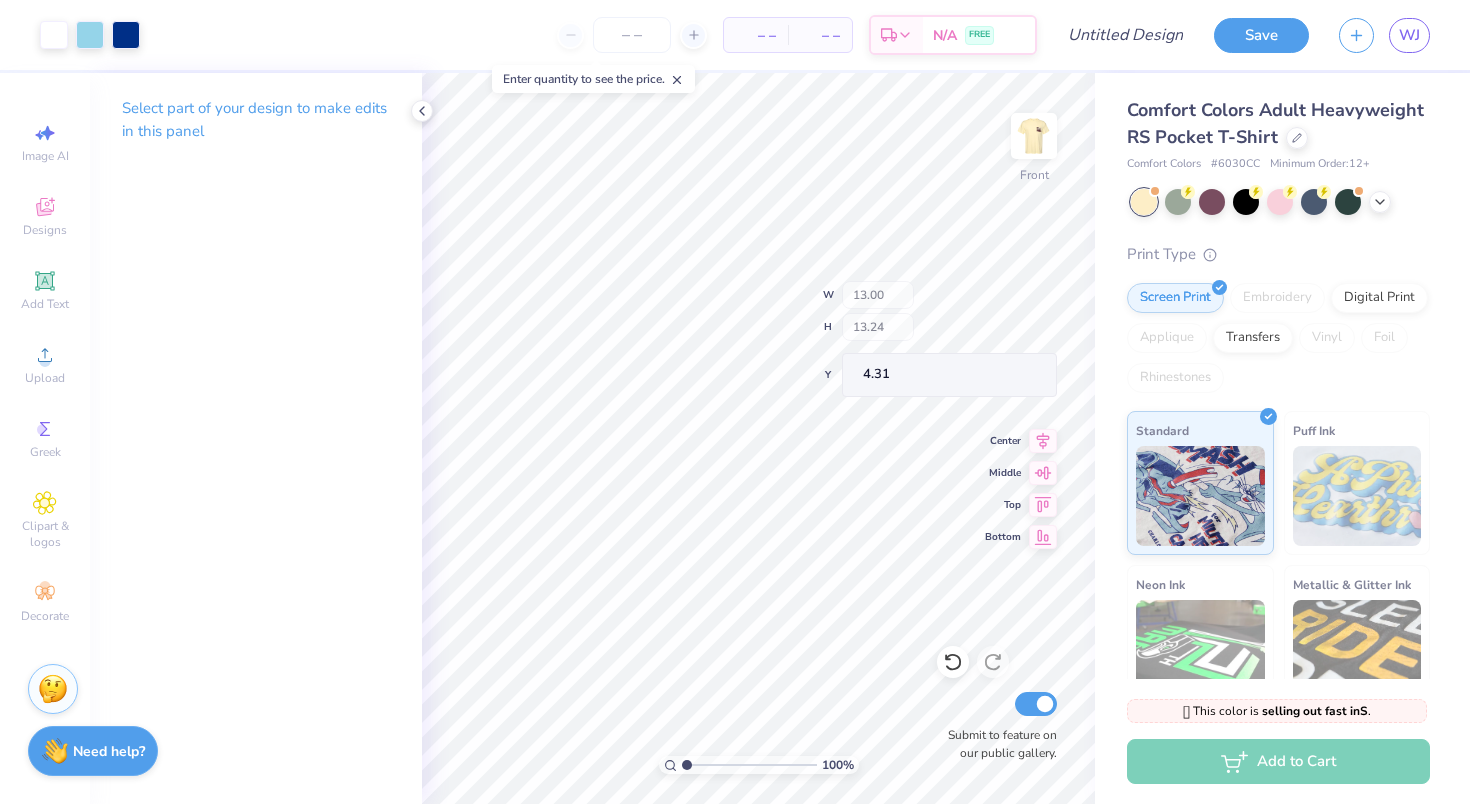 type on "3.85" 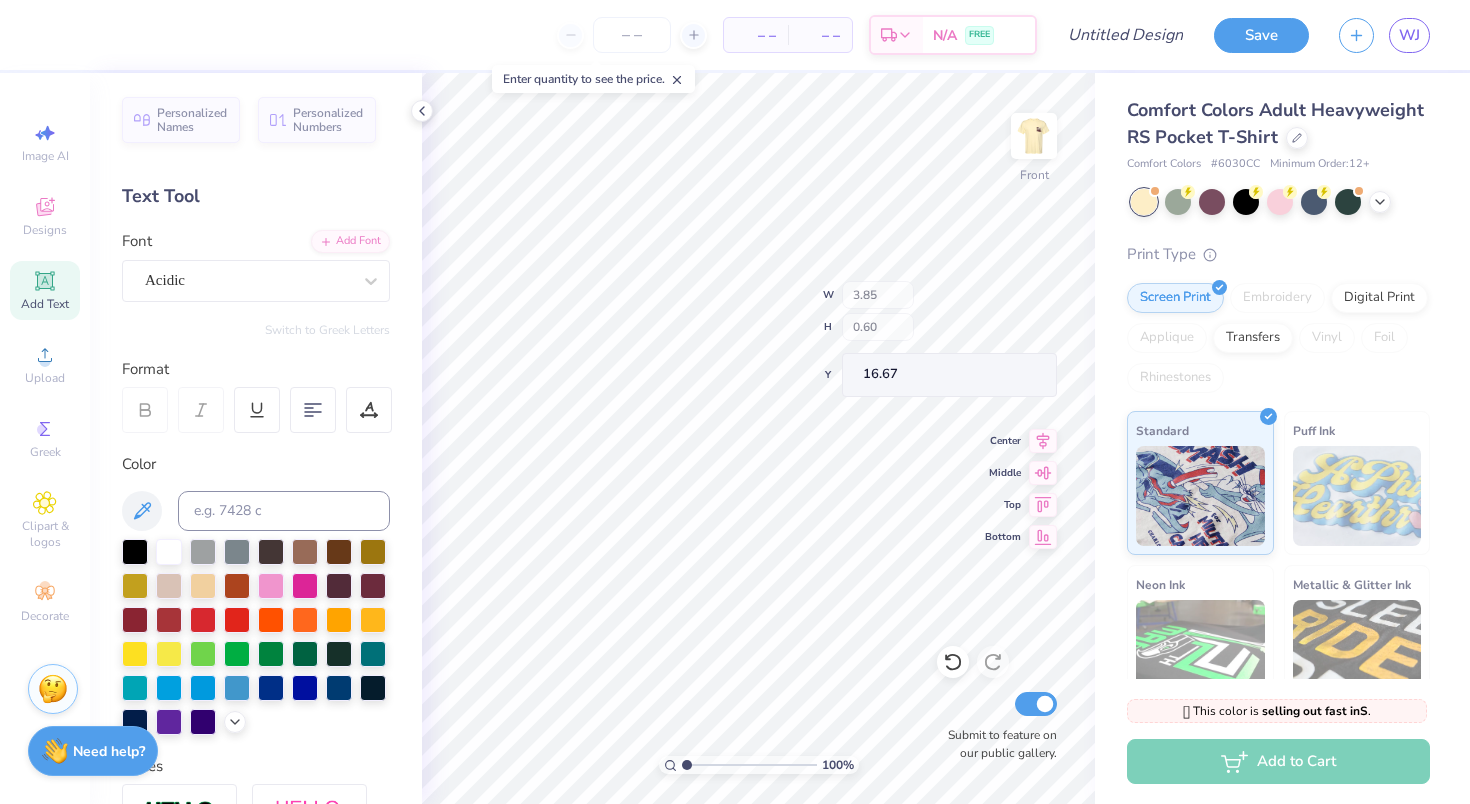 type on "4.41" 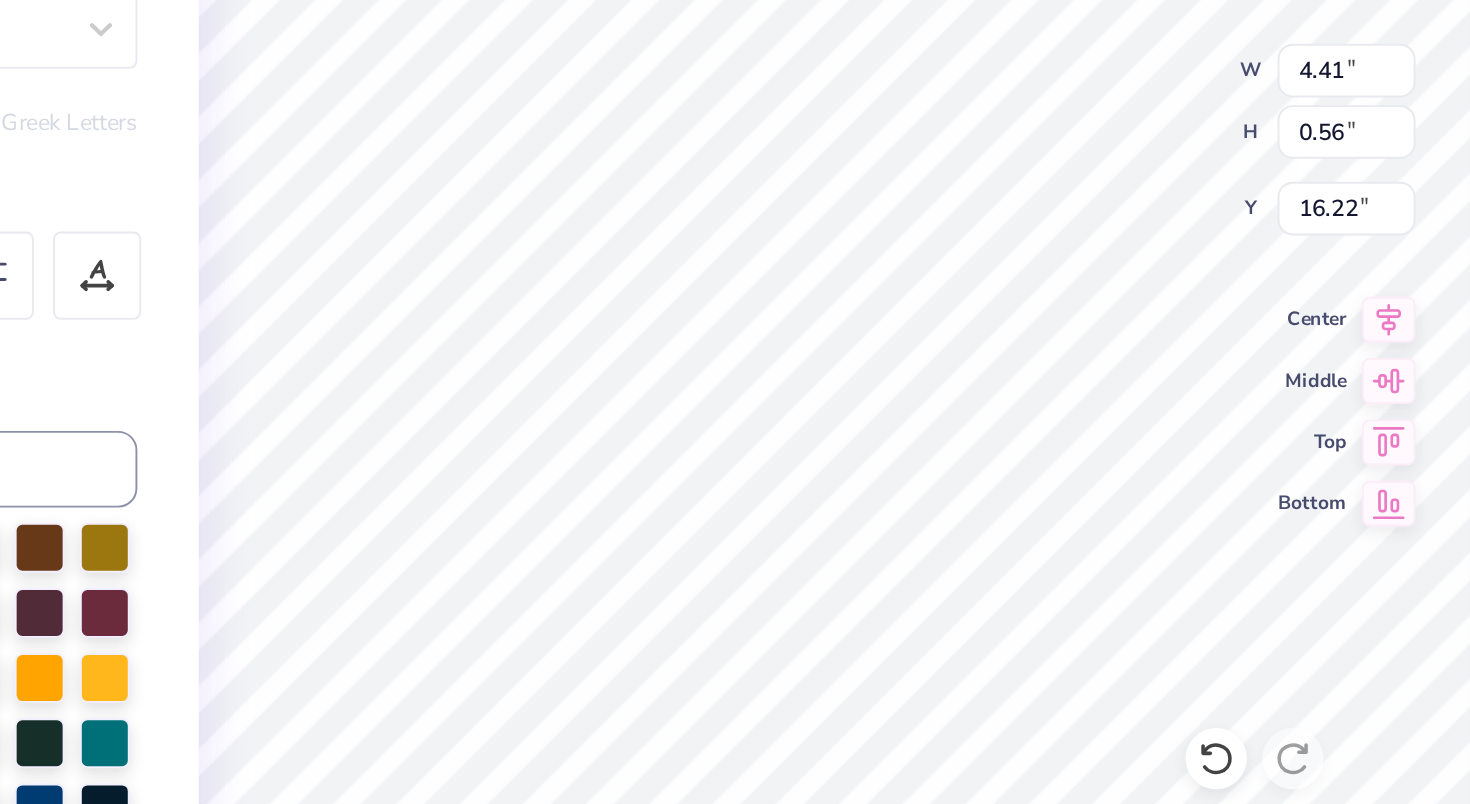scroll, scrollTop: 0, scrollLeft: 5, axis: horizontal 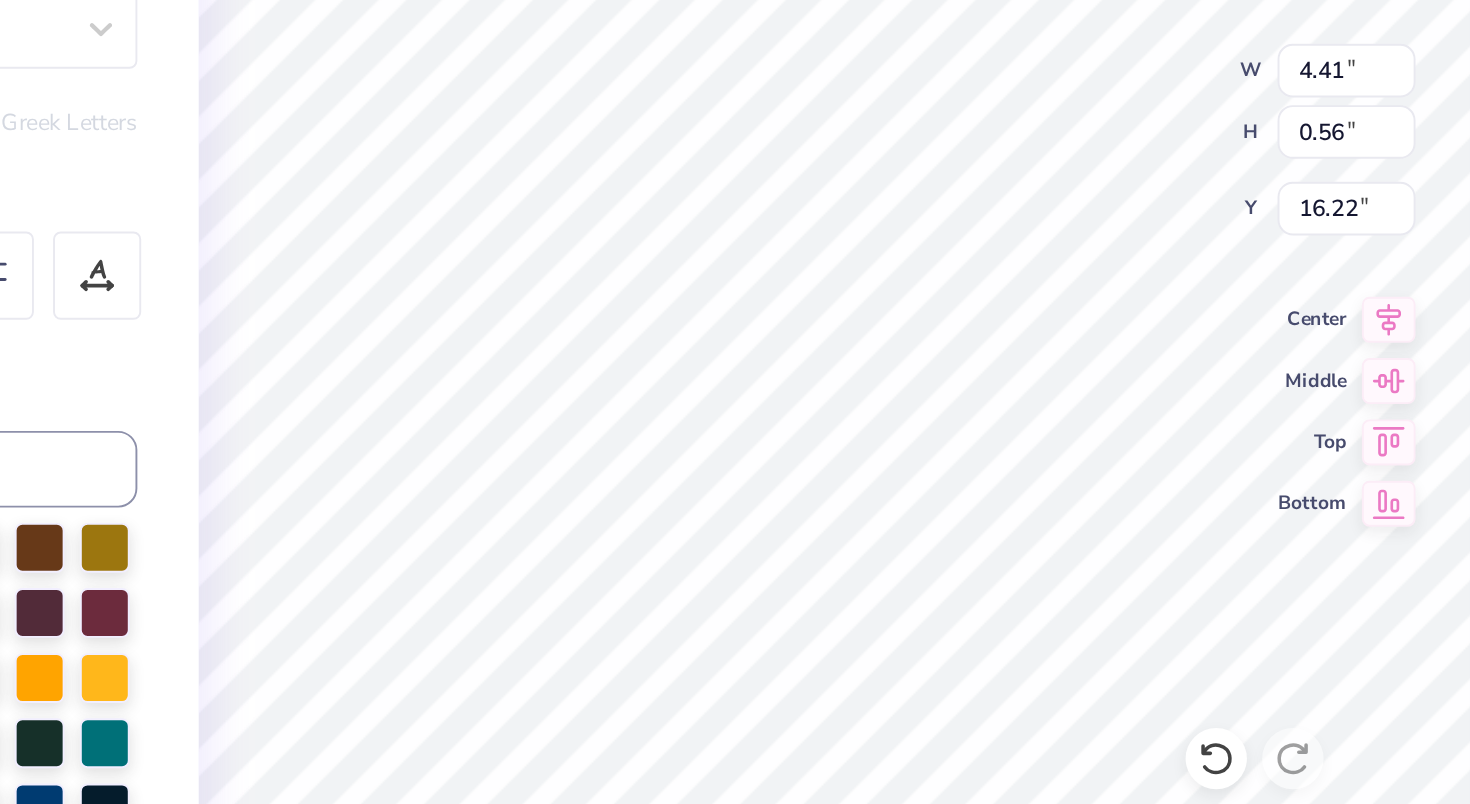 type on "N" 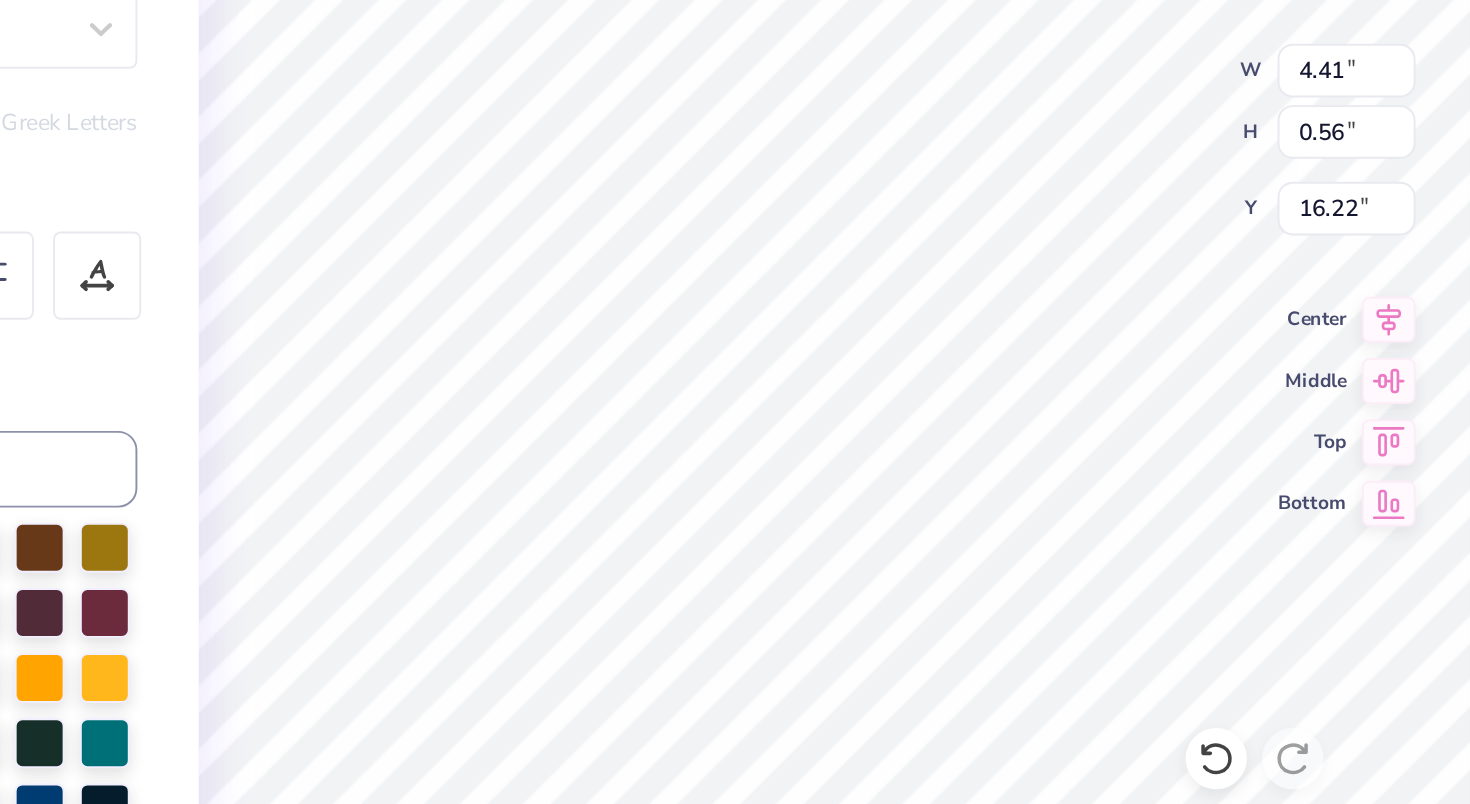 type on "[CITY], [STATE]" 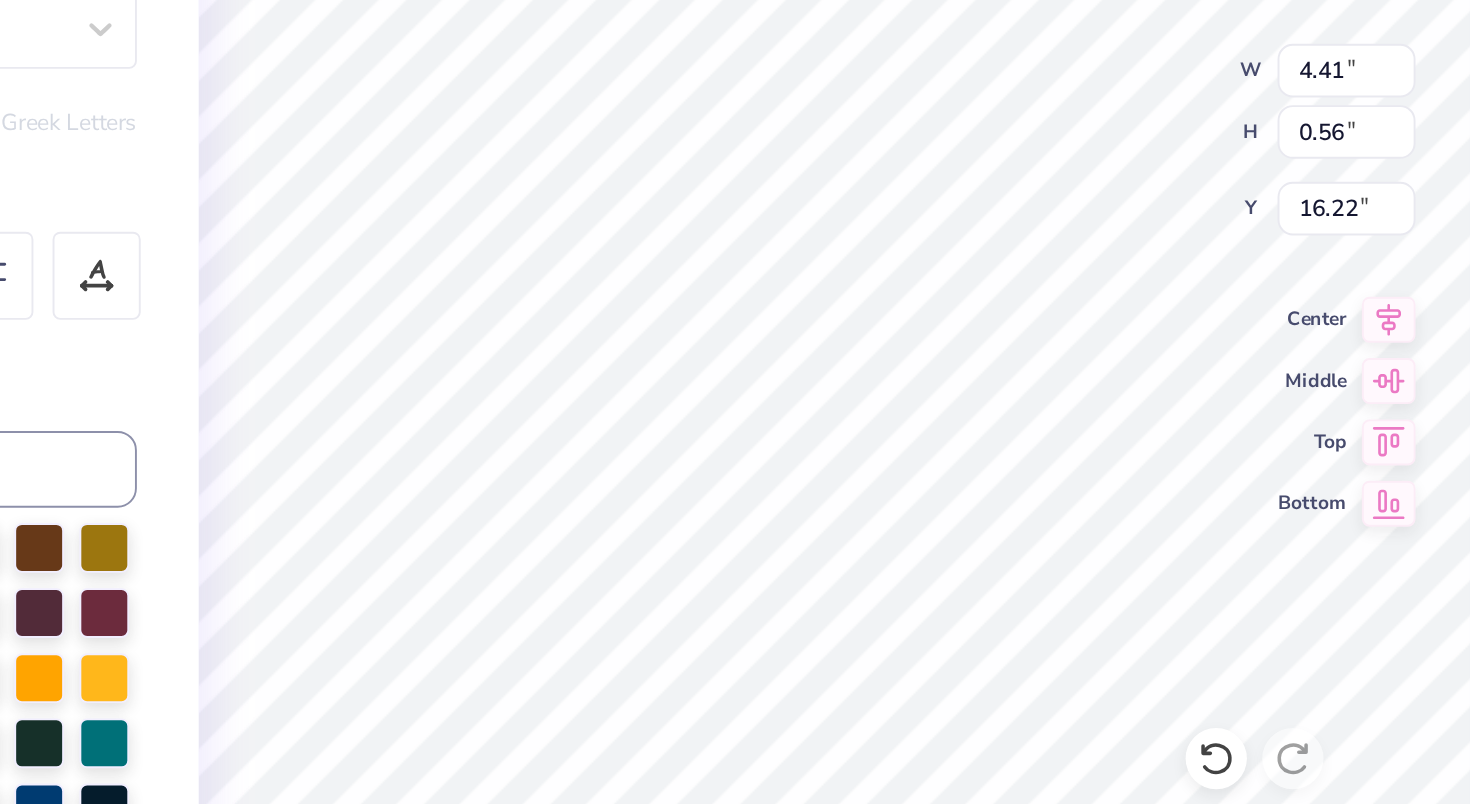 type on "3.85" 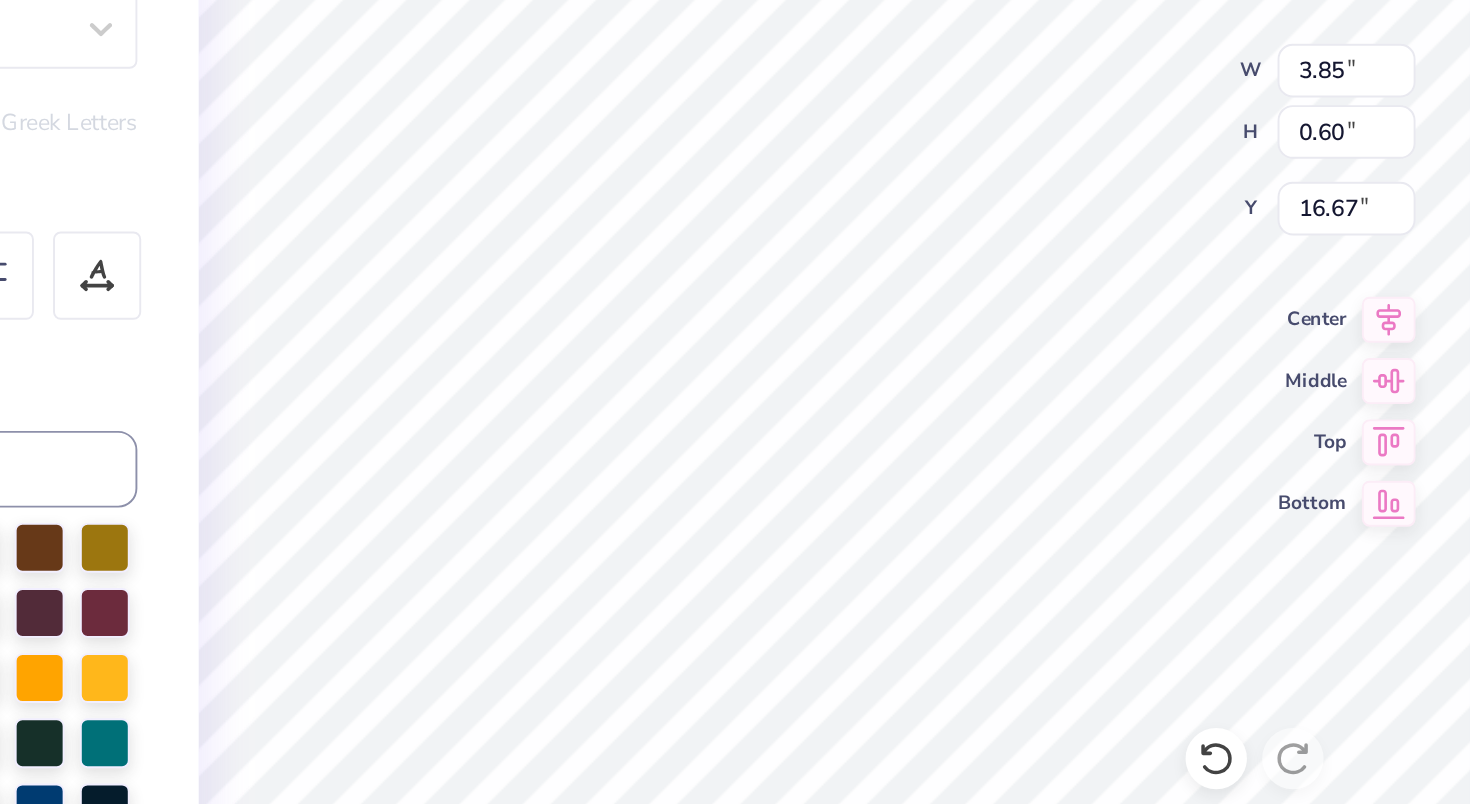 type on "FALL 2025" 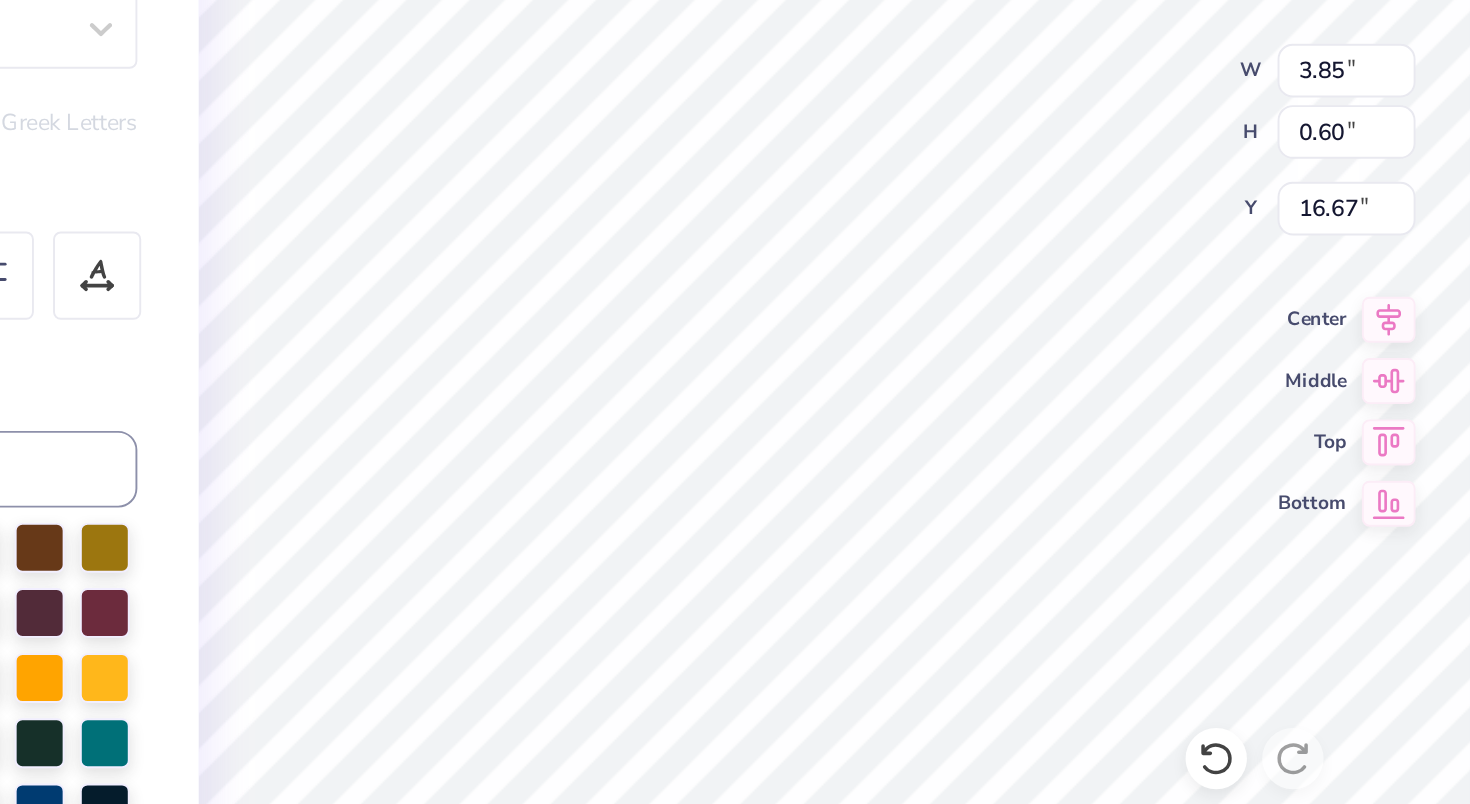 scroll, scrollTop: 0, scrollLeft: 2, axis: horizontal 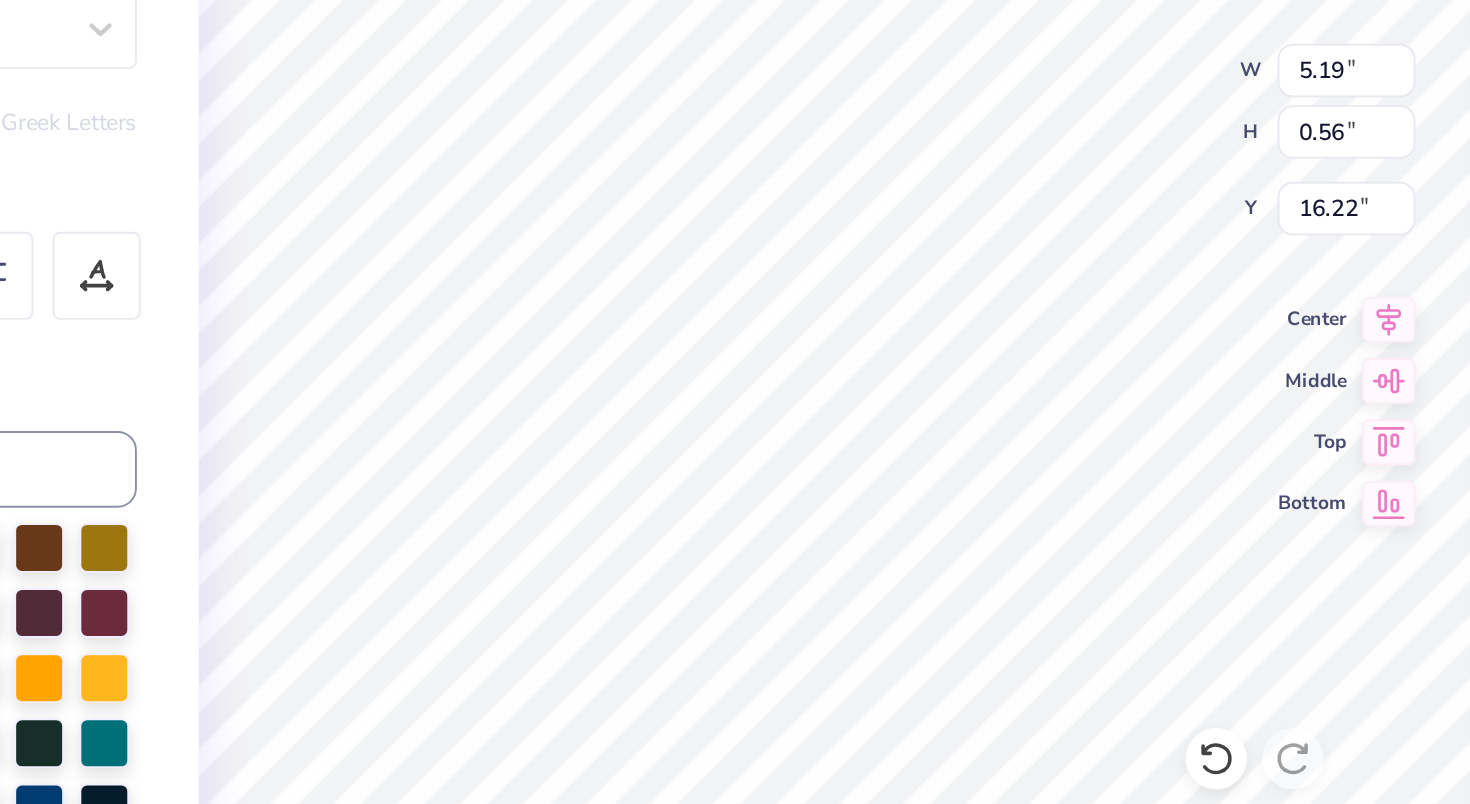 type on "3.19" 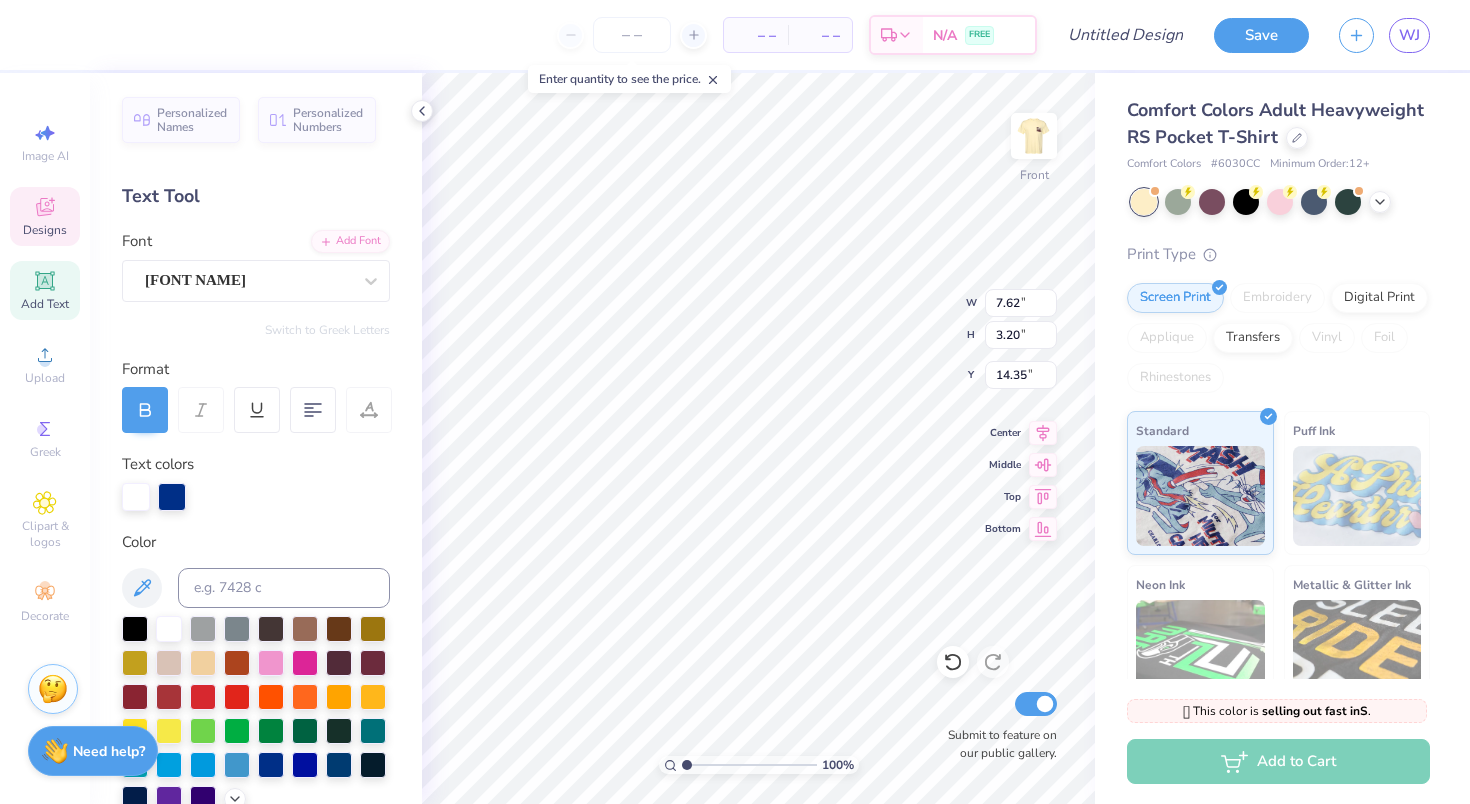 type on "8.92" 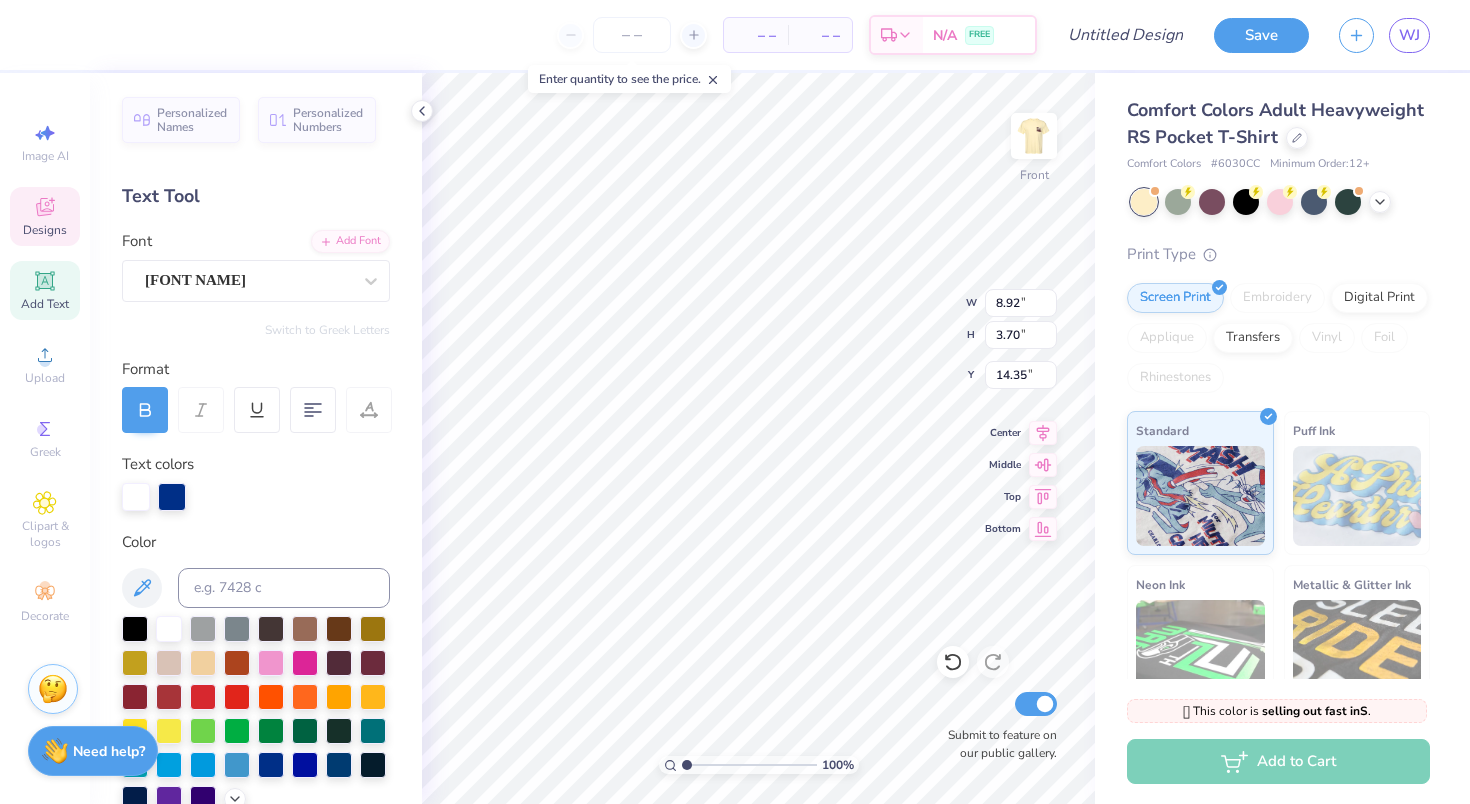 type on "12.39" 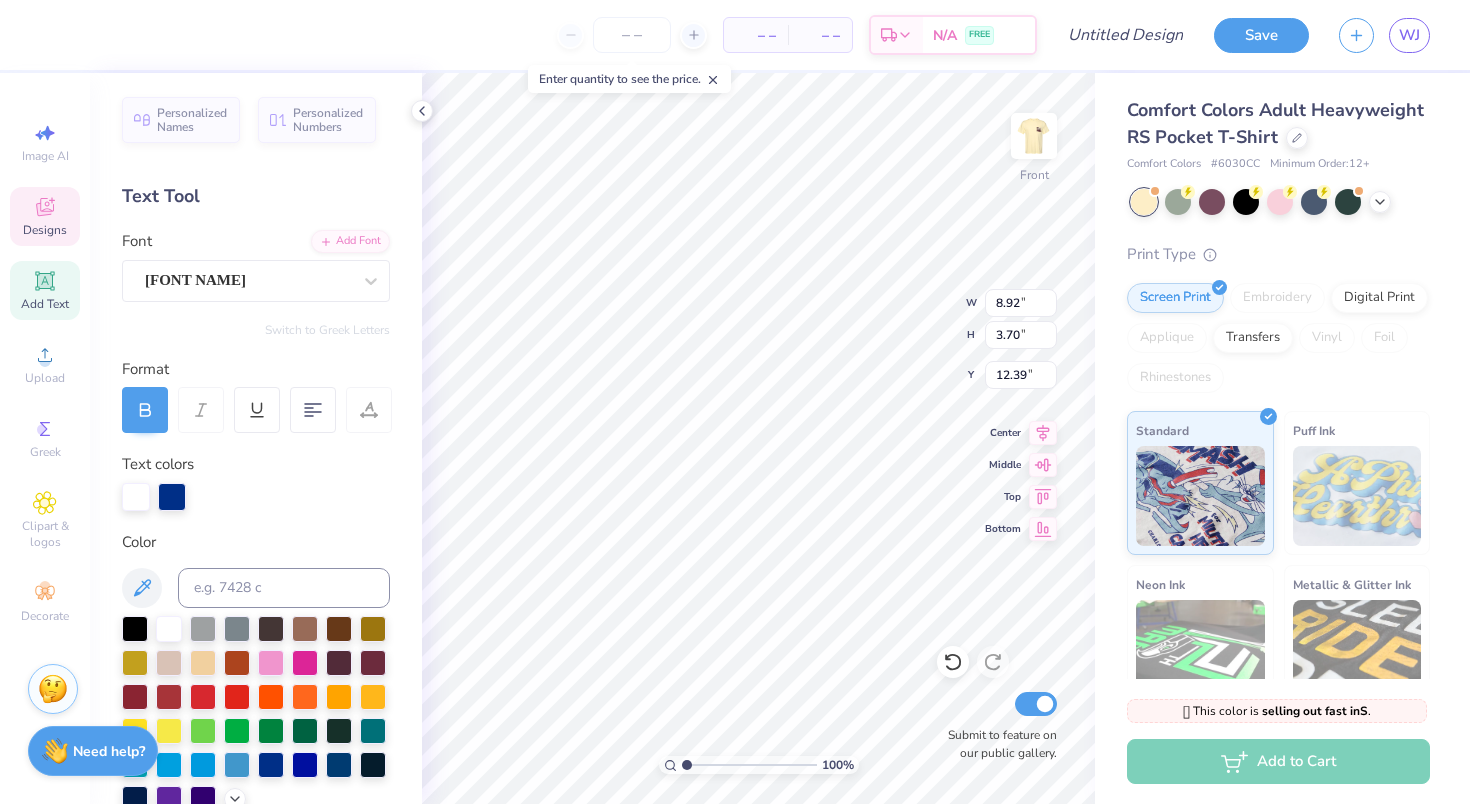 click on "Personalized Names Personalized Numbers Text Tool Add Font Font Obviously Narrow Switch to Greek Letters Format Text colors Color Styles Text Shape" at bounding box center [256, 438] 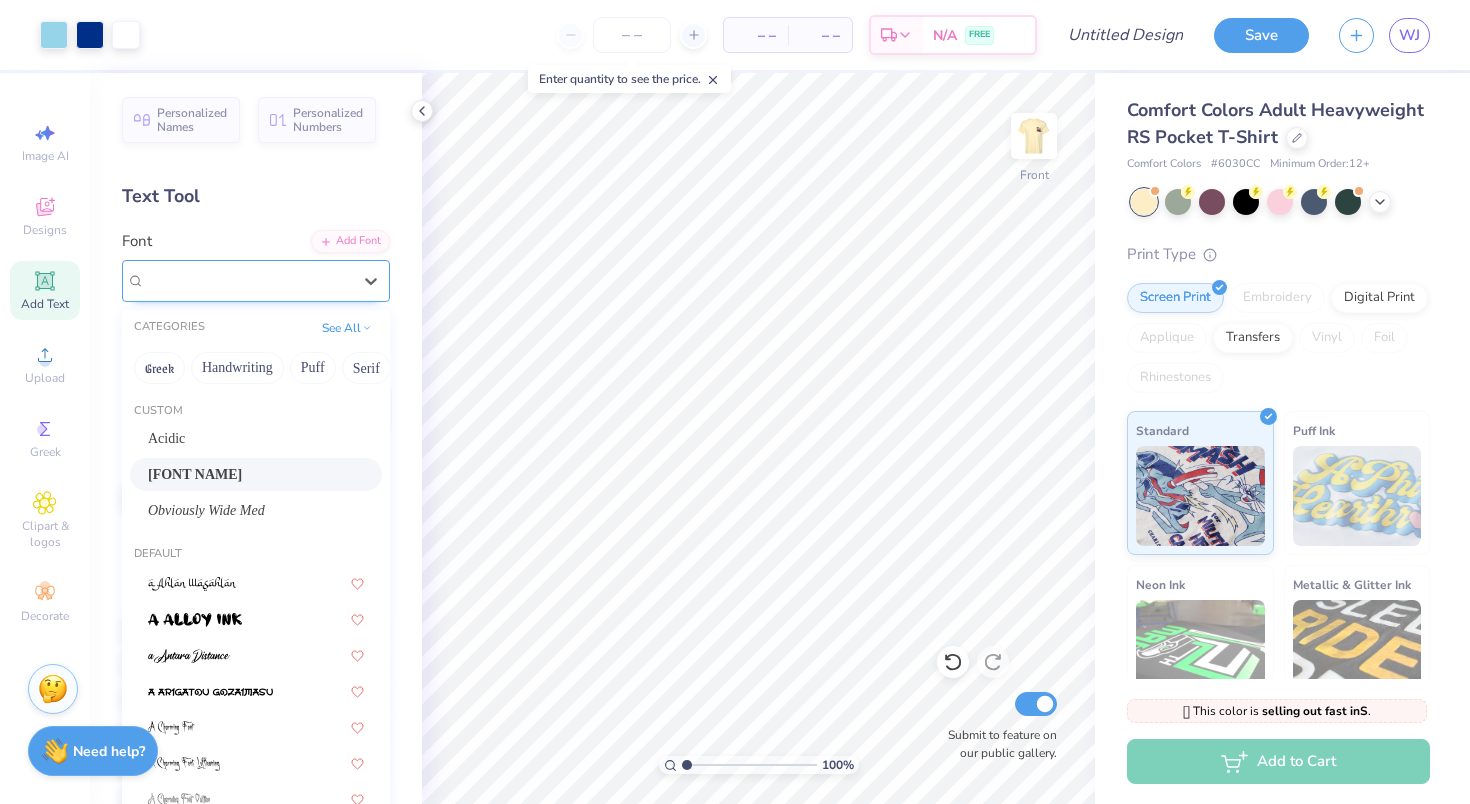 click on "[FONT NAME]" at bounding box center (248, 280) 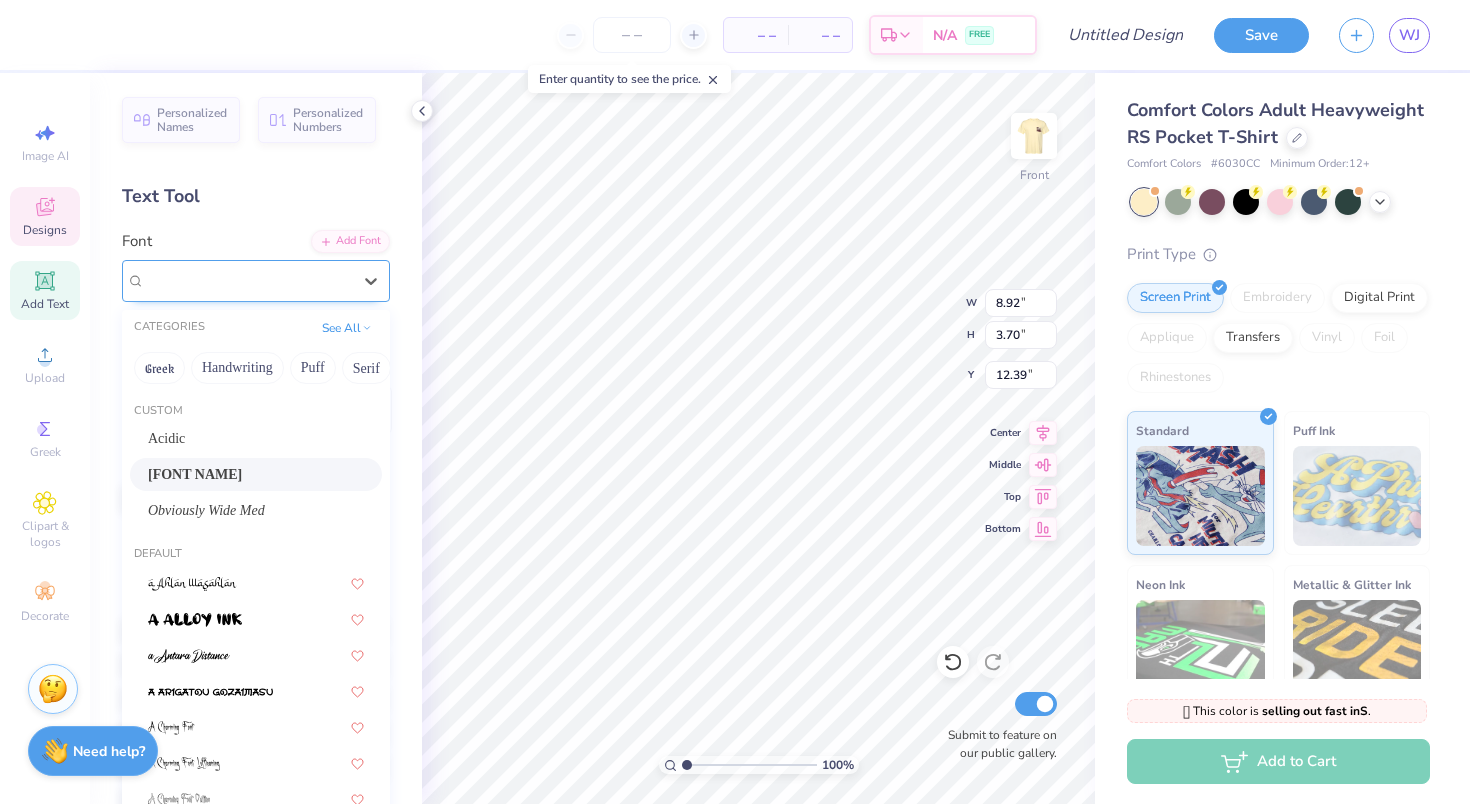 click on "[FONT NAME]" at bounding box center (248, 280) 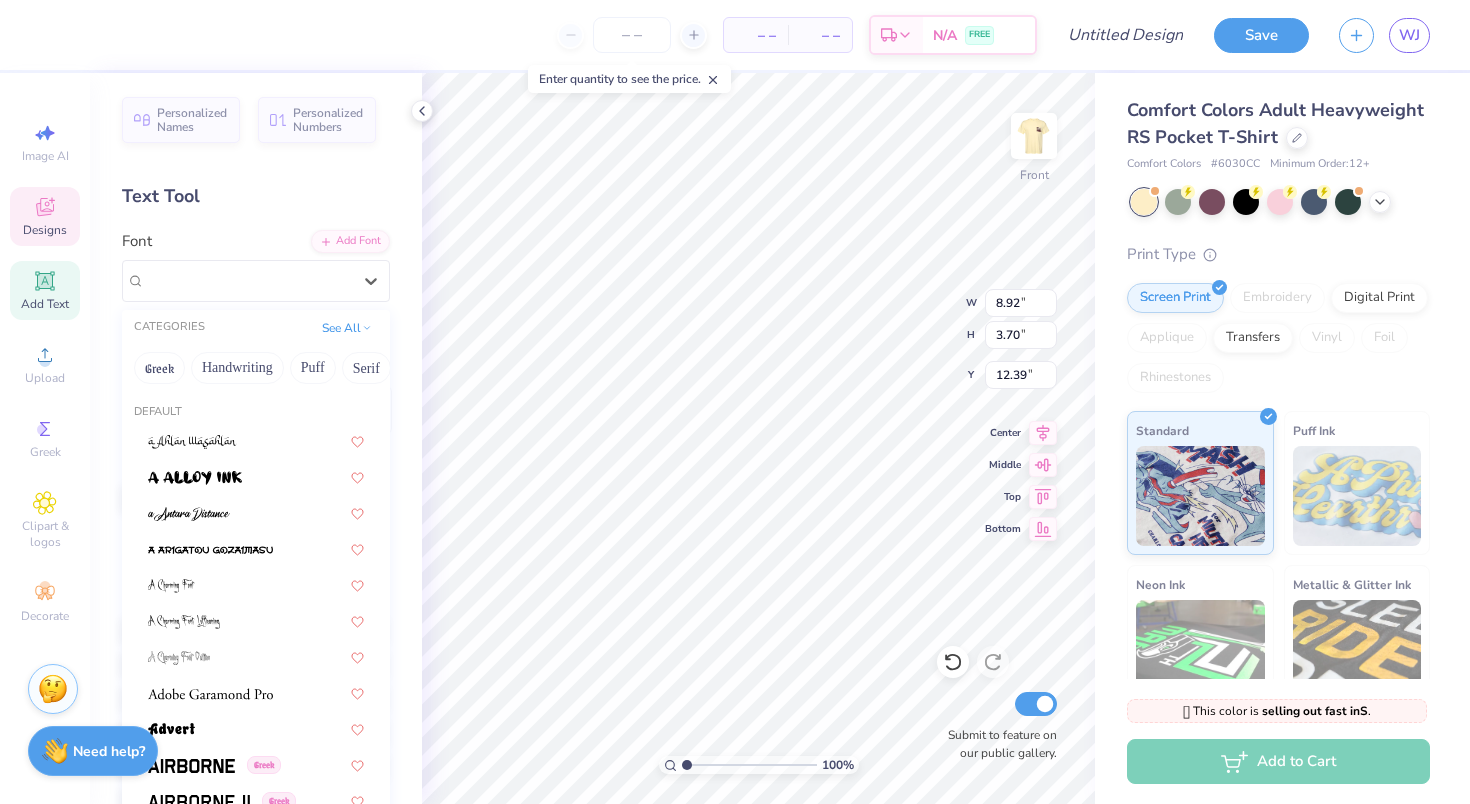 scroll, scrollTop: 165, scrollLeft: 0, axis: vertical 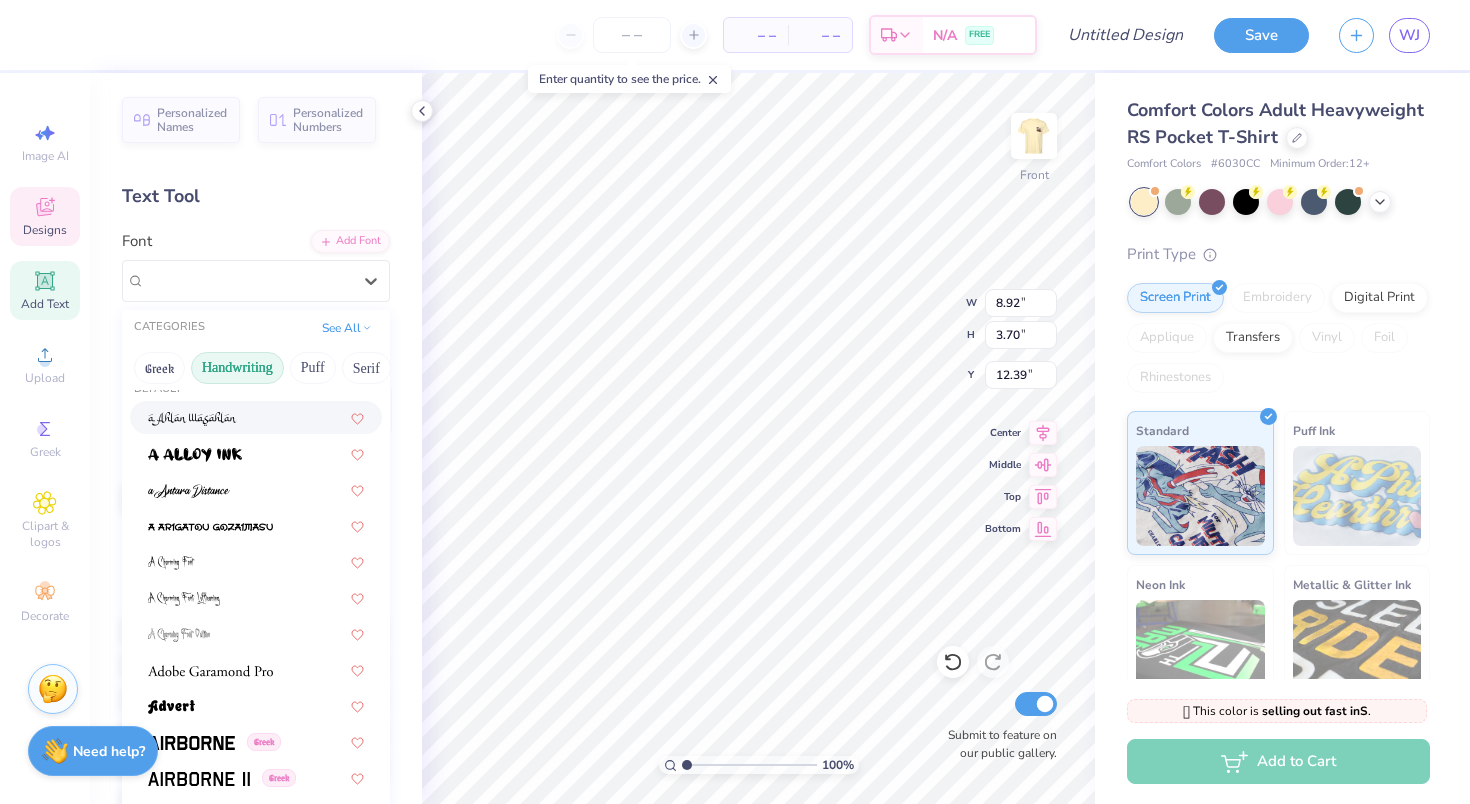 click on "Handwriting" at bounding box center [237, 368] 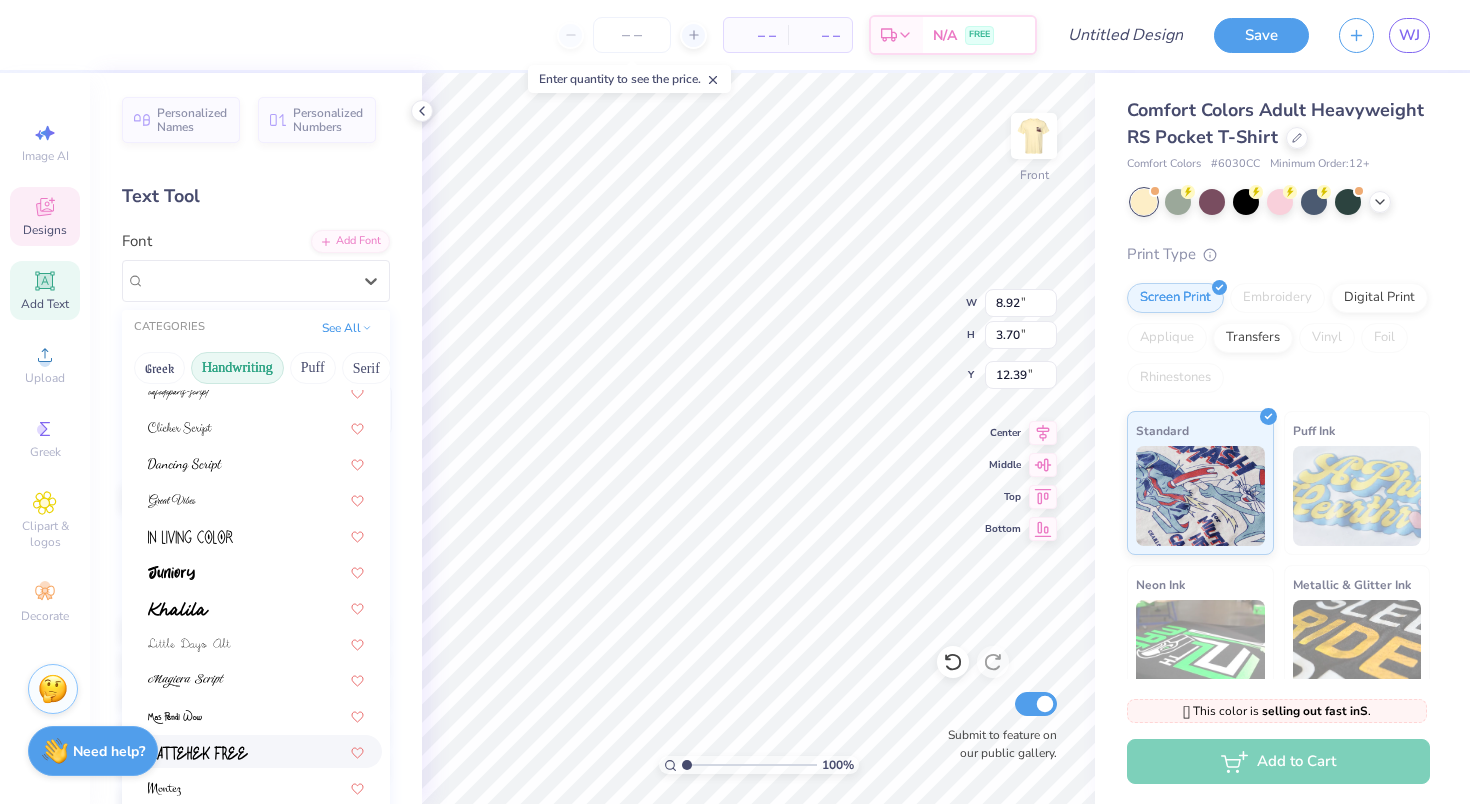scroll, scrollTop: 84, scrollLeft: 0, axis: vertical 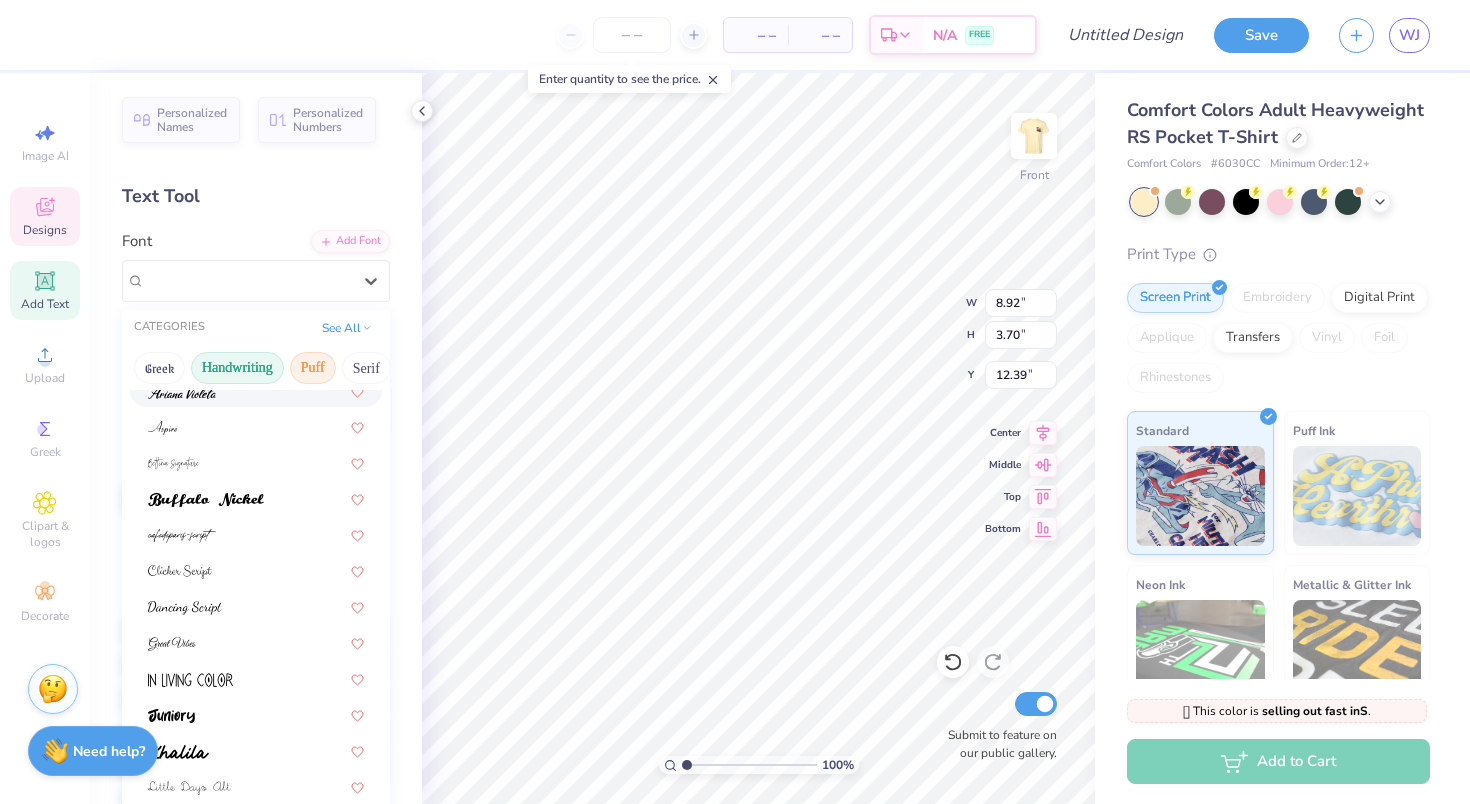click on "Puff" at bounding box center [313, 368] 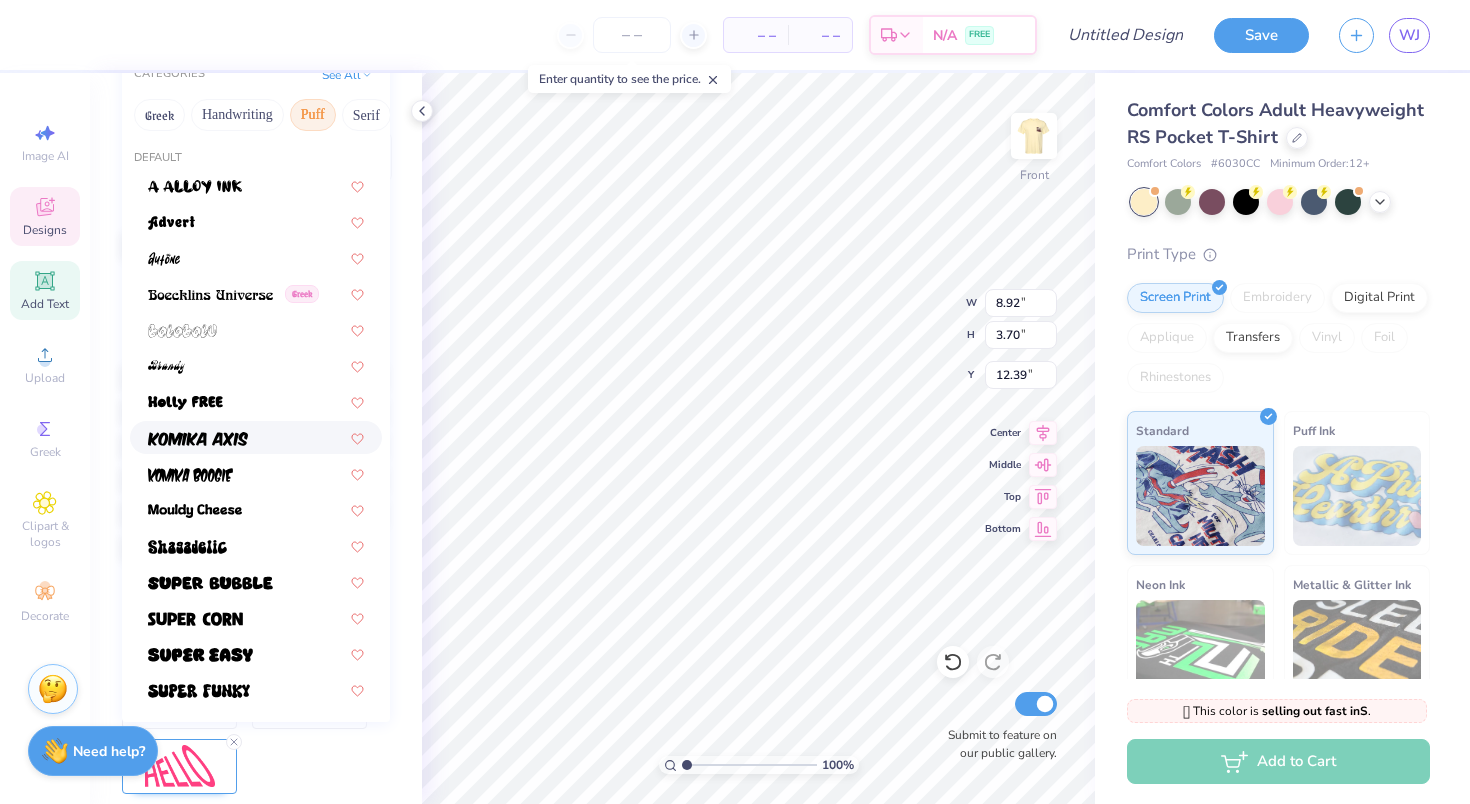 scroll, scrollTop: 259, scrollLeft: 0, axis: vertical 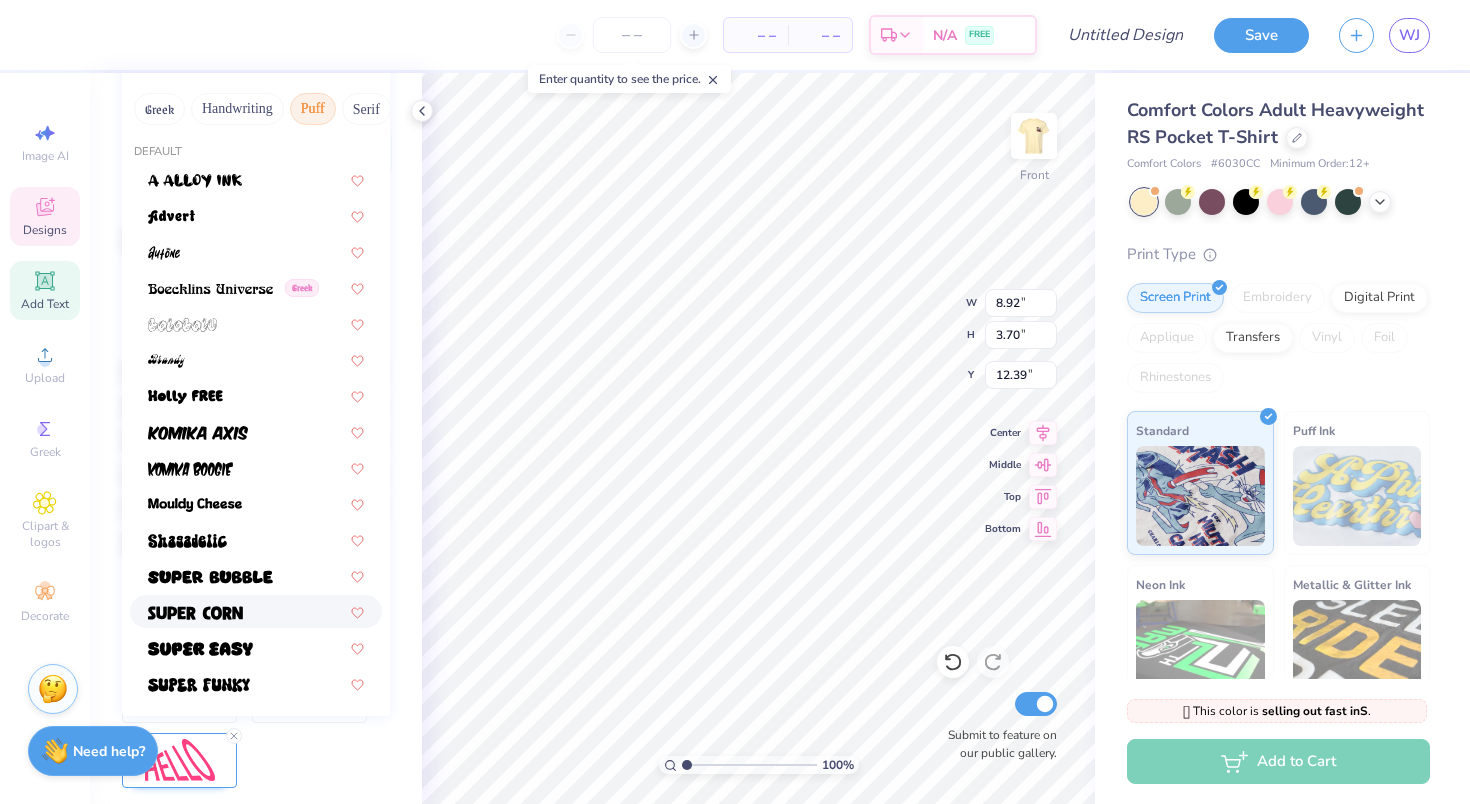 click at bounding box center (256, 611) 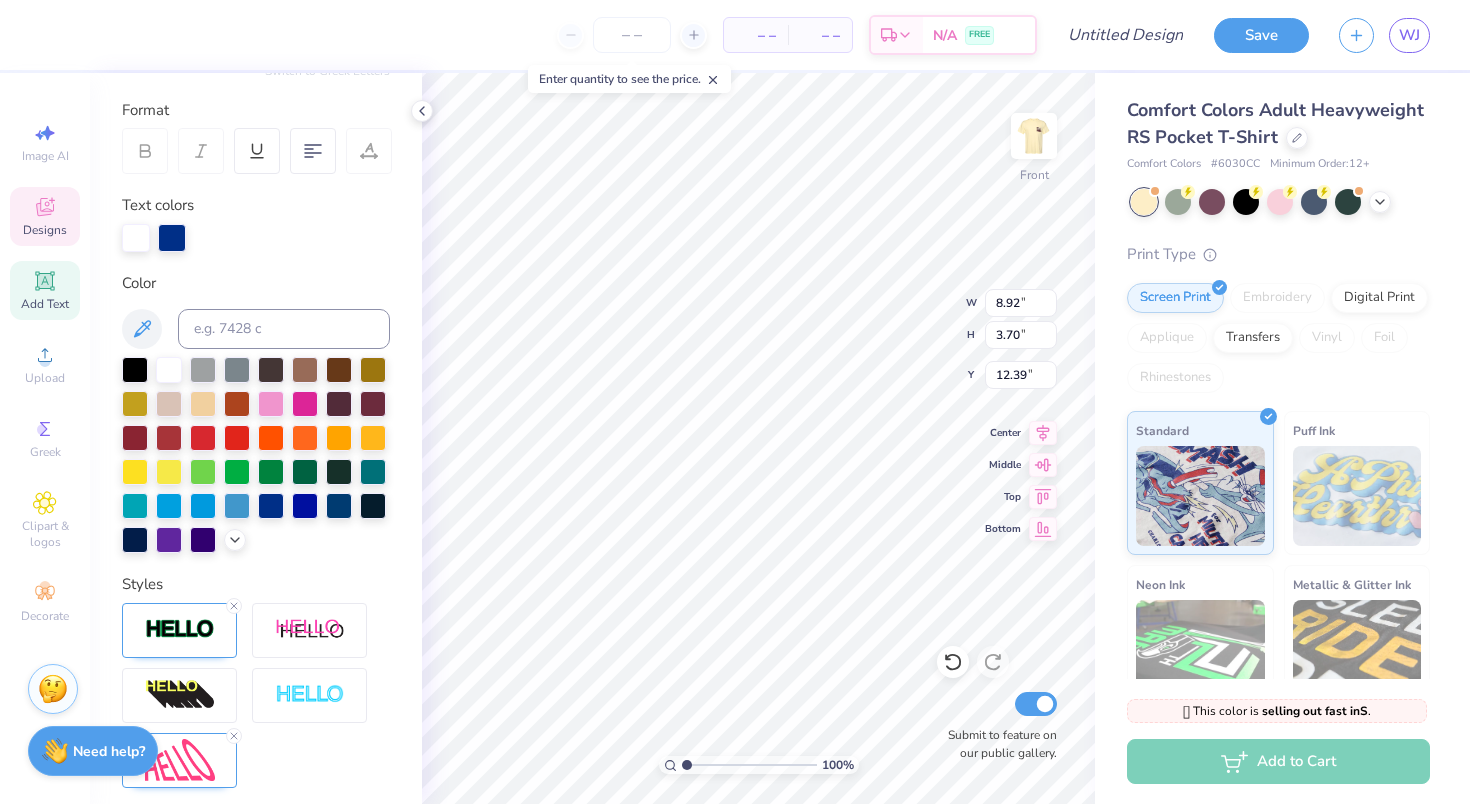 scroll, scrollTop: 0, scrollLeft: 1, axis: horizontal 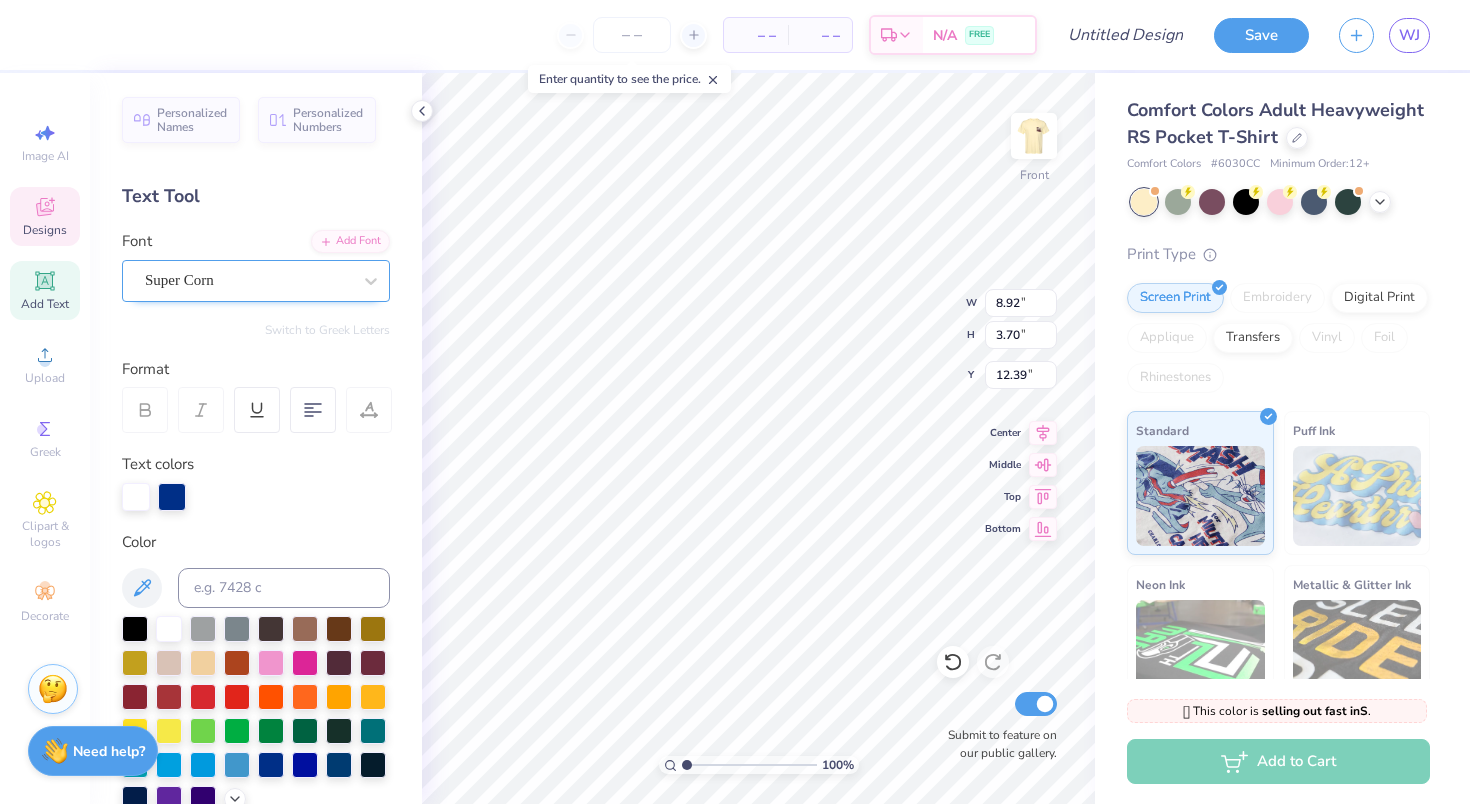 click on "Super Corn" at bounding box center (248, 280) 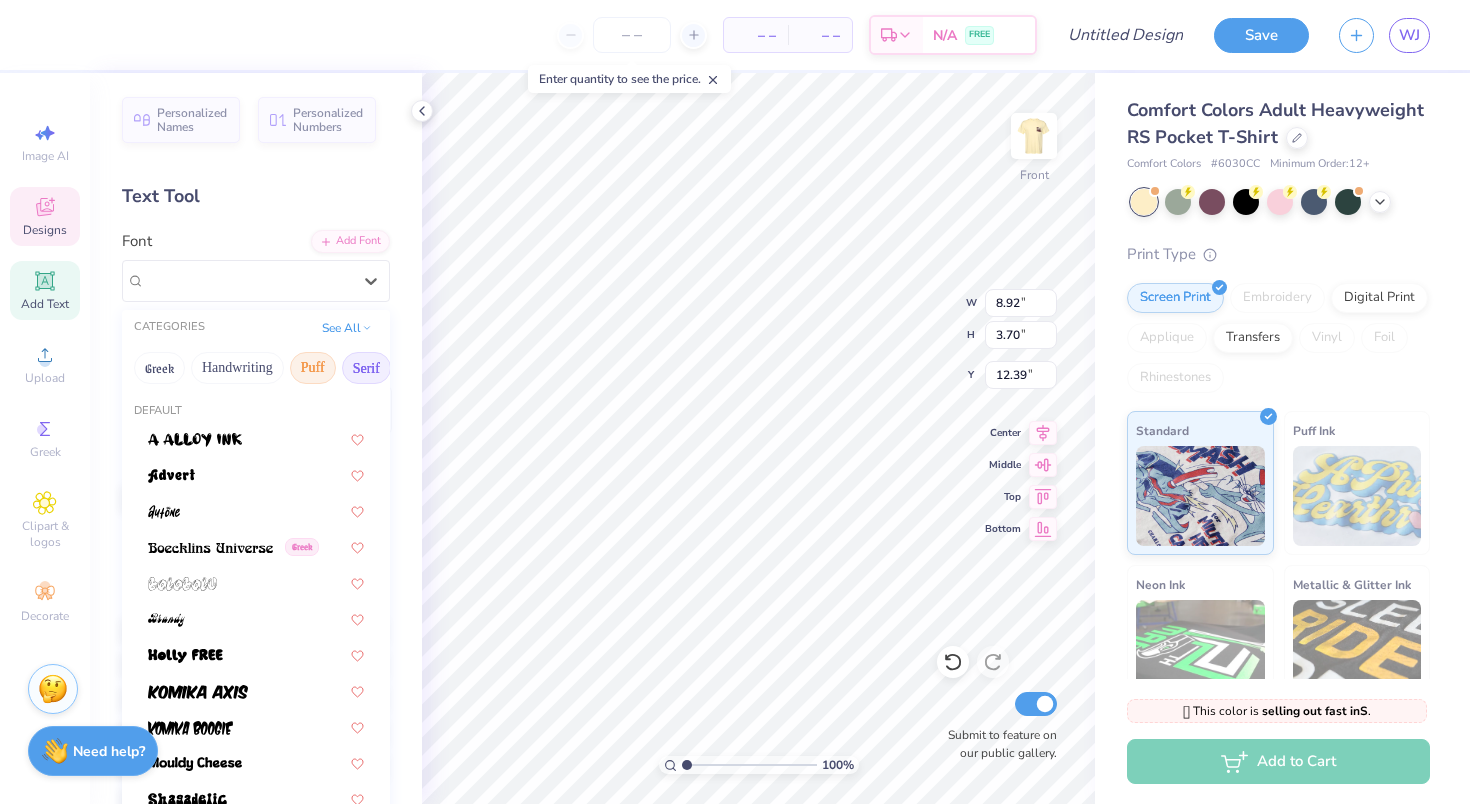 click on "Serif" at bounding box center [366, 368] 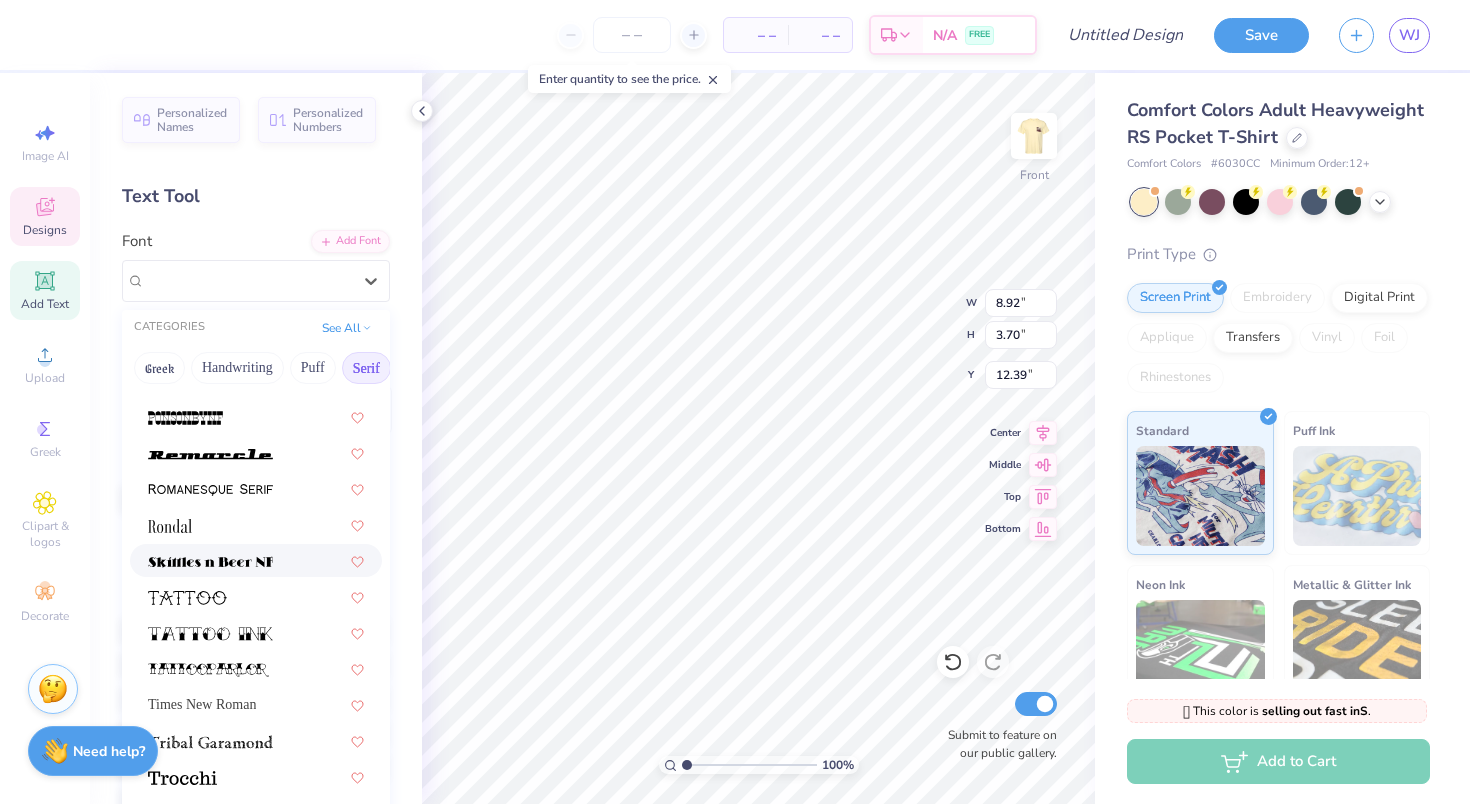 scroll, scrollTop: 2289, scrollLeft: 0, axis: vertical 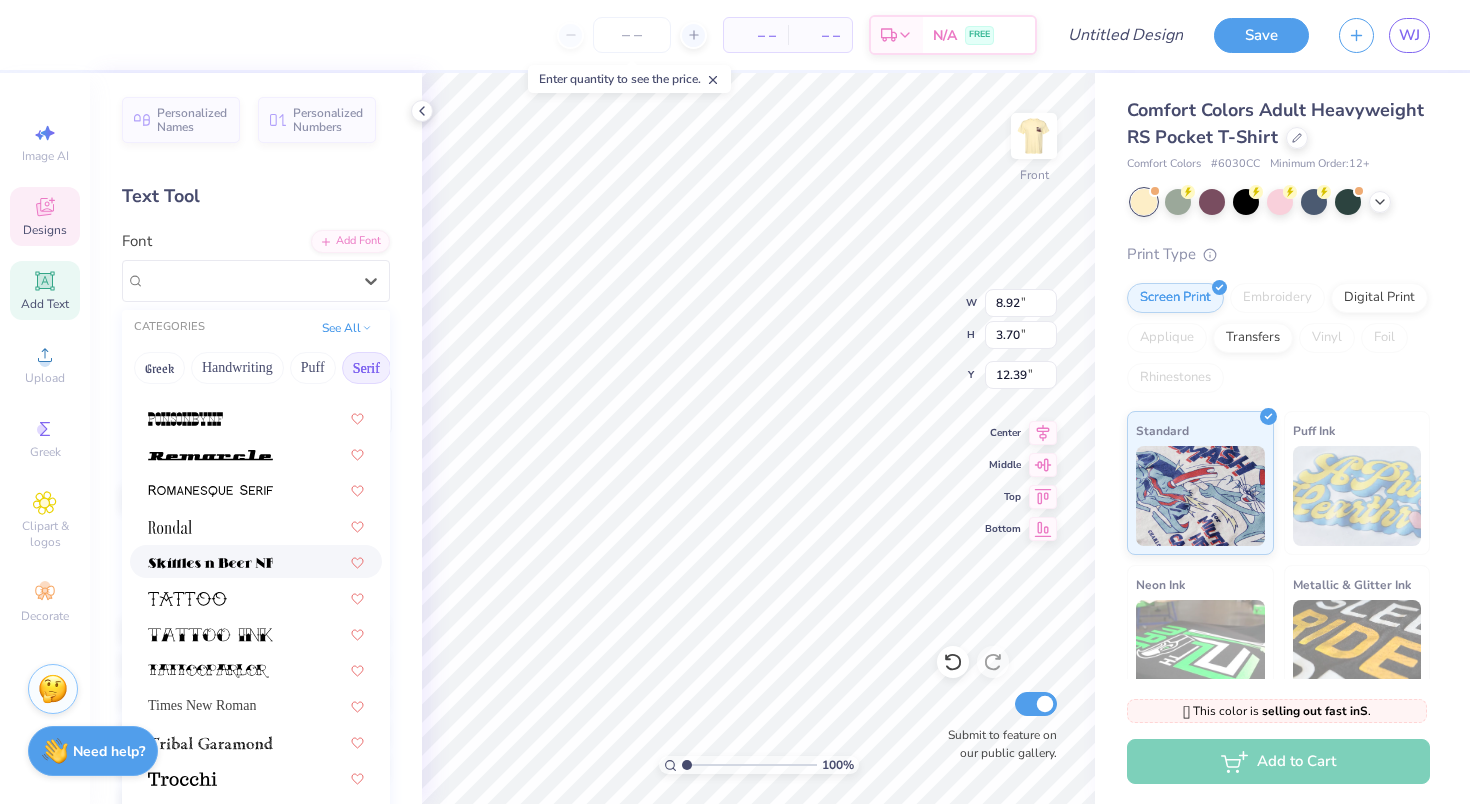 click at bounding box center [210, 561] 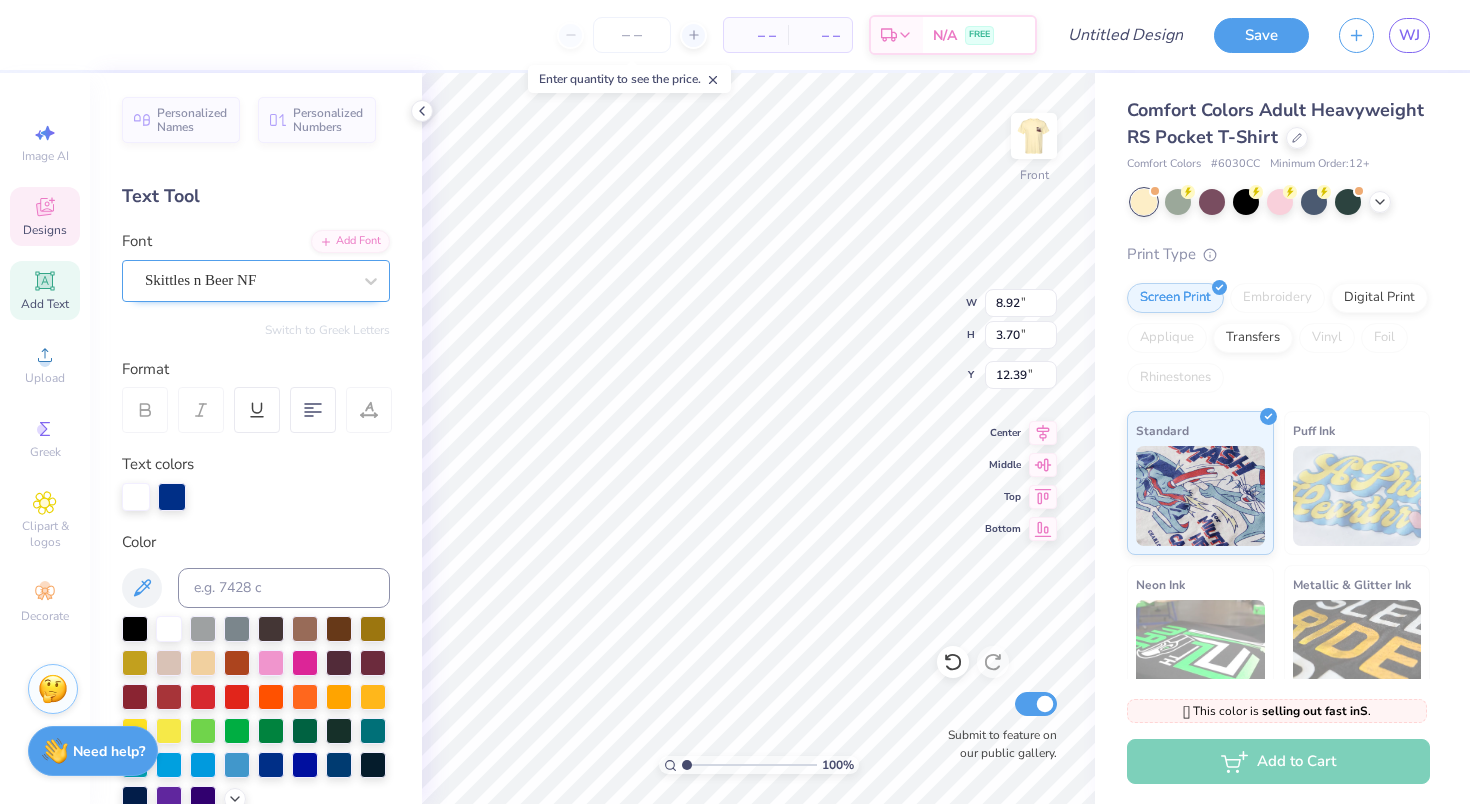 click on "Skittles n Beer NF" at bounding box center [200, 280] 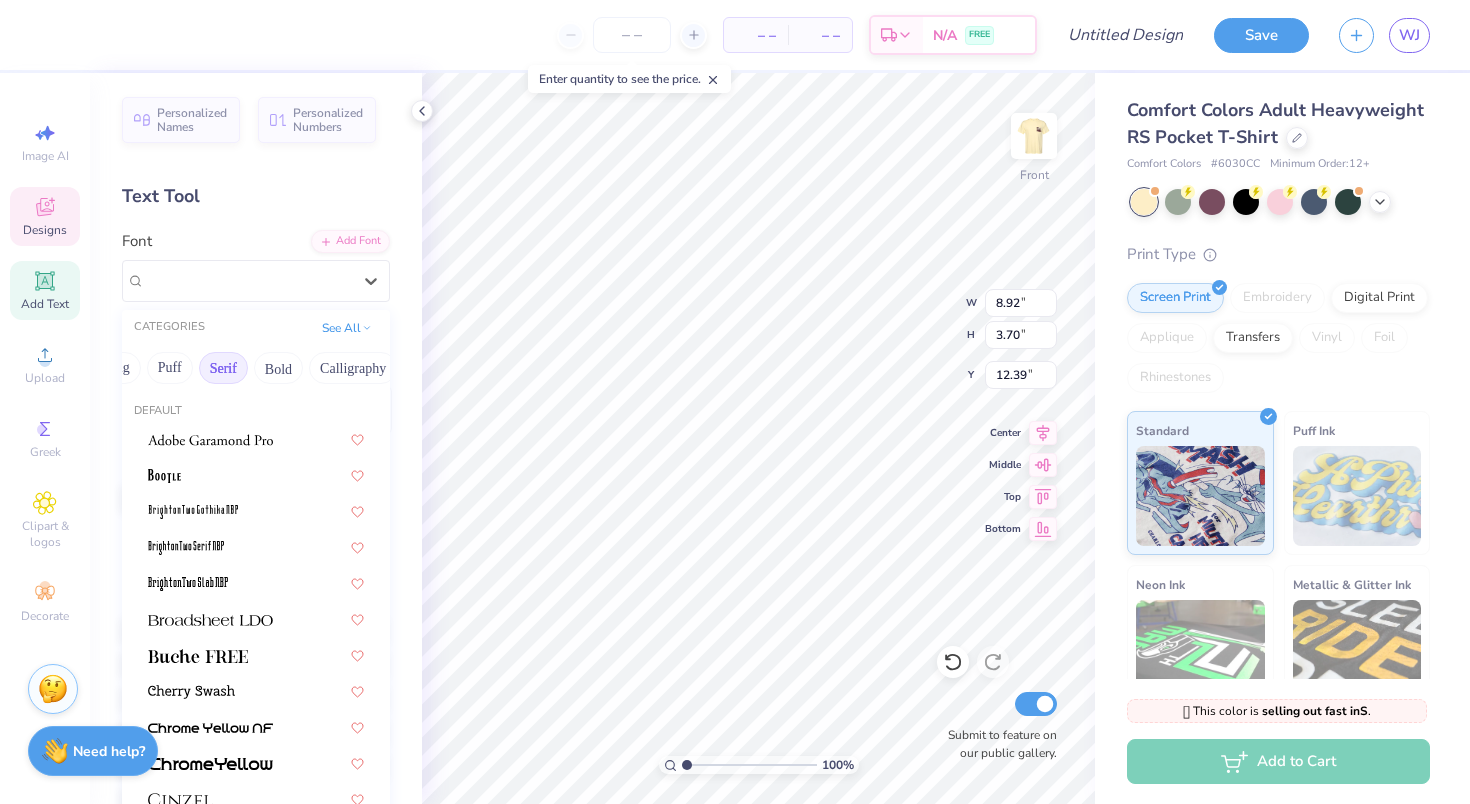 scroll, scrollTop: 0, scrollLeft: 147, axis: horizontal 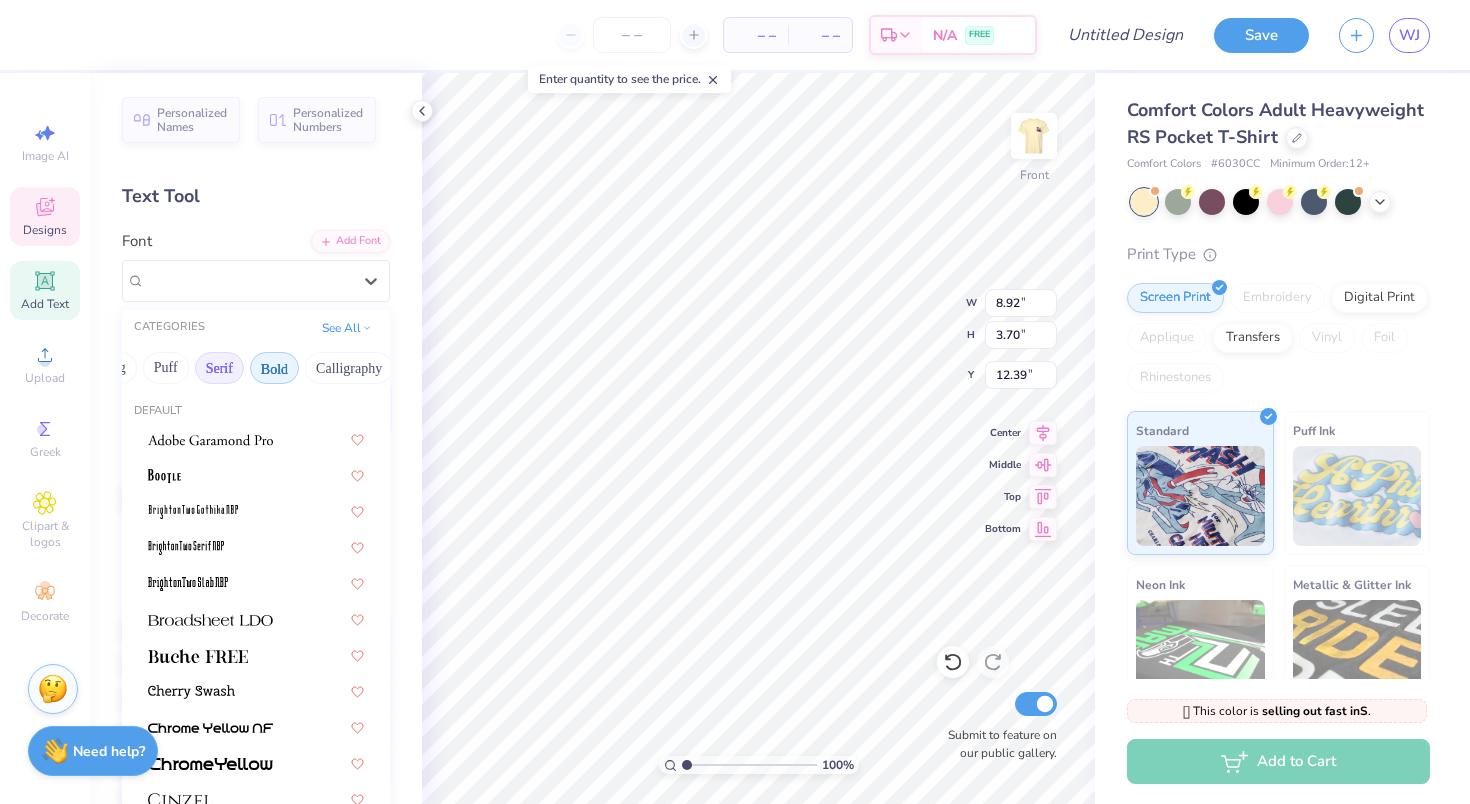 click on "Bold" at bounding box center [274, 368] 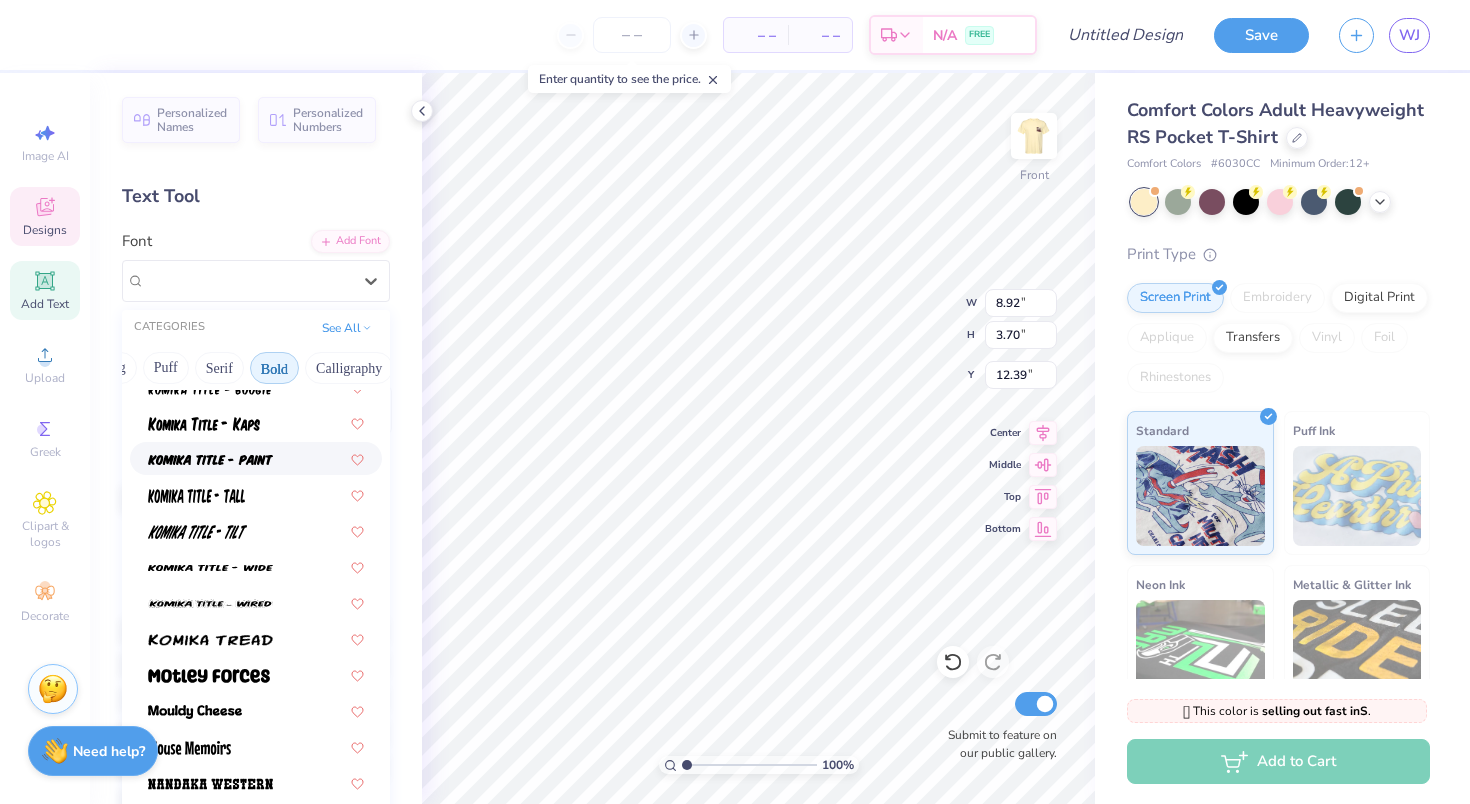 scroll, scrollTop: 1428, scrollLeft: 0, axis: vertical 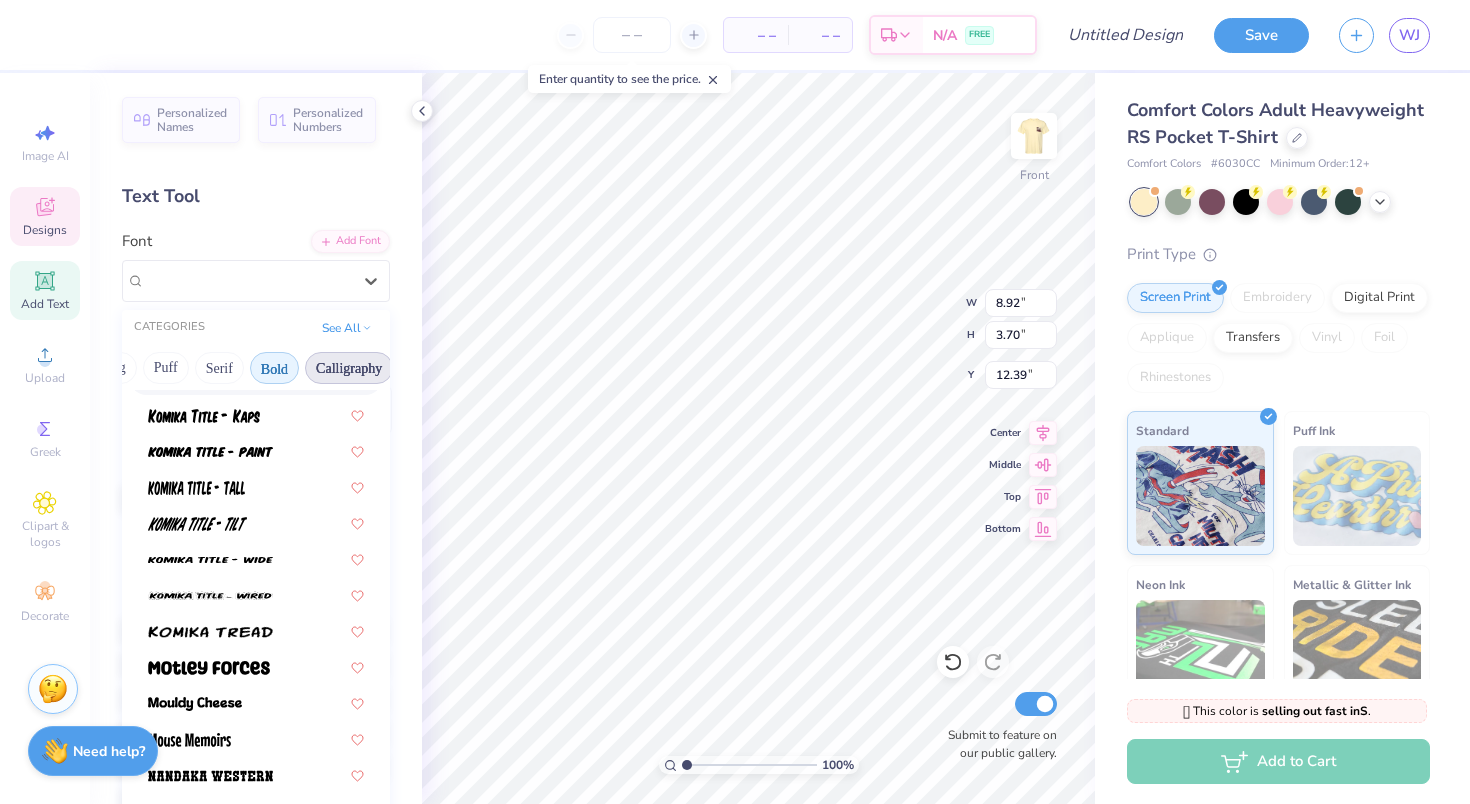 click on "Calligraphy" at bounding box center (349, 368) 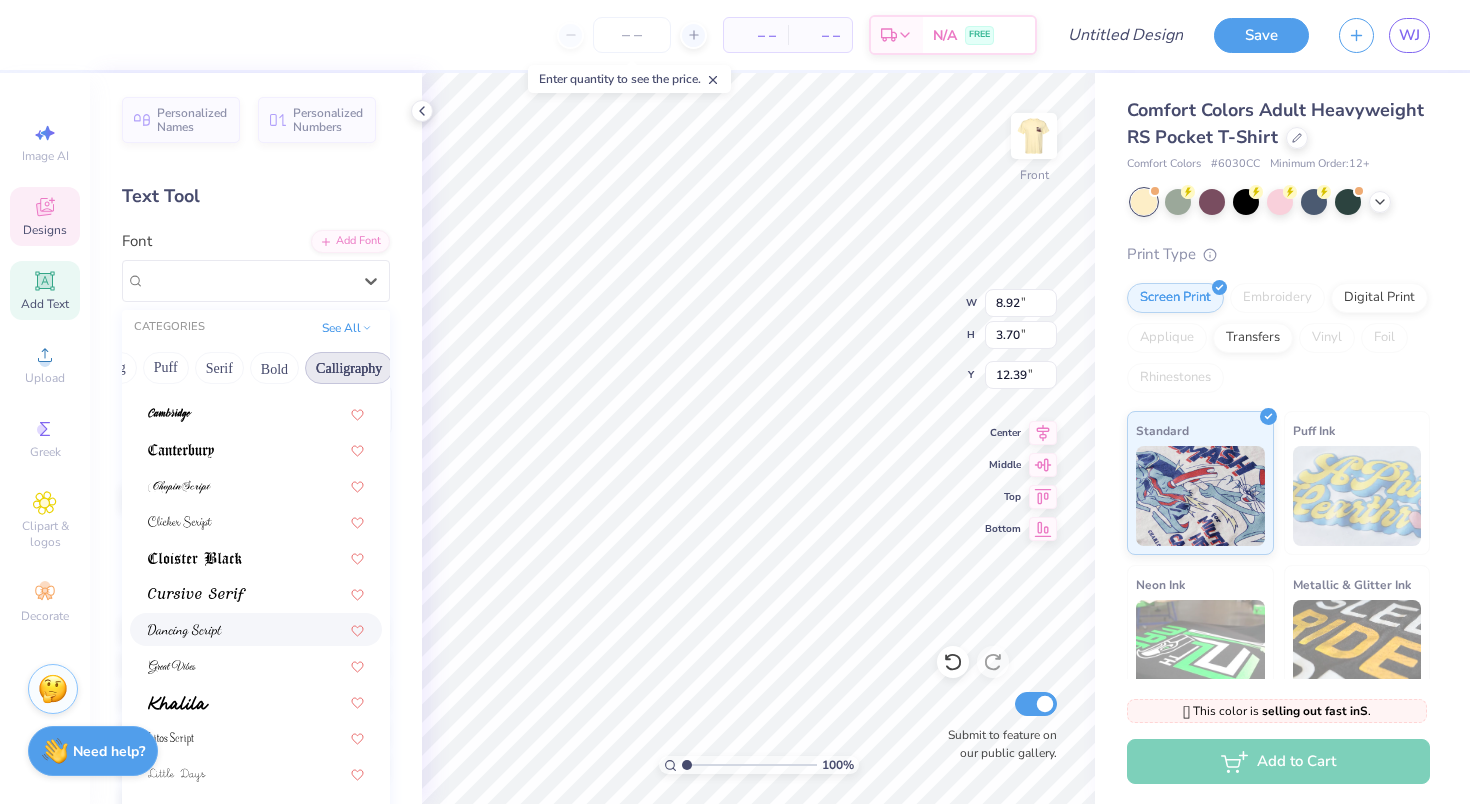 scroll, scrollTop: 213, scrollLeft: 0, axis: vertical 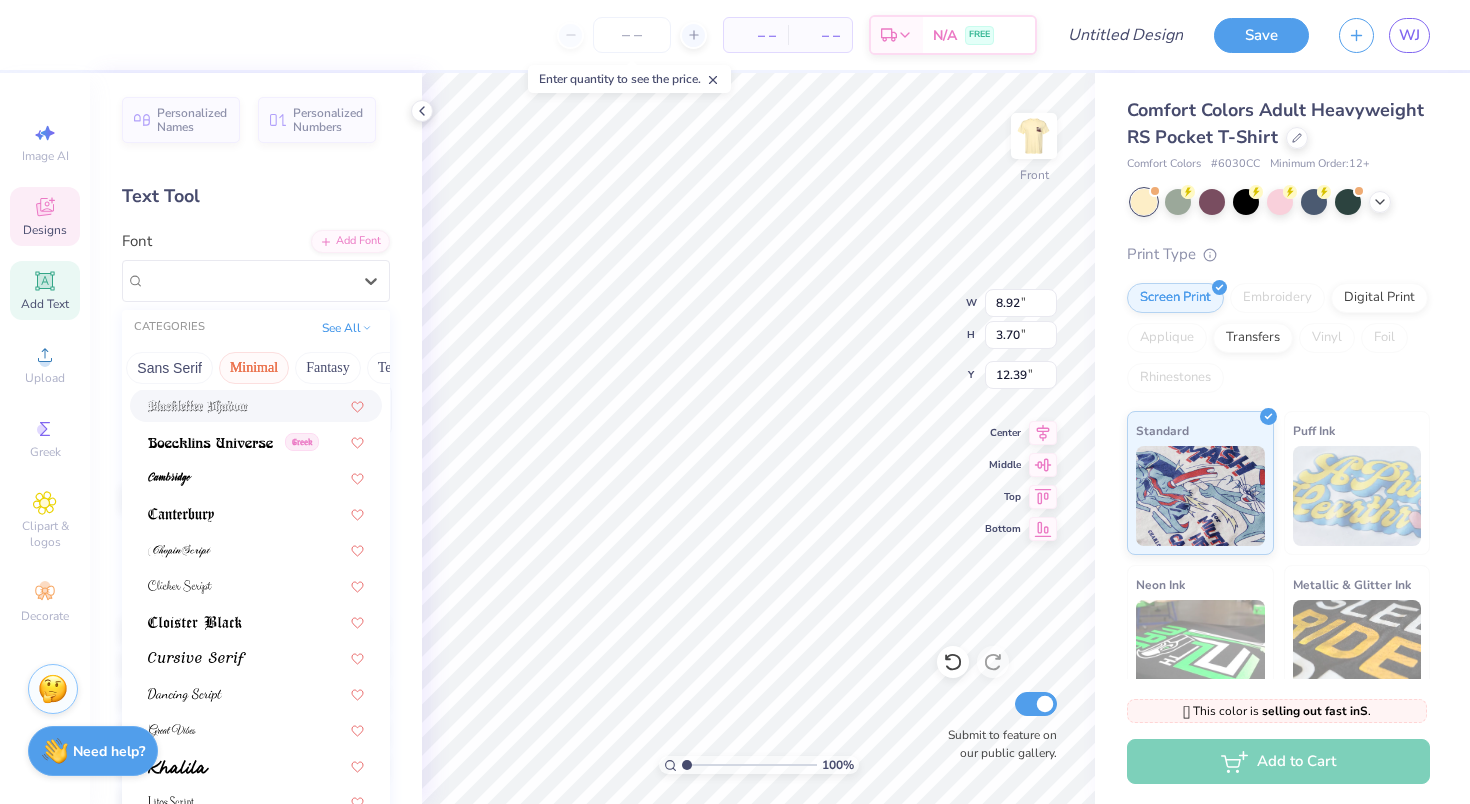 click on "Minimal" at bounding box center [254, 368] 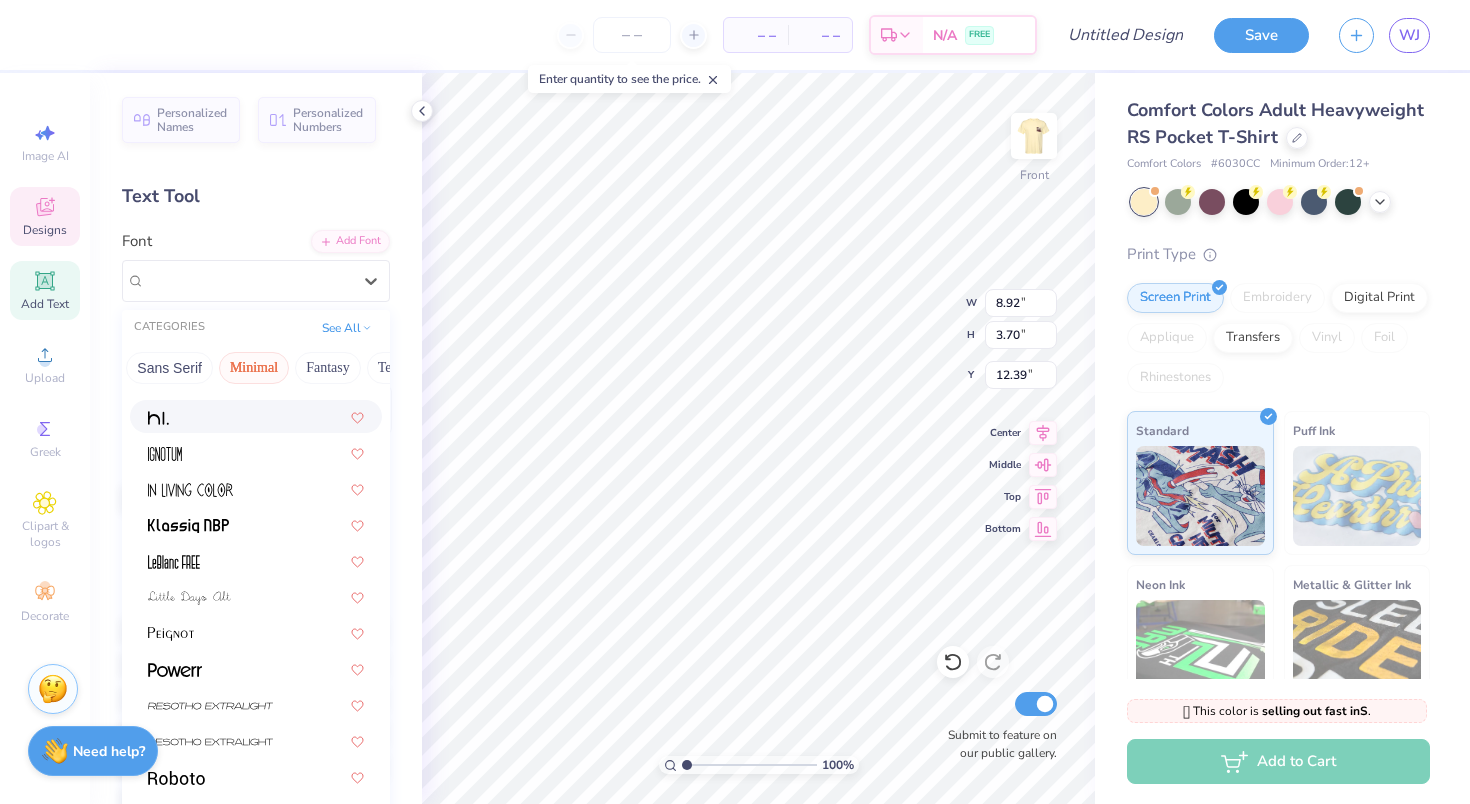 scroll, scrollTop: 381, scrollLeft: 0, axis: vertical 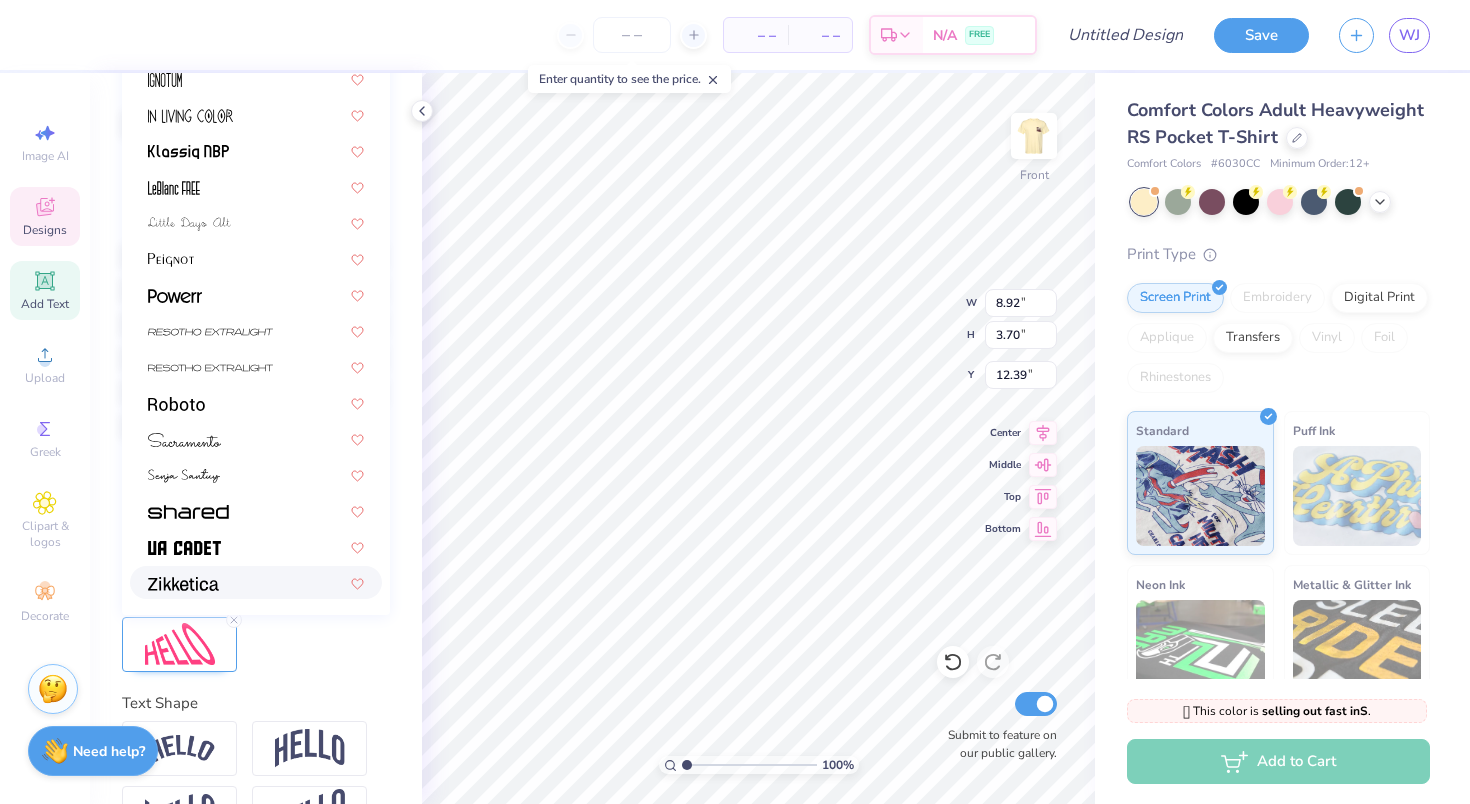 click at bounding box center [256, 582] 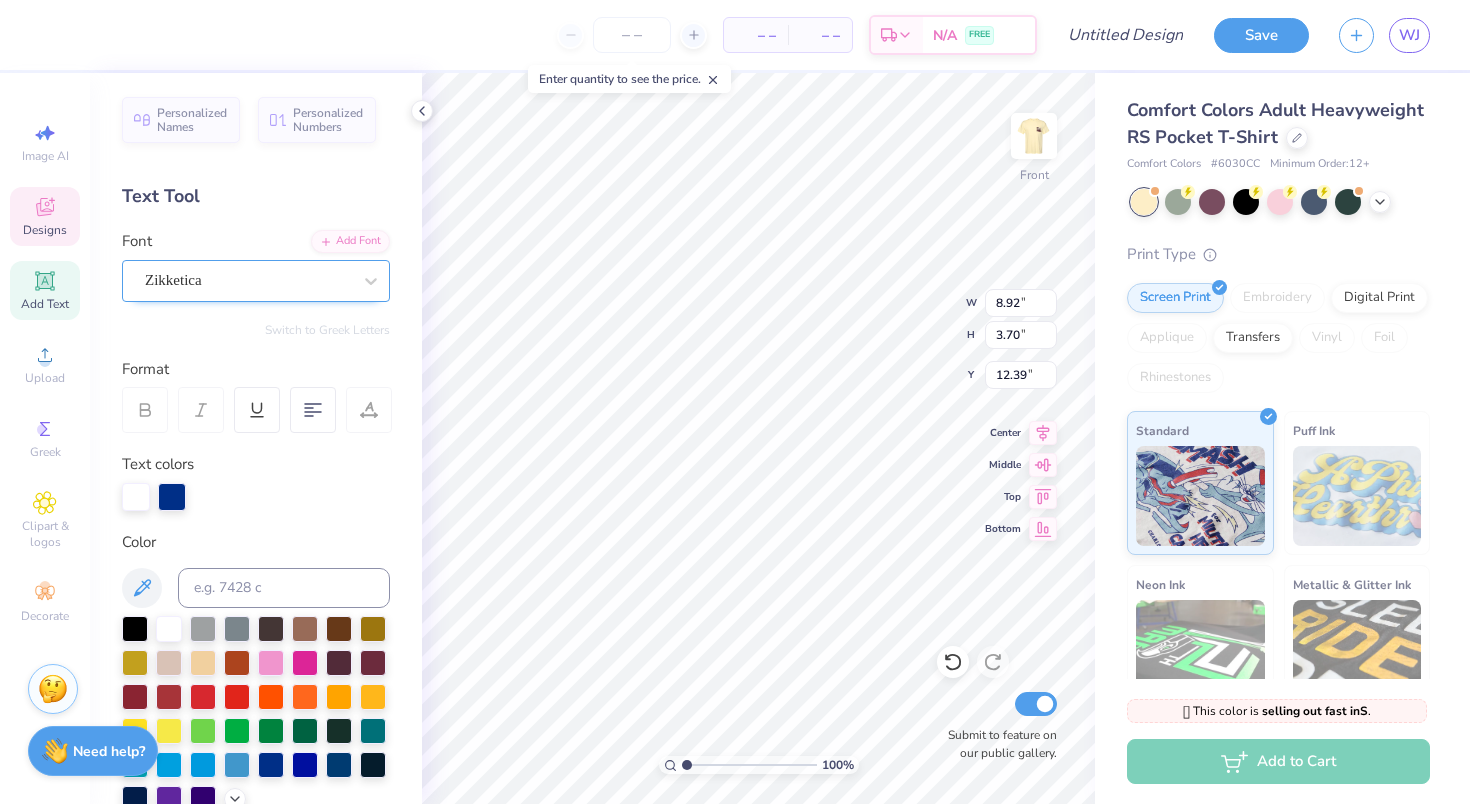 scroll, scrollTop: 0, scrollLeft: 0, axis: both 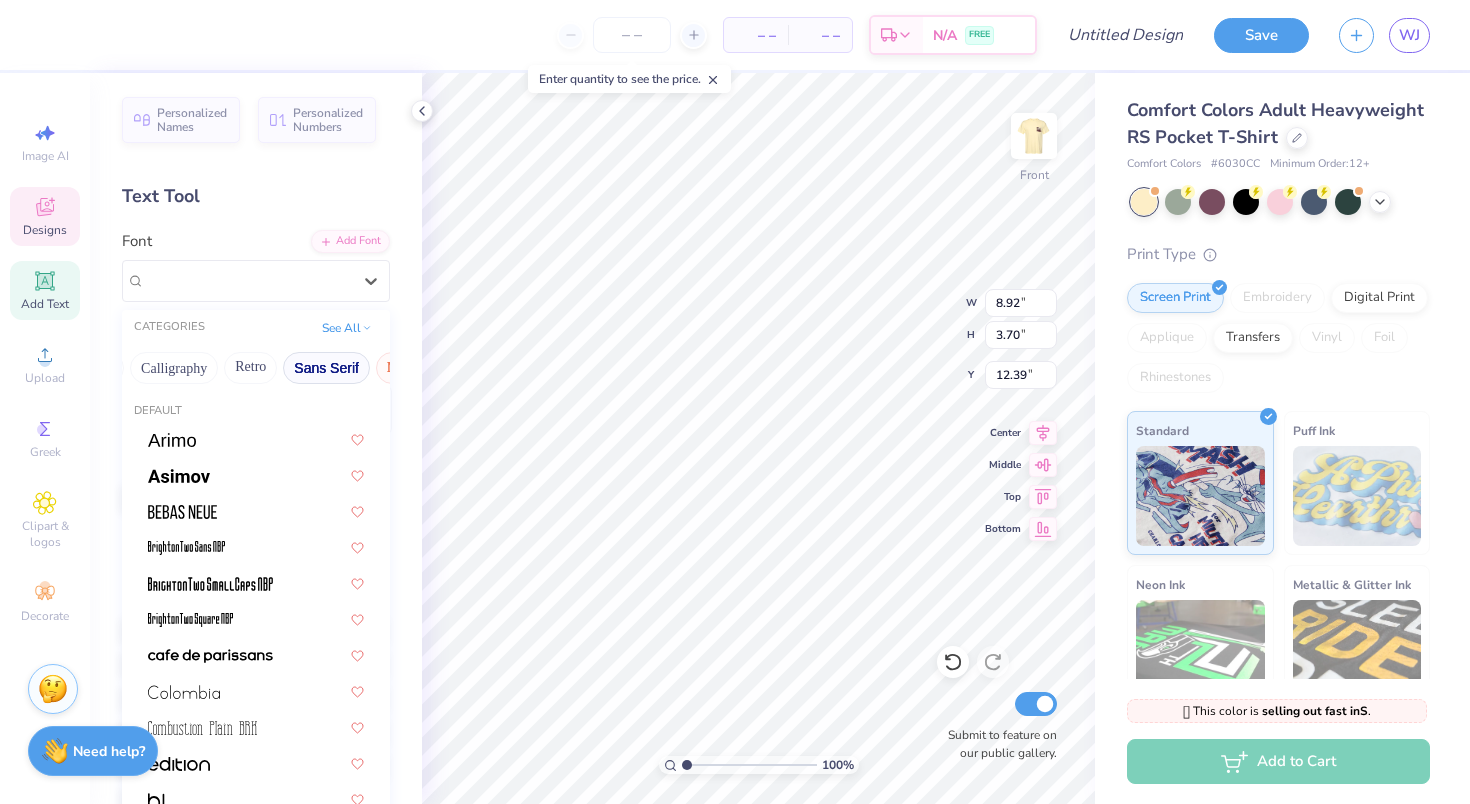 click on "Sans Serif" at bounding box center [326, 368] 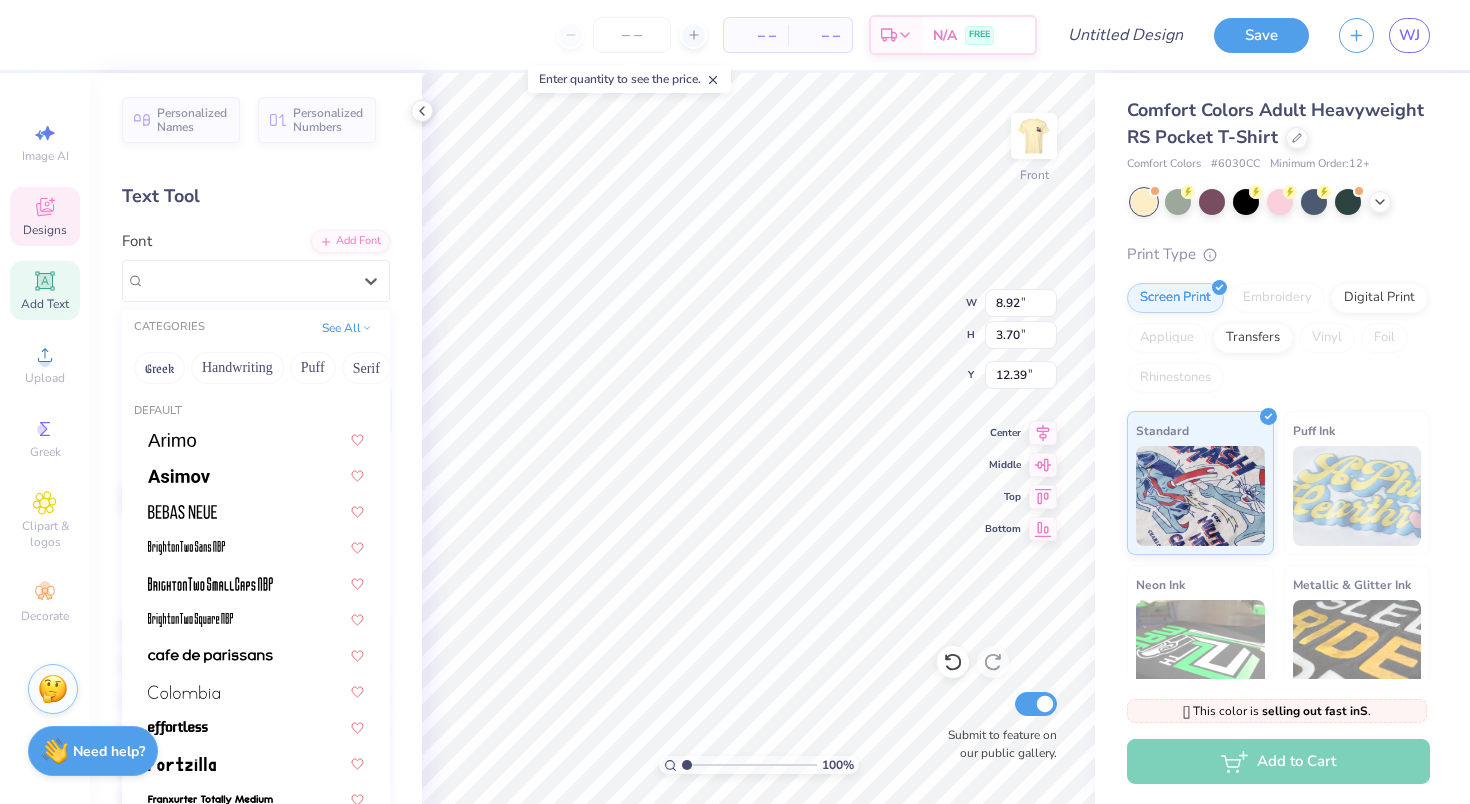 scroll, scrollTop: 0, scrollLeft: 0, axis: both 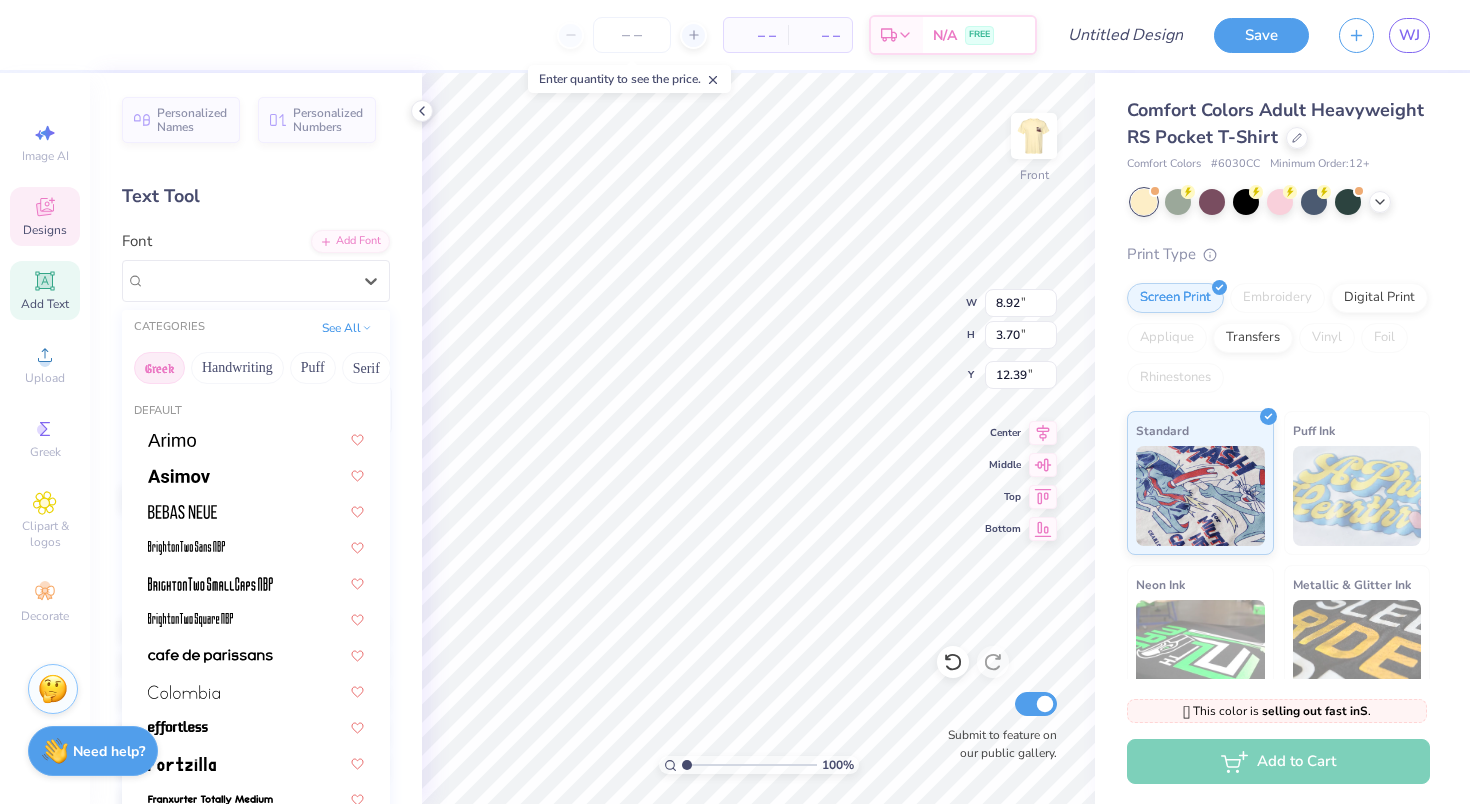 click on "Greek" at bounding box center (159, 368) 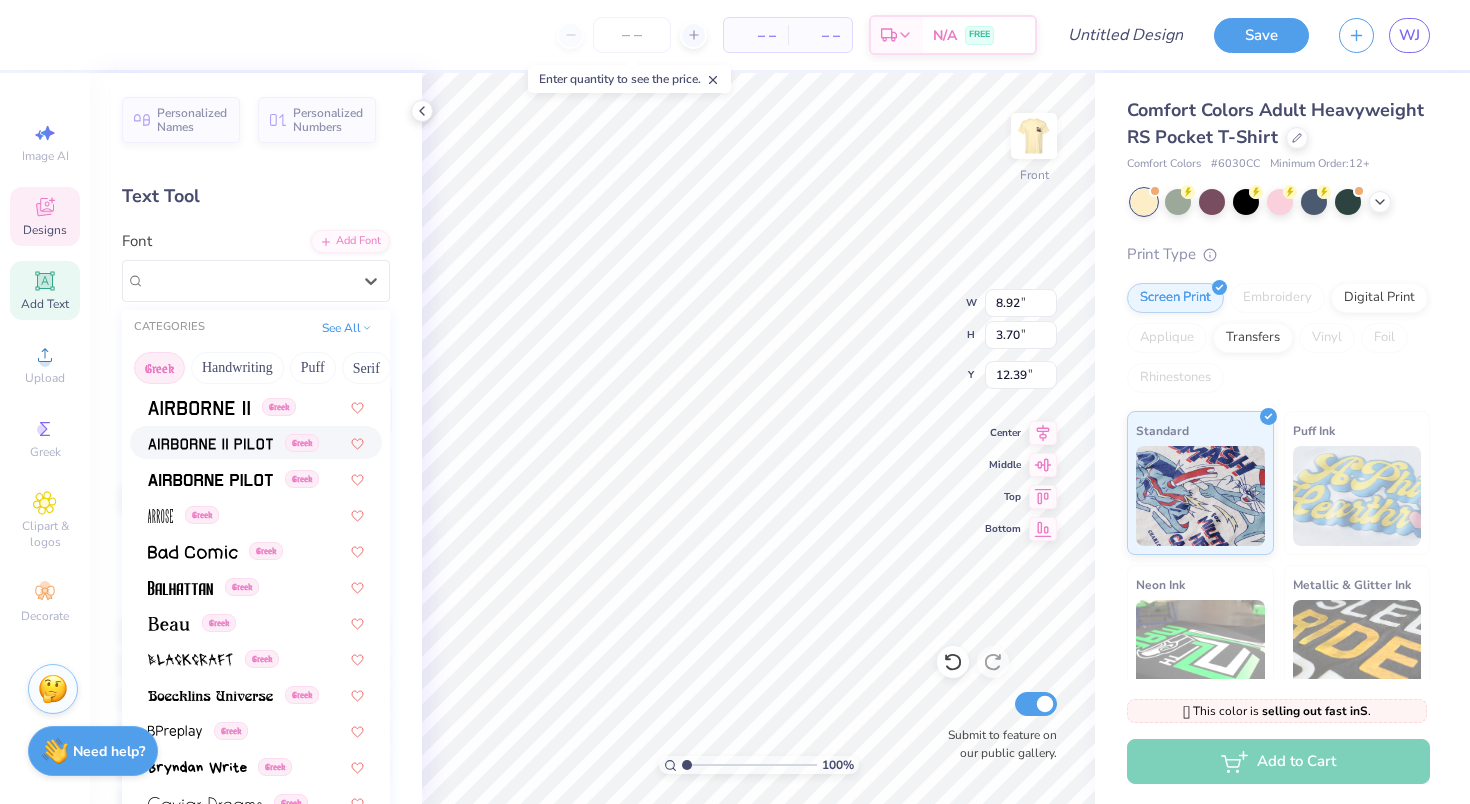 scroll, scrollTop: 83, scrollLeft: 0, axis: vertical 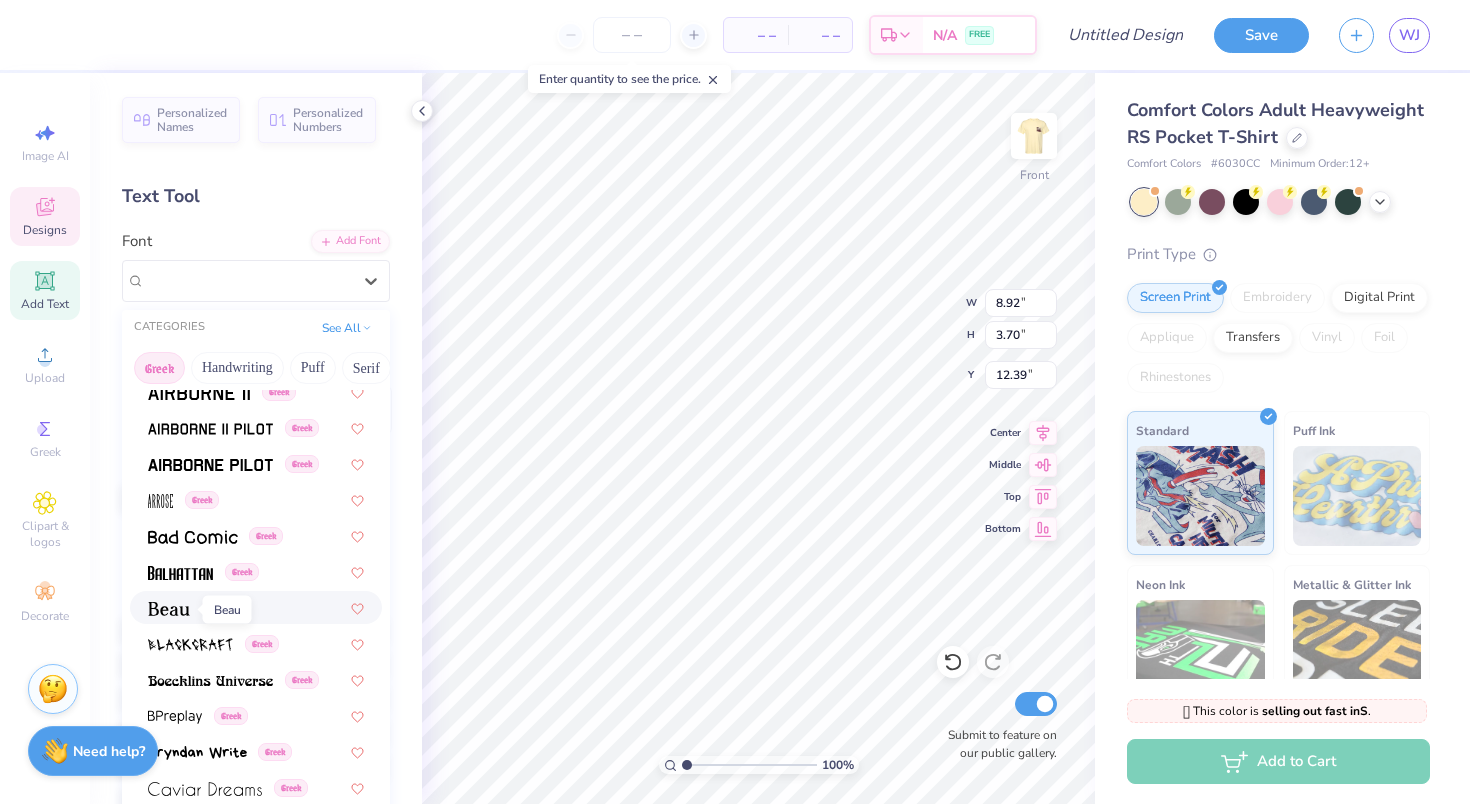 click at bounding box center [169, 609] 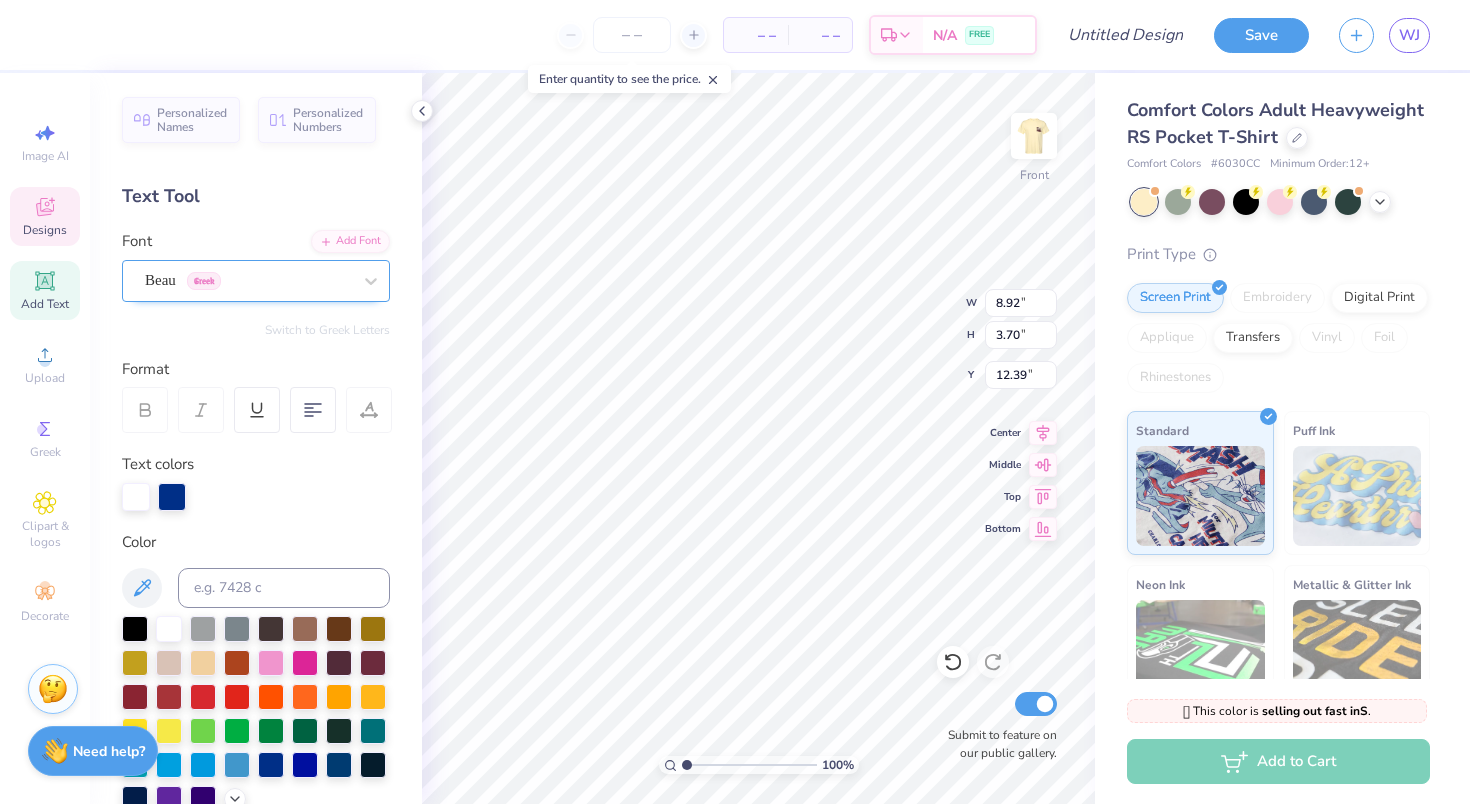 click on "[FIRST] [LAST]" at bounding box center (248, 280) 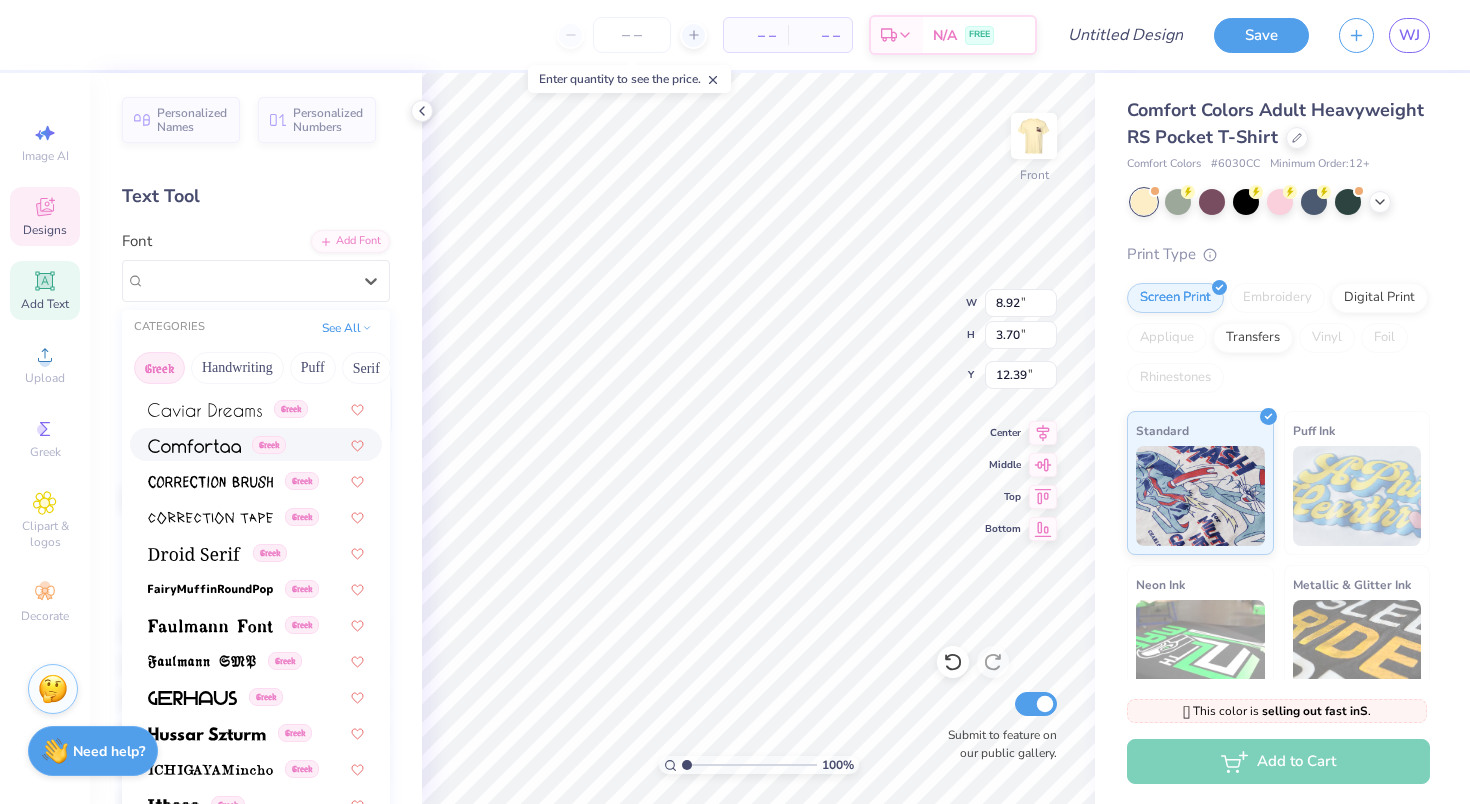 scroll, scrollTop: 479, scrollLeft: 0, axis: vertical 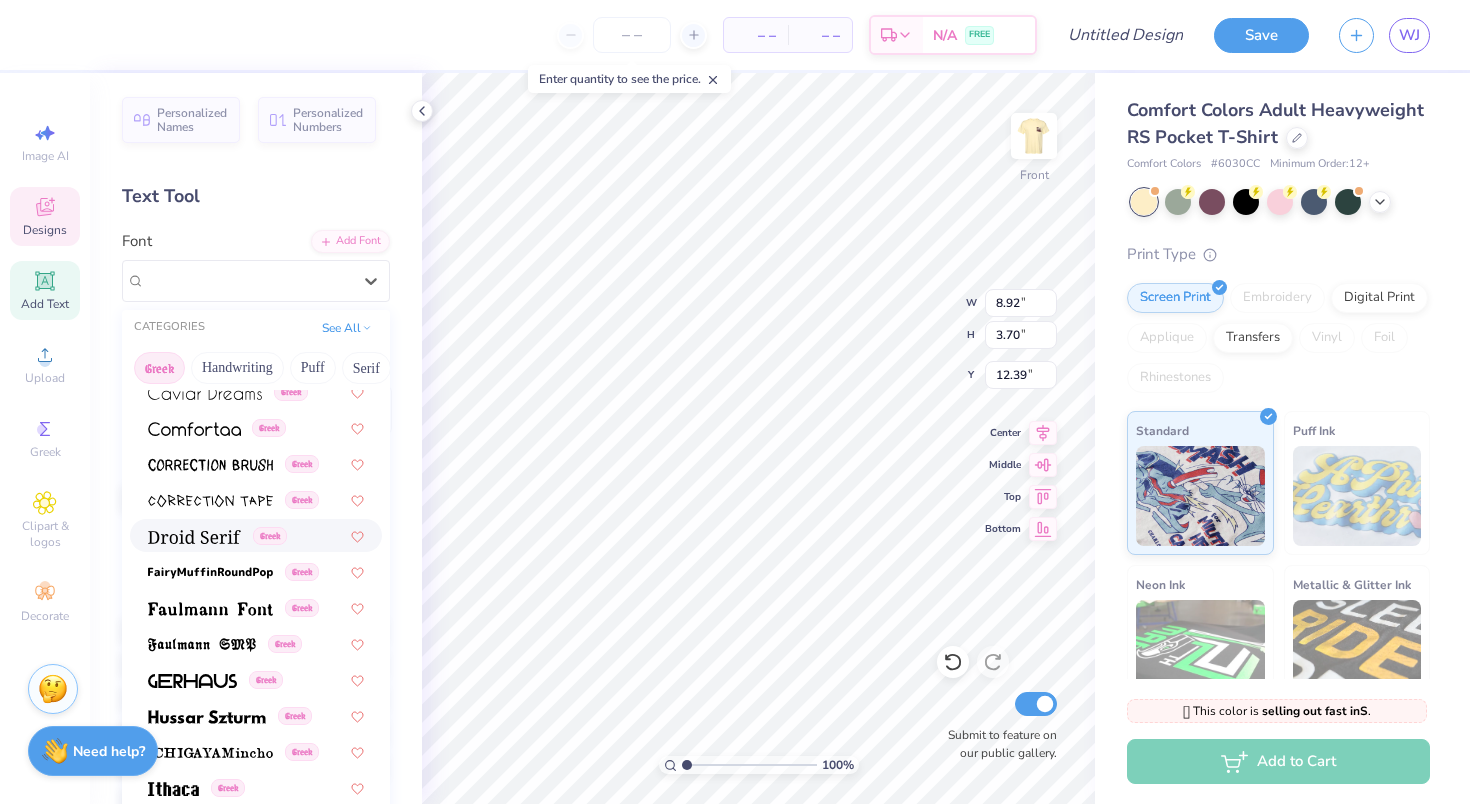 click at bounding box center (194, 537) 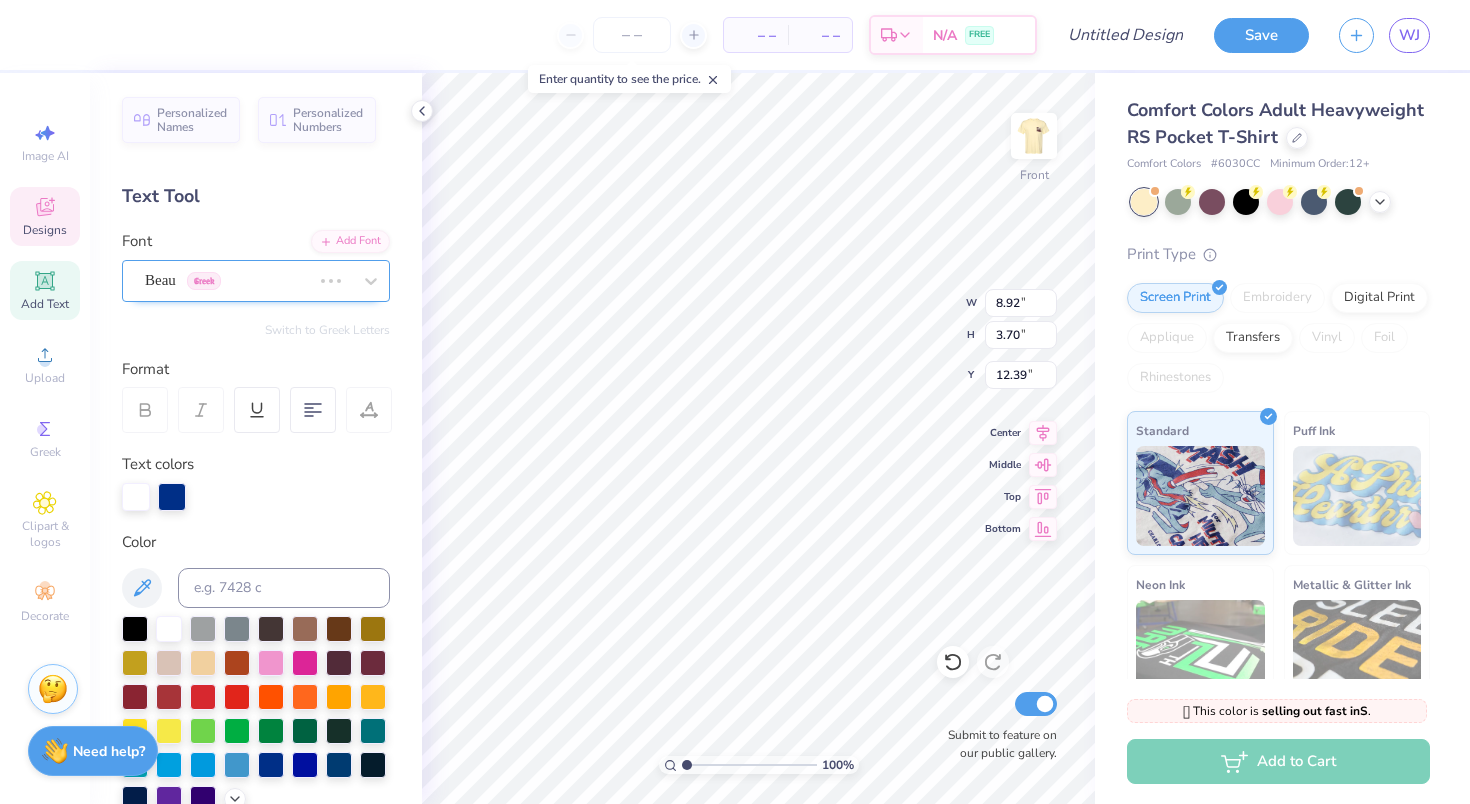 click on "[FIRST] [LAST]" at bounding box center [228, 280] 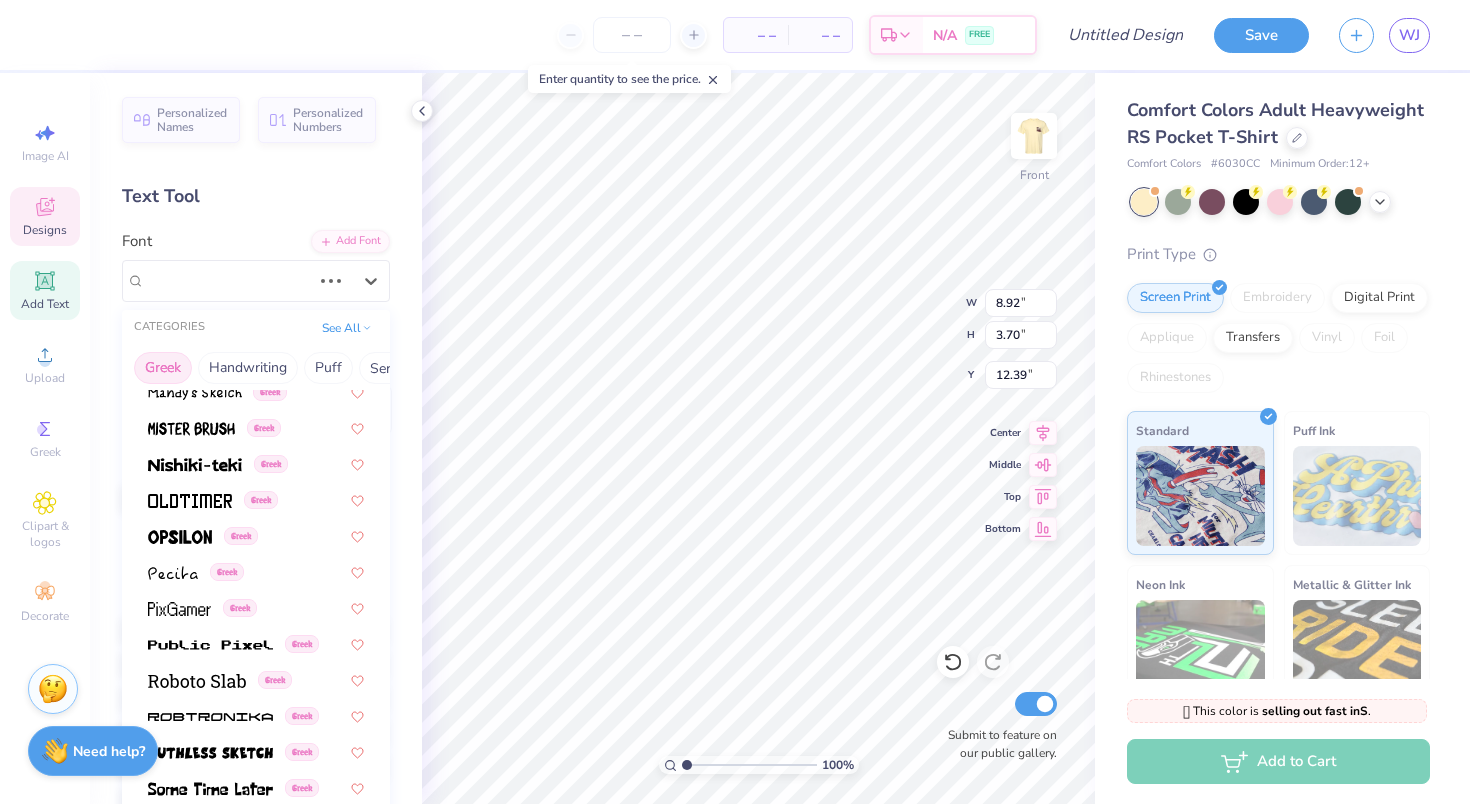 scroll, scrollTop: 1096, scrollLeft: 0, axis: vertical 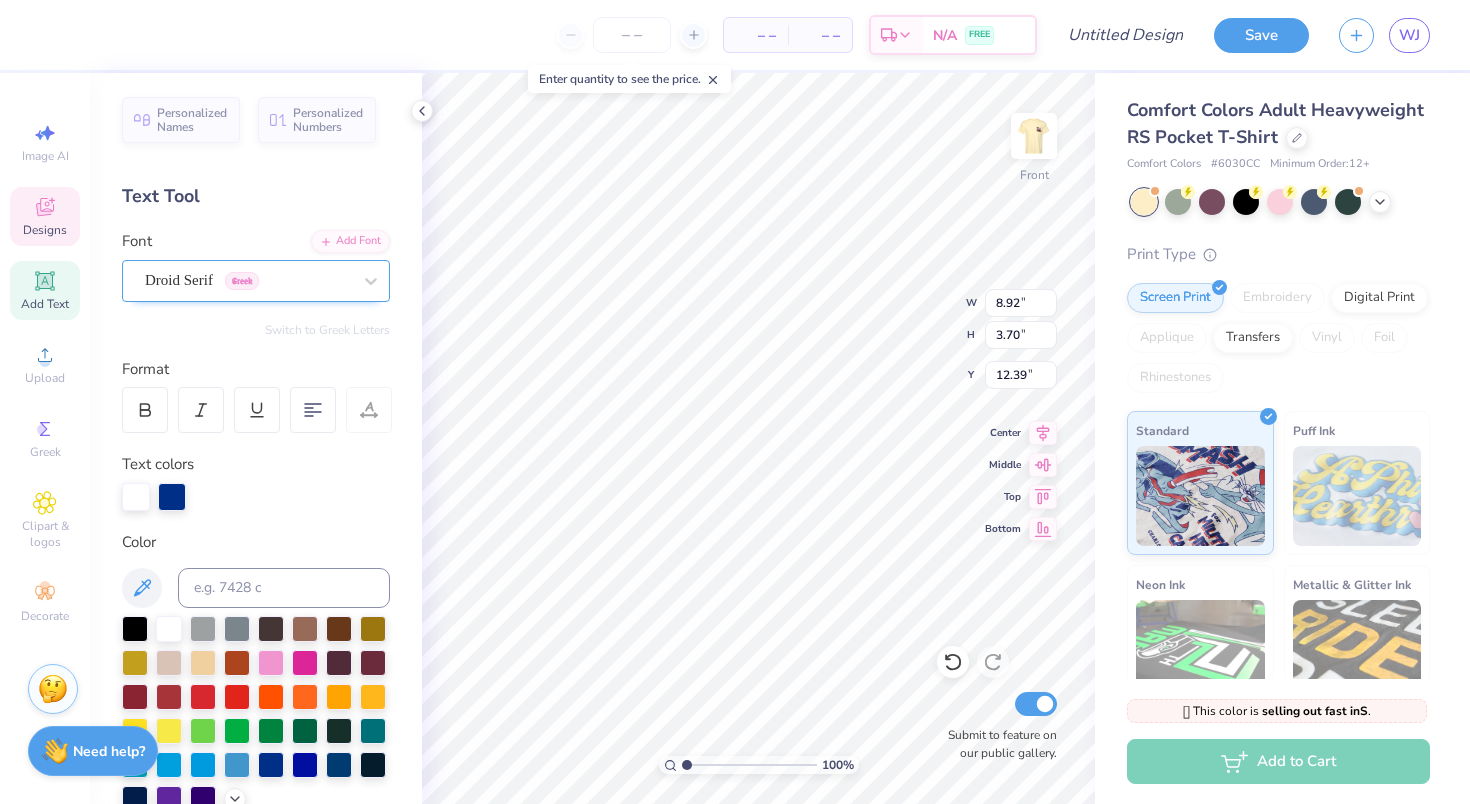 click on "Droid Serif Greek" at bounding box center [248, 280] 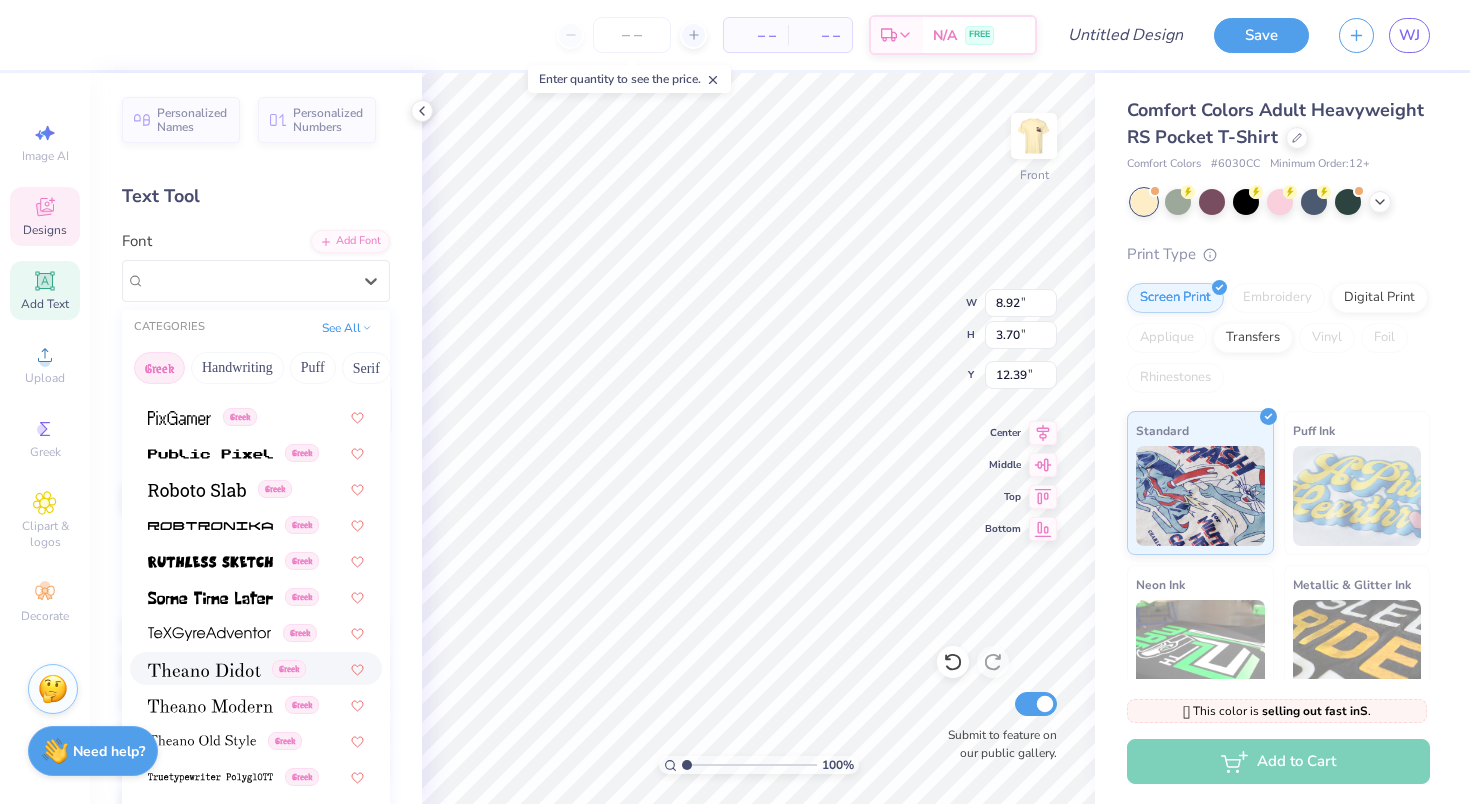 scroll, scrollTop: 1209, scrollLeft: 0, axis: vertical 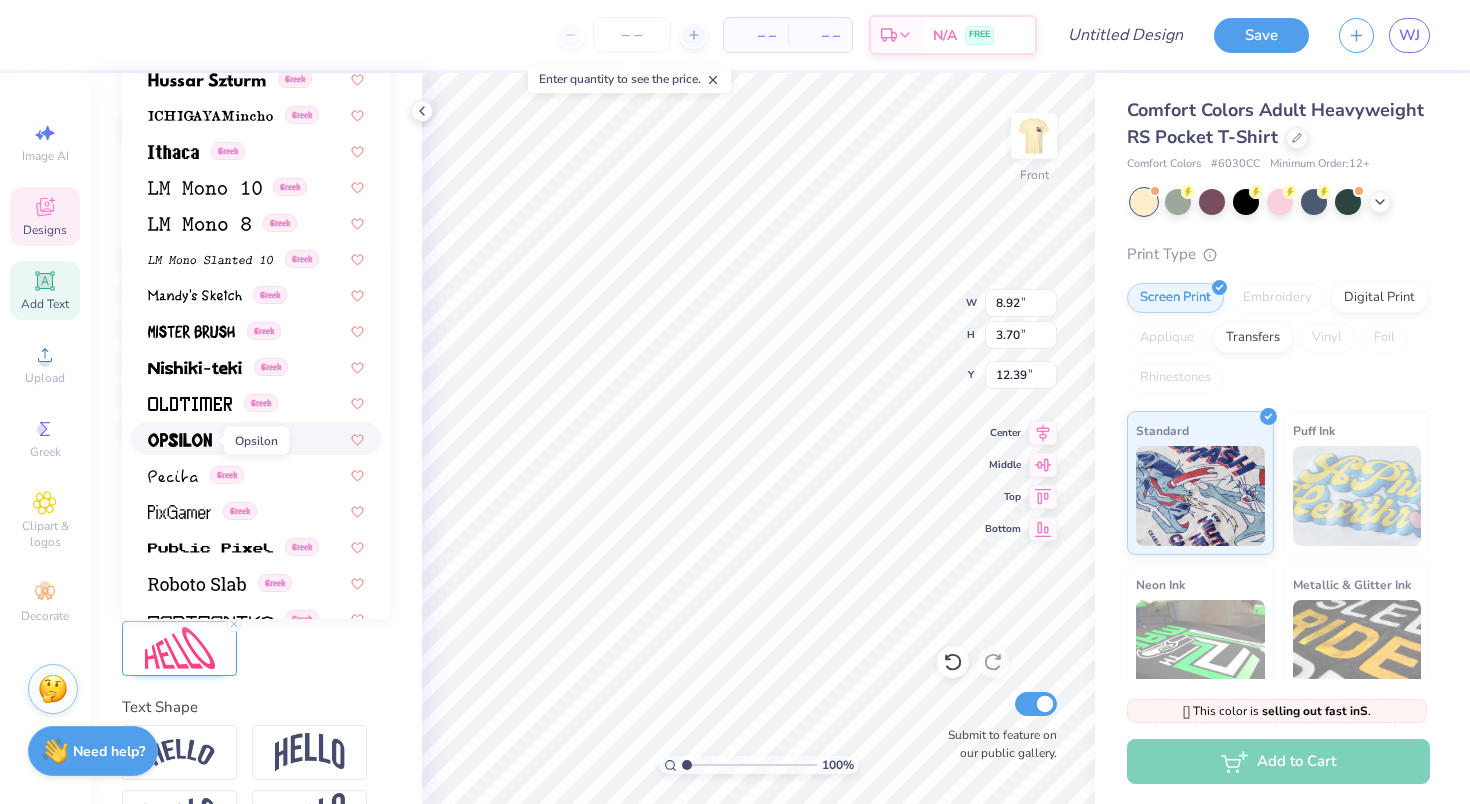 click at bounding box center [180, 440] 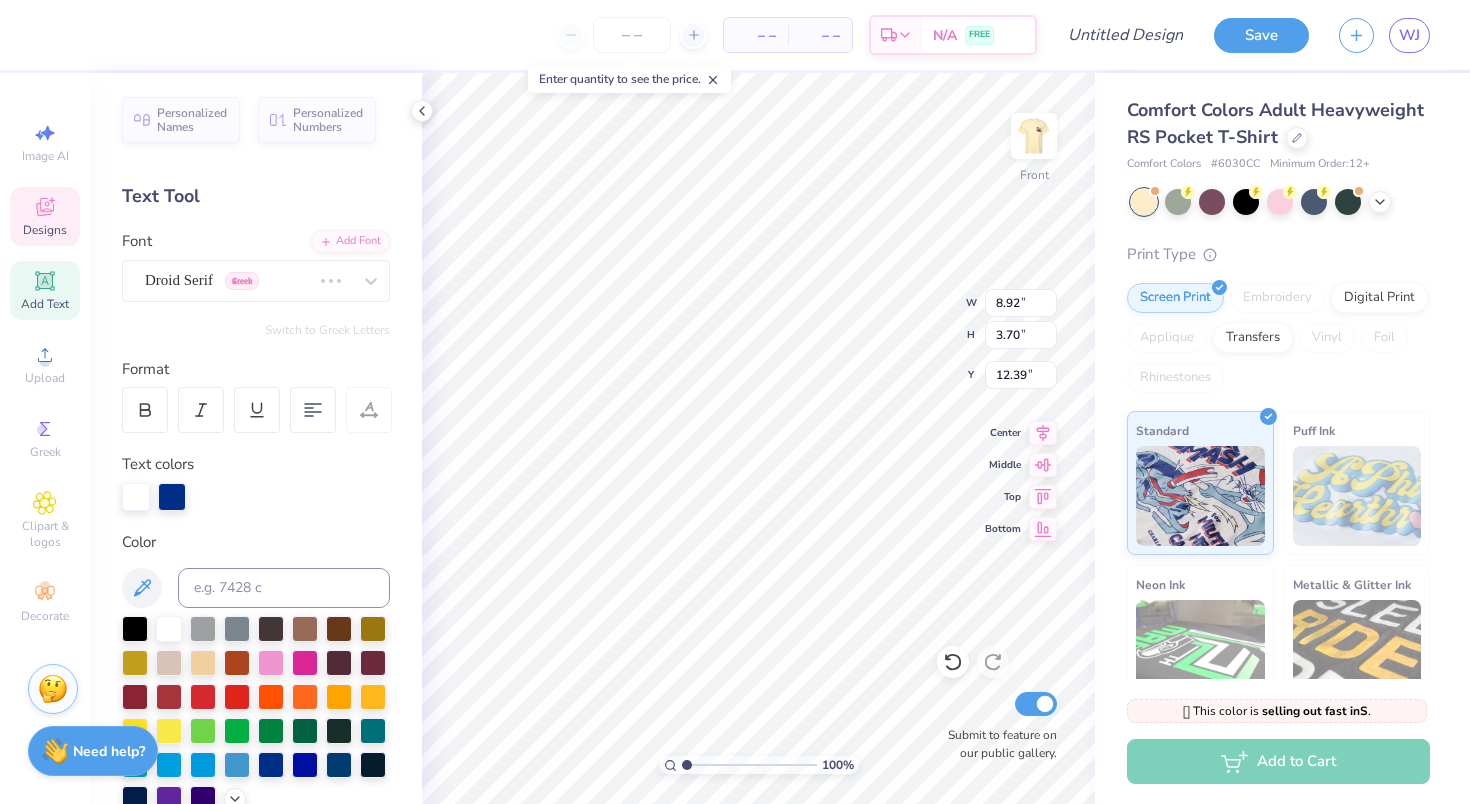 scroll, scrollTop: 0, scrollLeft: 0, axis: both 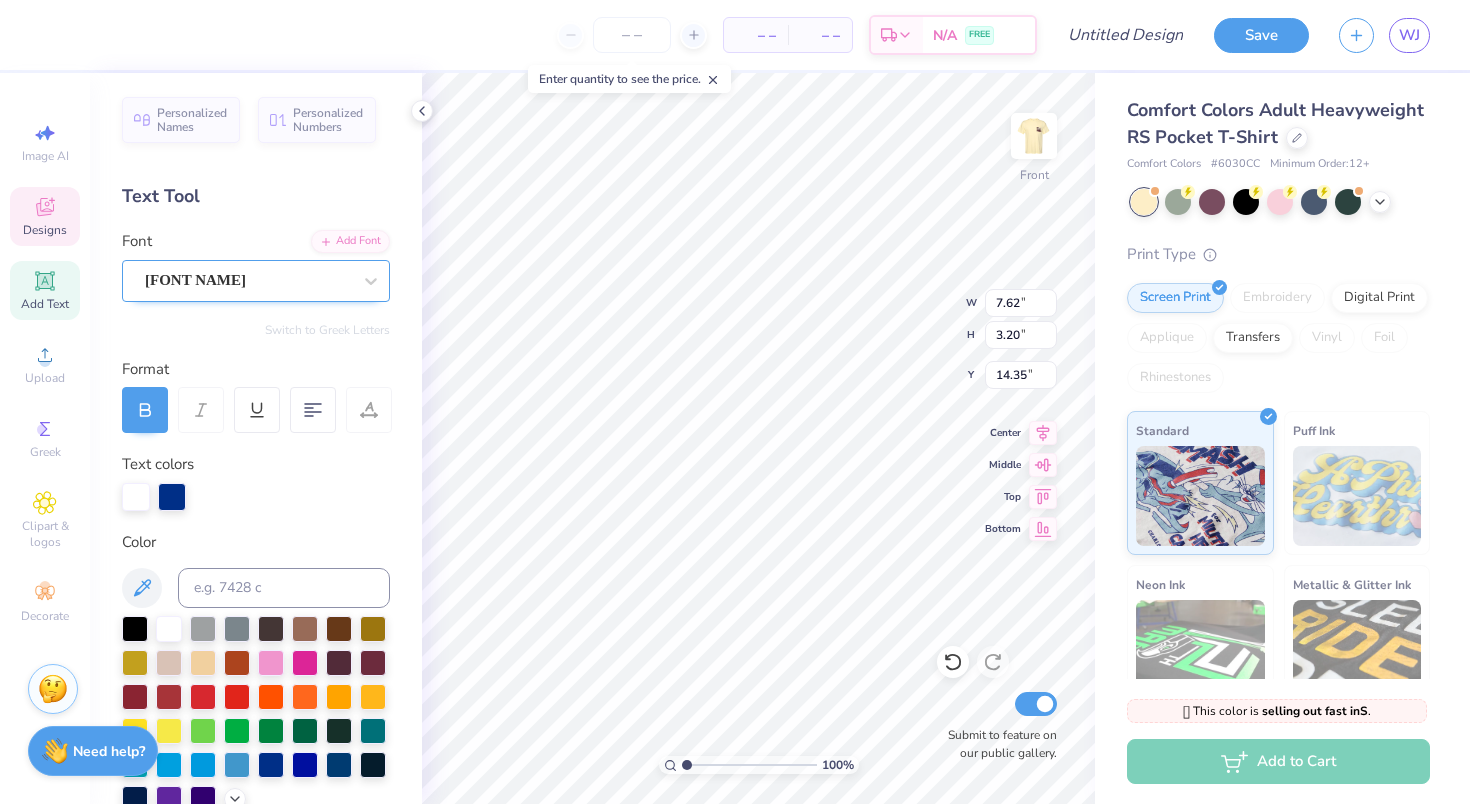 click on "[FONT NAME]" at bounding box center [248, 280] 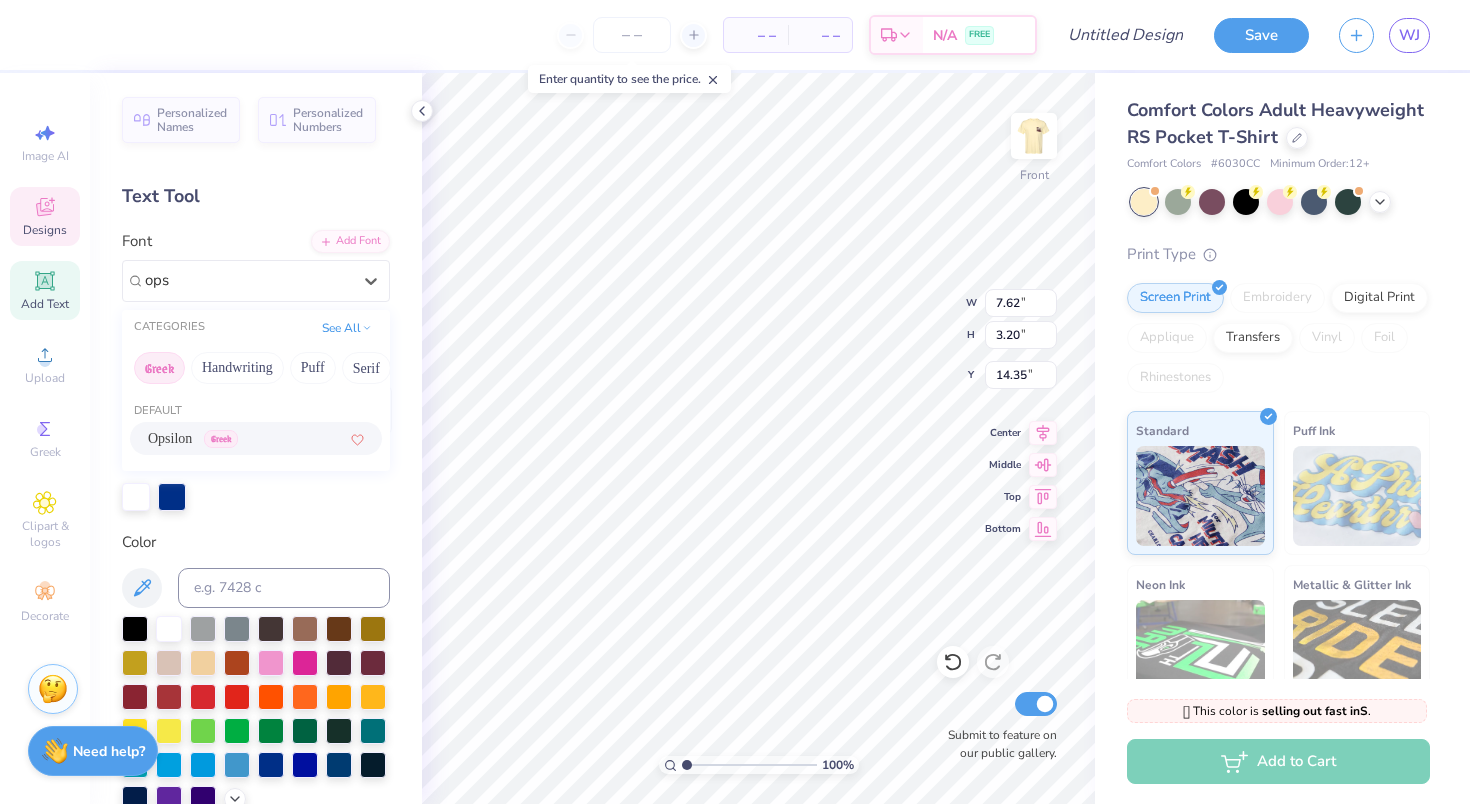 type on "ops" 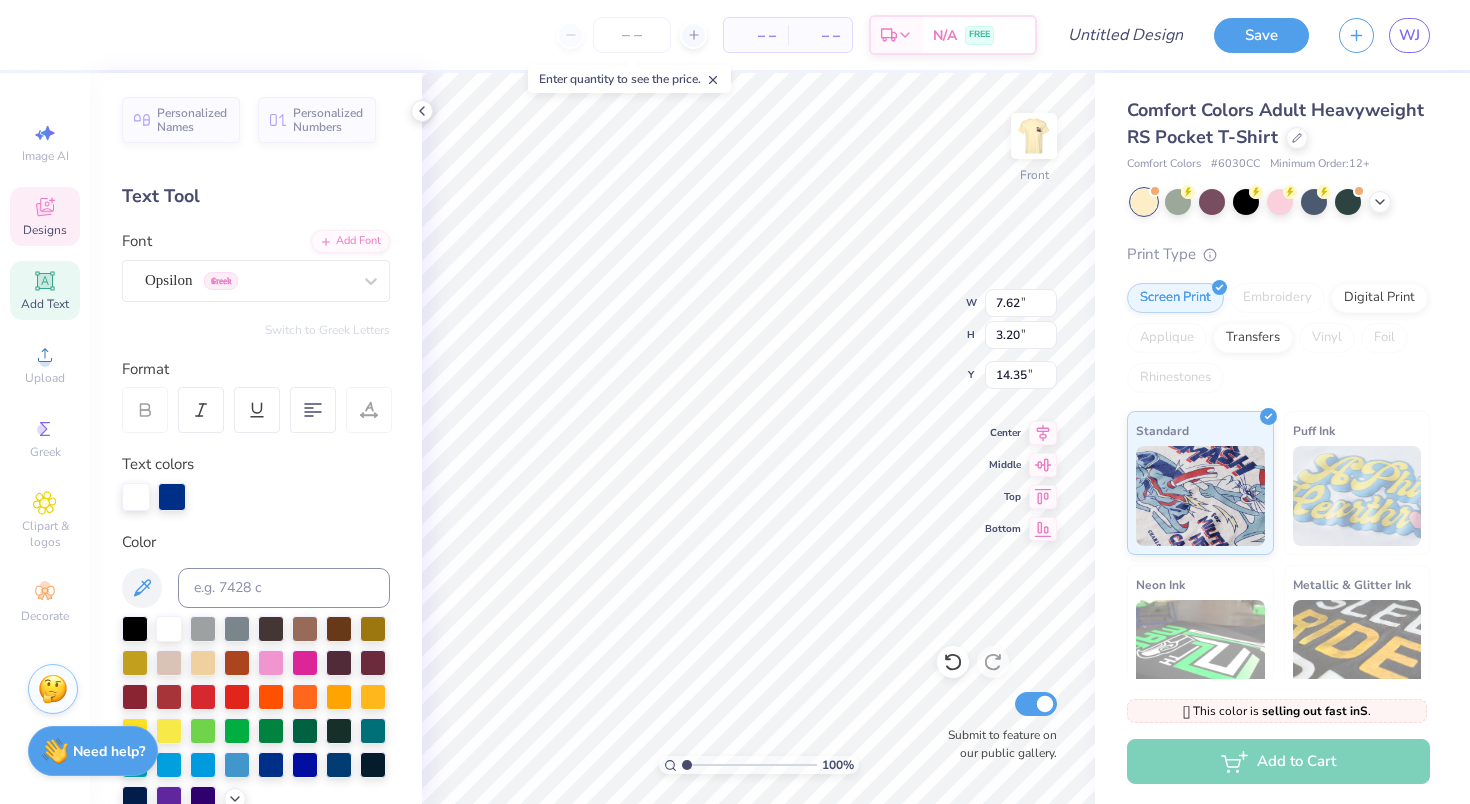 scroll, scrollTop: 0, scrollLeft: 2, axis: horizontal 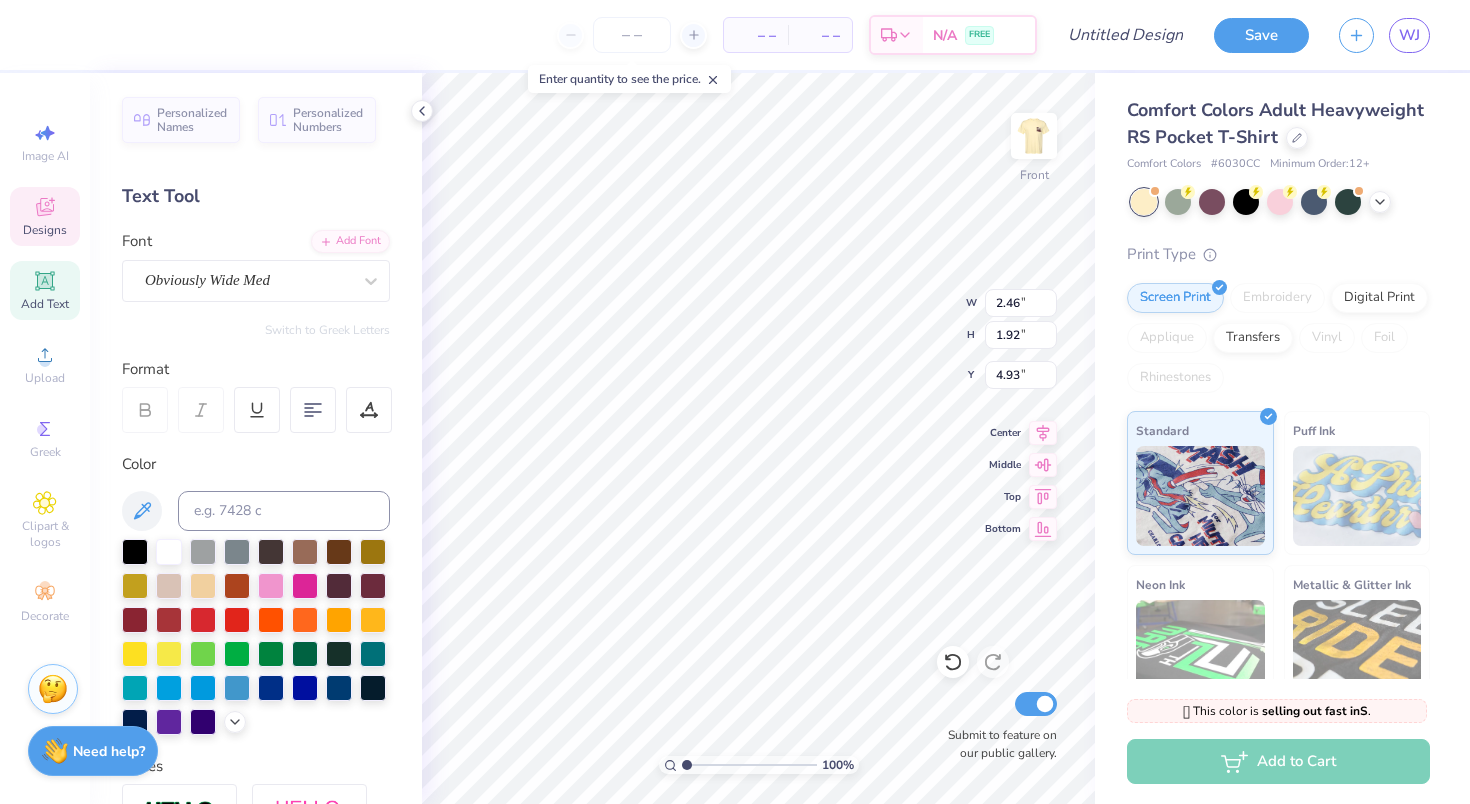 type on "2.11" 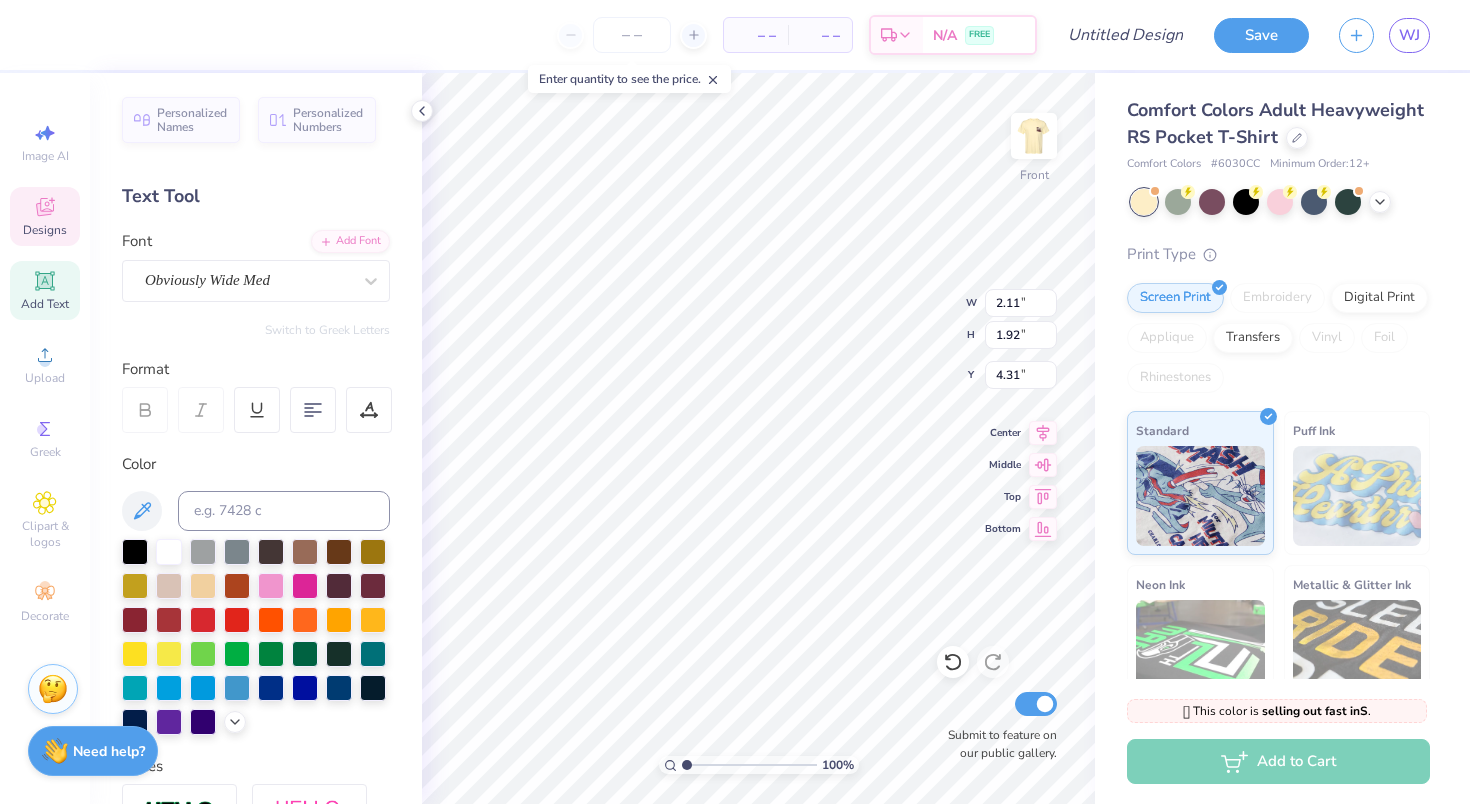 type on "2.46" 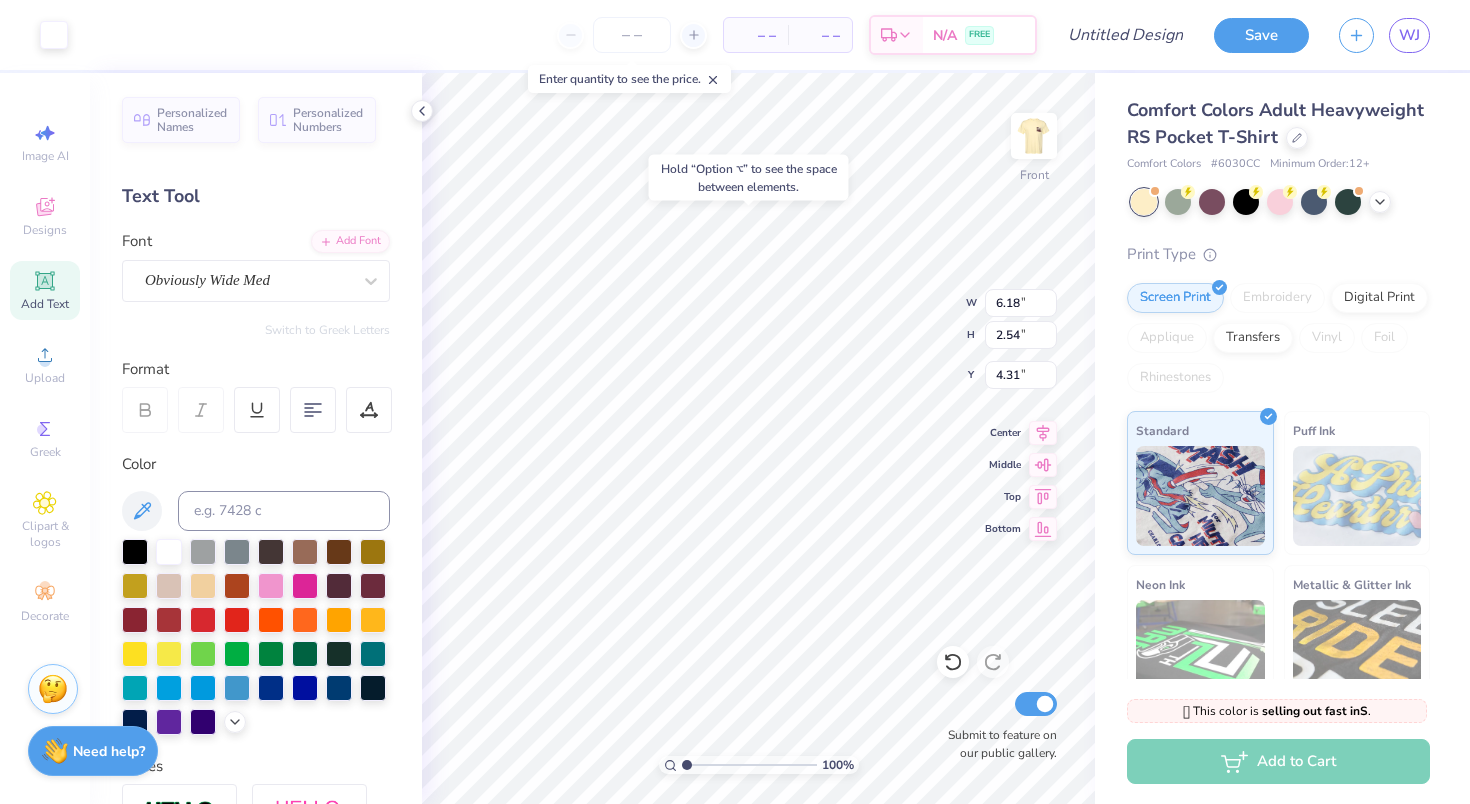 type on "4.62" 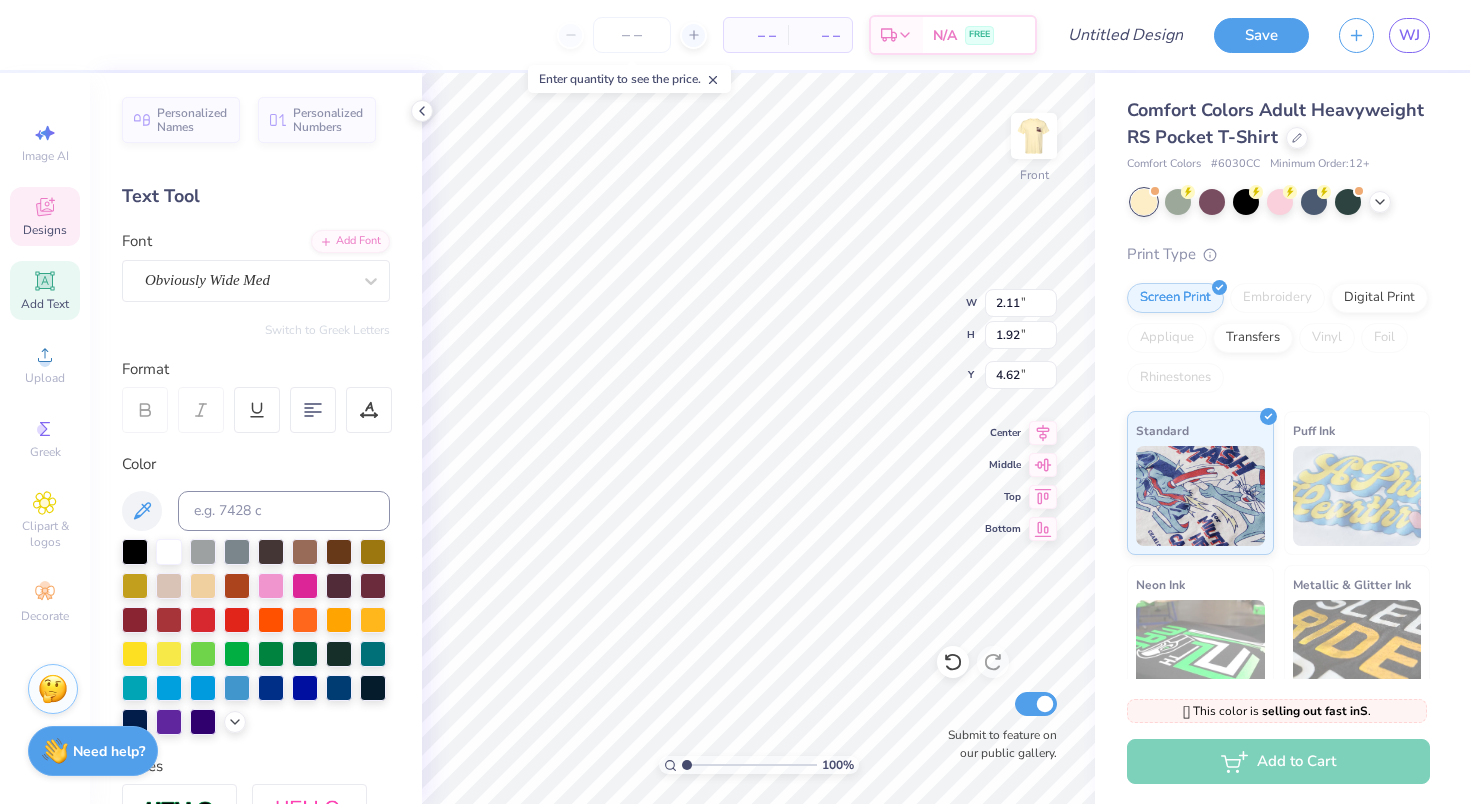 type on "A" 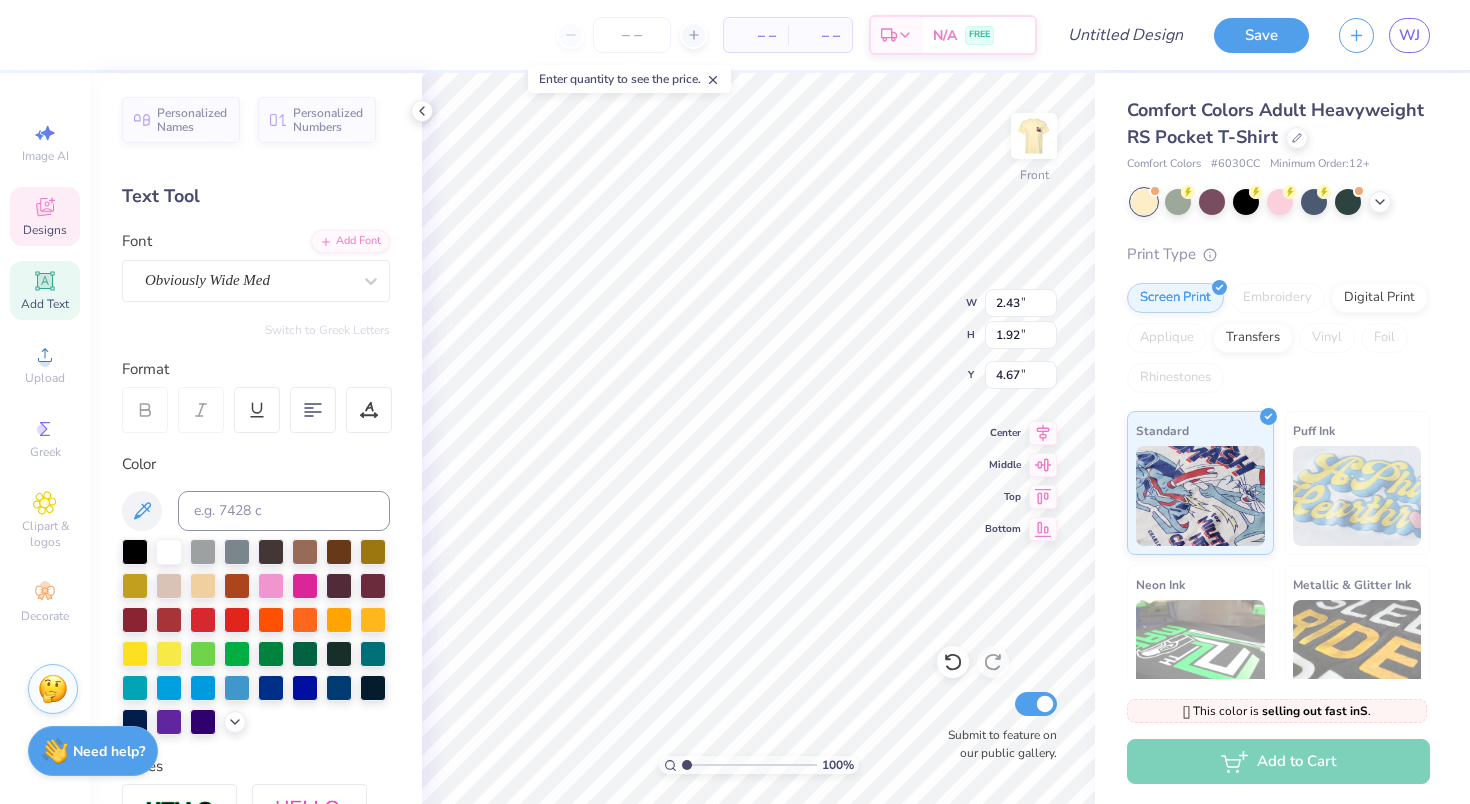 type on "Pi" 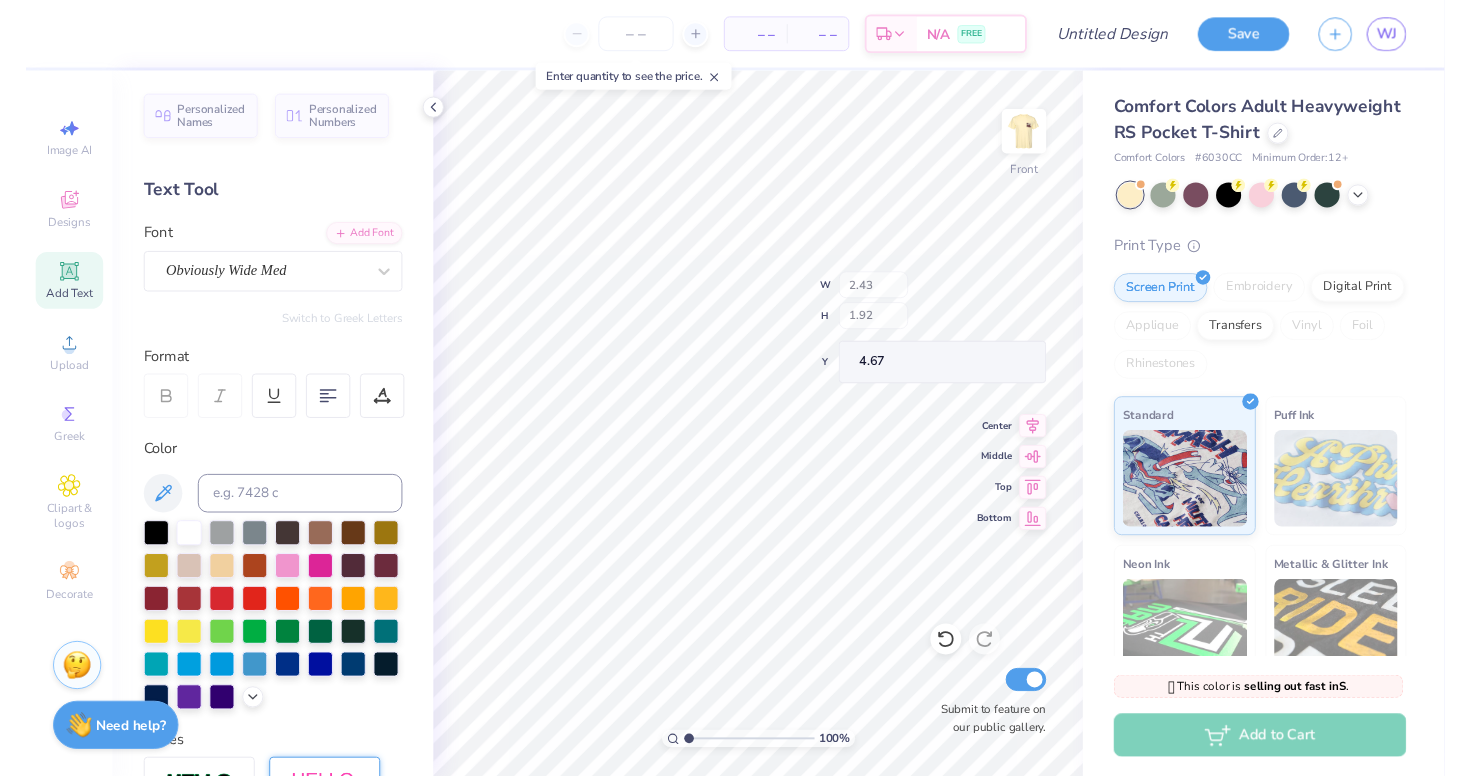 scroll, scrollTop: 359, scrollLeft: 0, axis: vertical 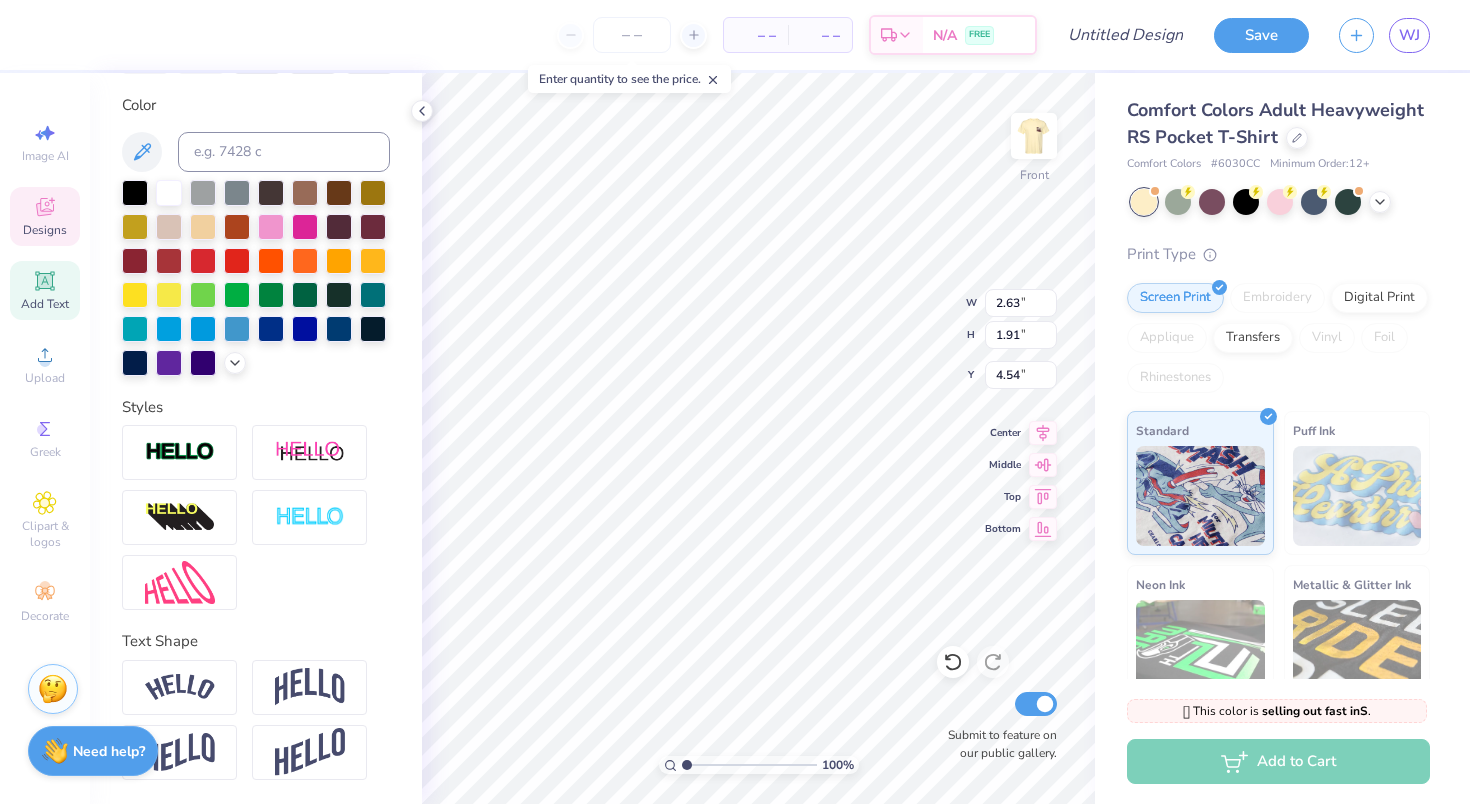 type on "4.29" 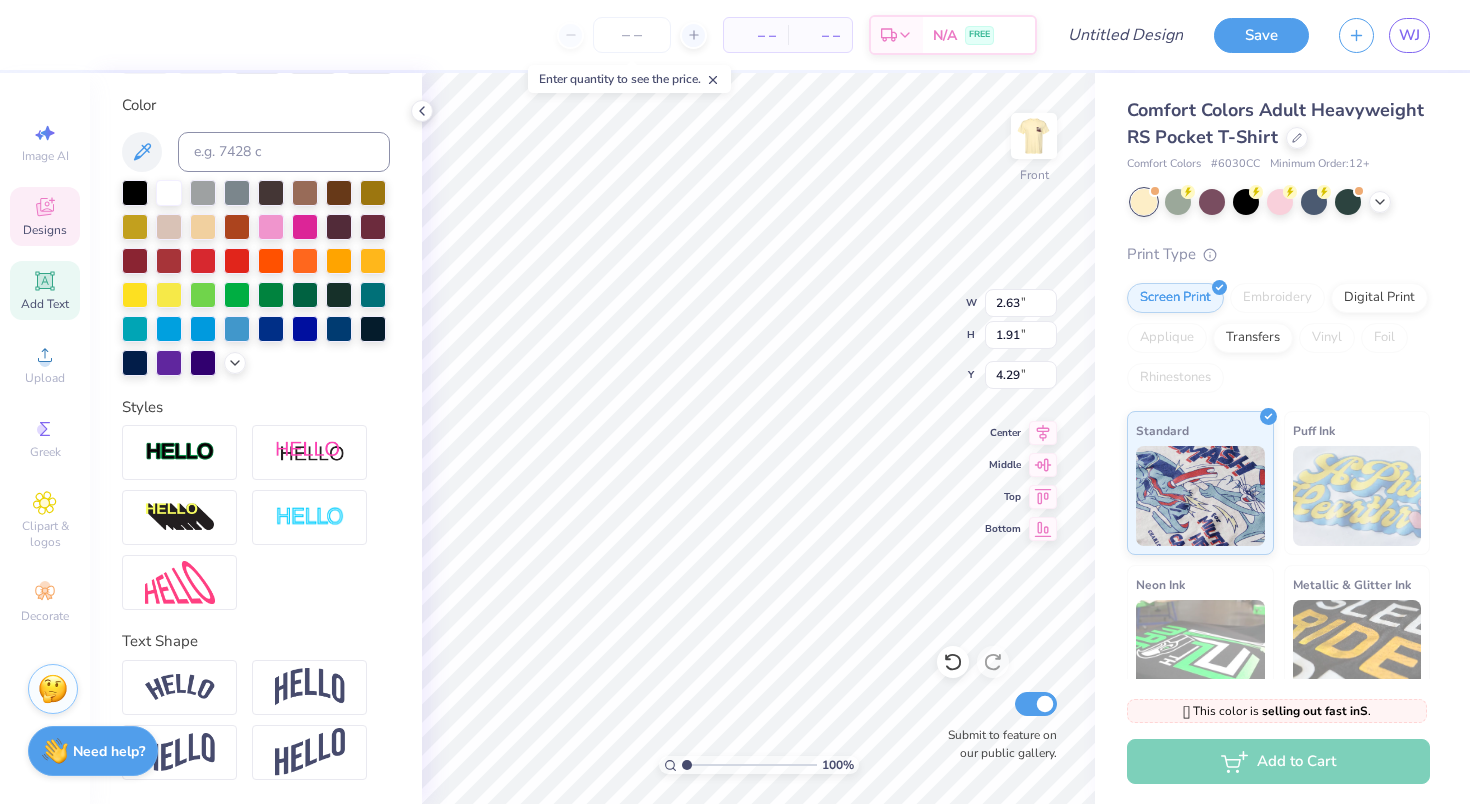 type on "3.40" 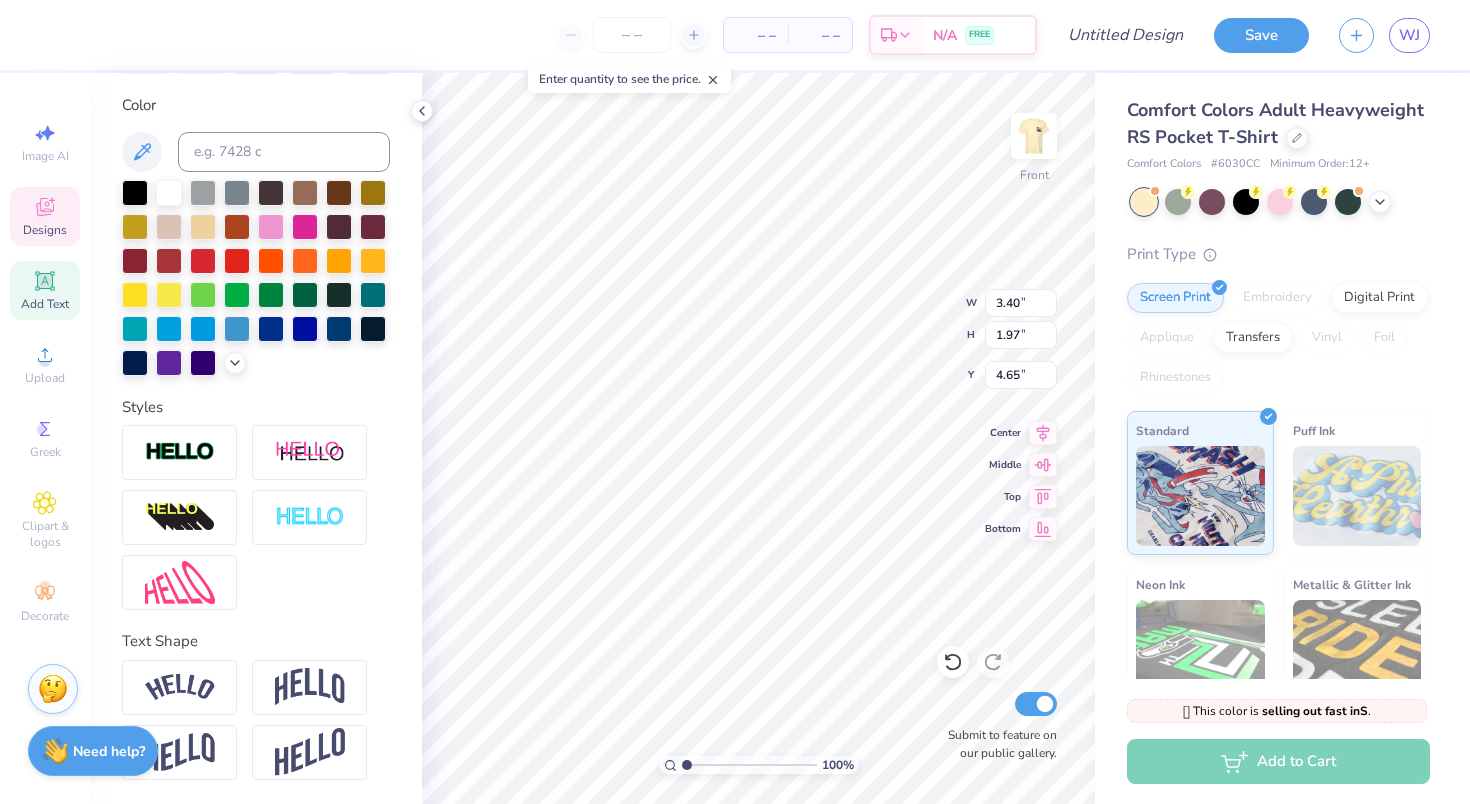 type on "4.26" 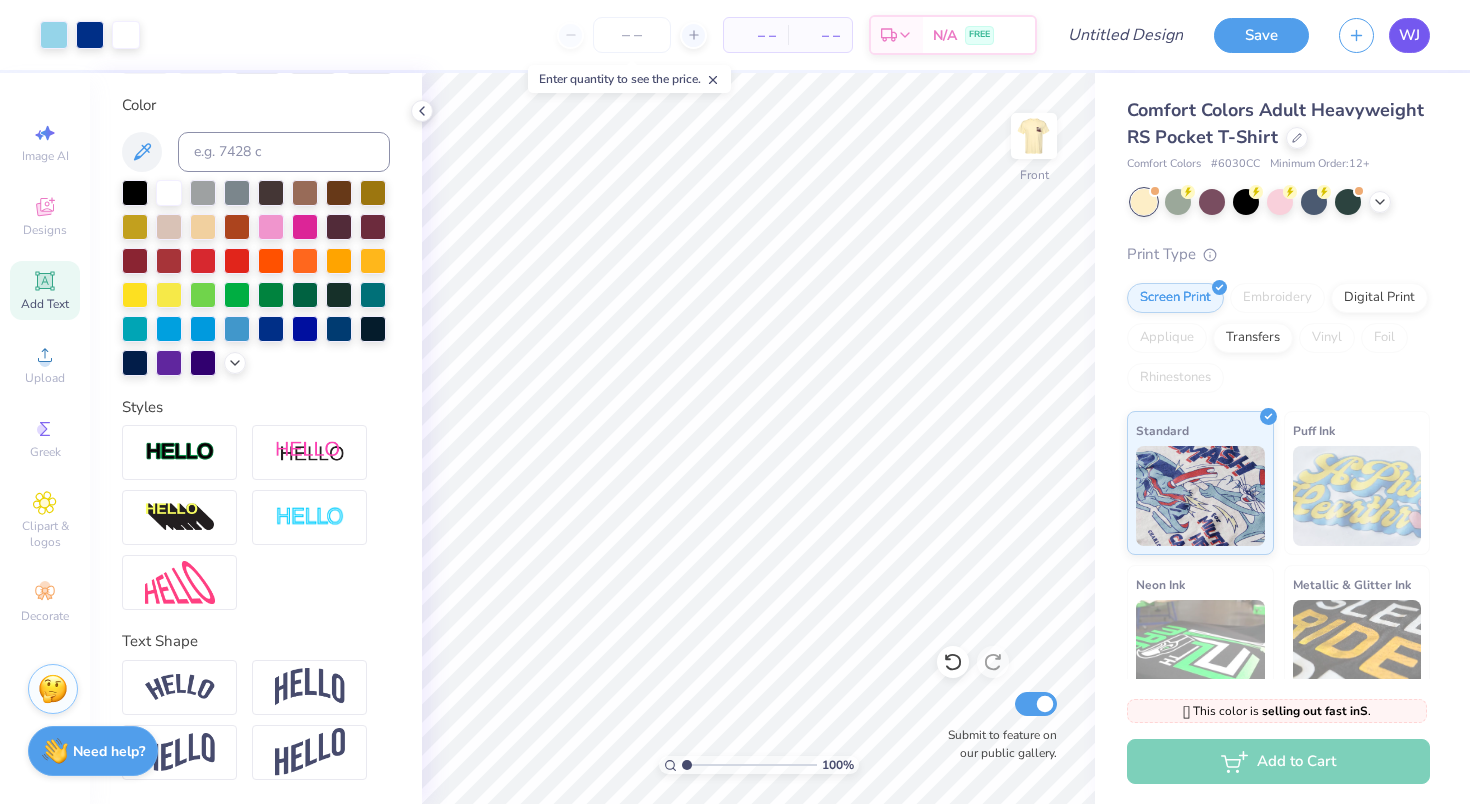 click on "WJ" at bounding box center [1409, 35] 